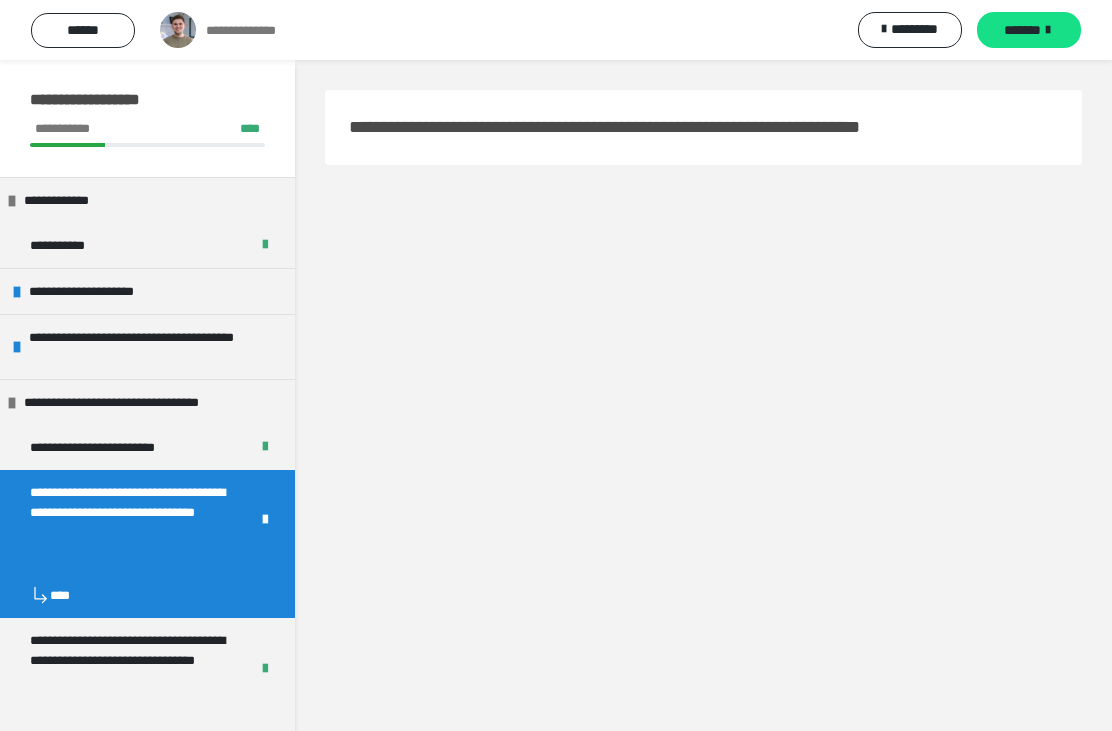 scroll, scrollTop: 0, scrollLeft: 0, axis: both 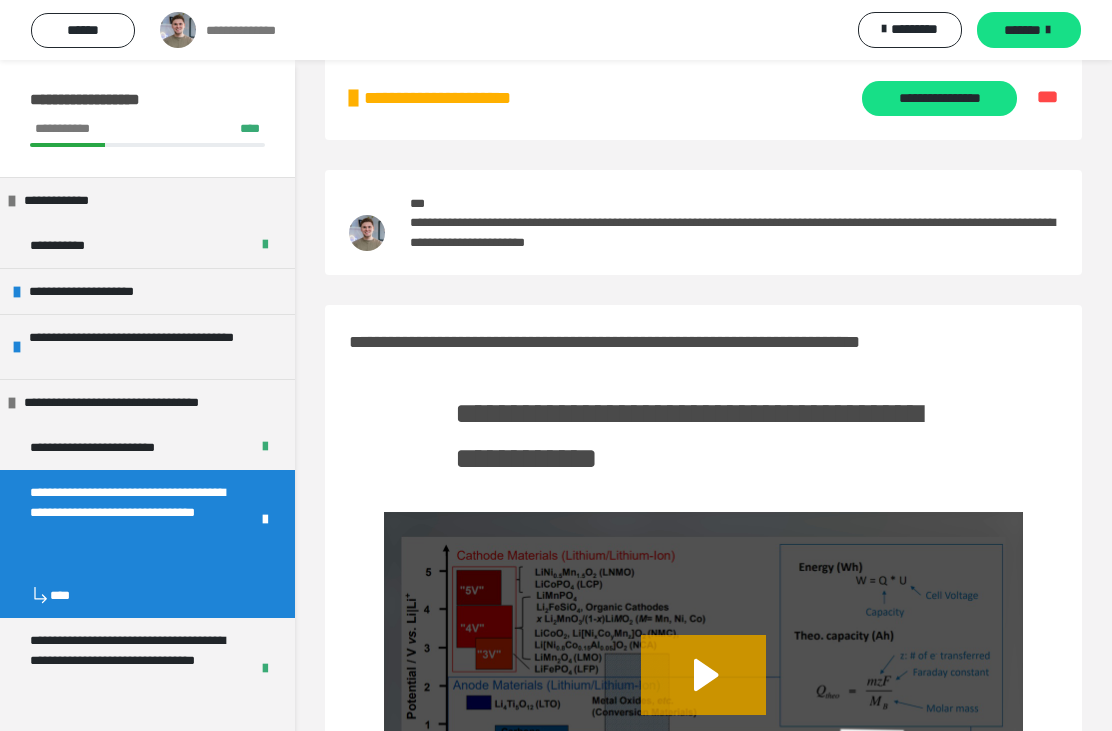 click on "**********" at bounding box center [939, 98] 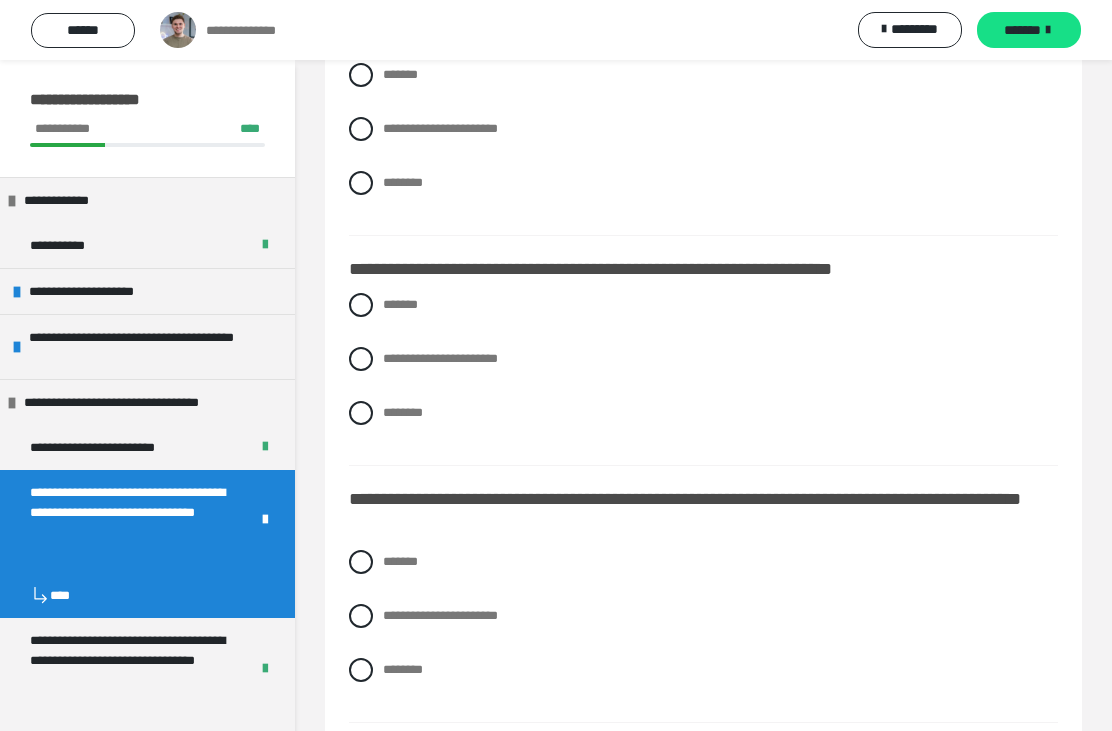 scroll, scrollTop: 233, scrollLeft: 0, axis: vertical 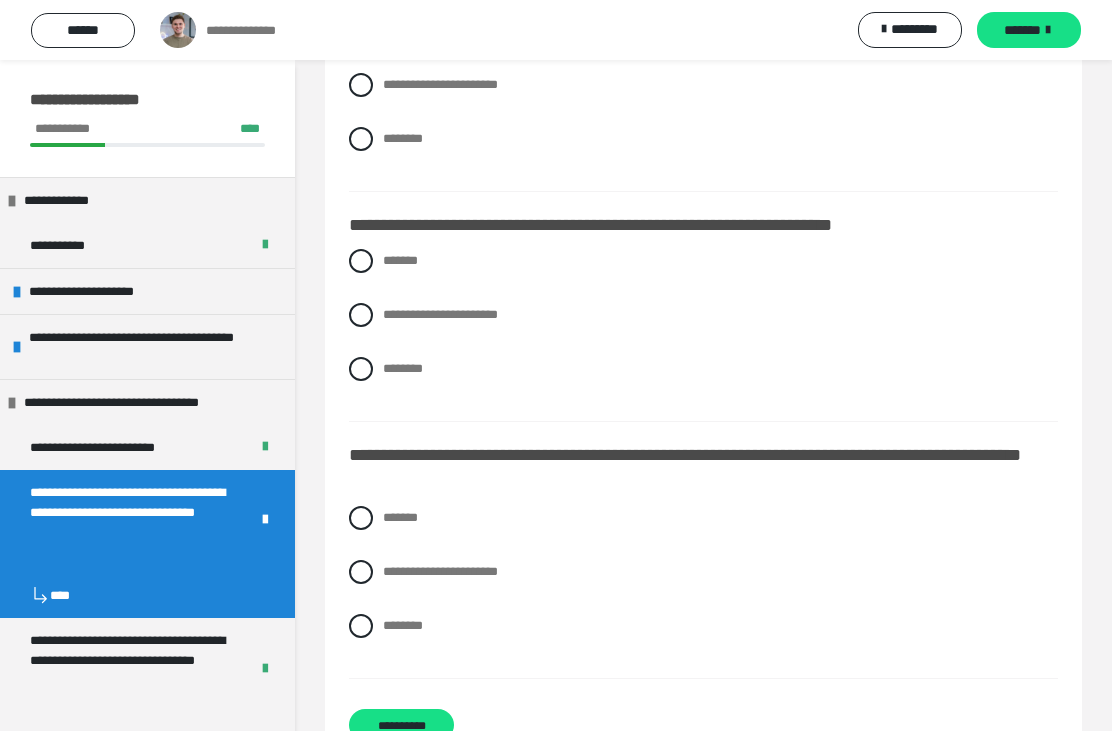 click on "**********" at bounding box center [440, 571] 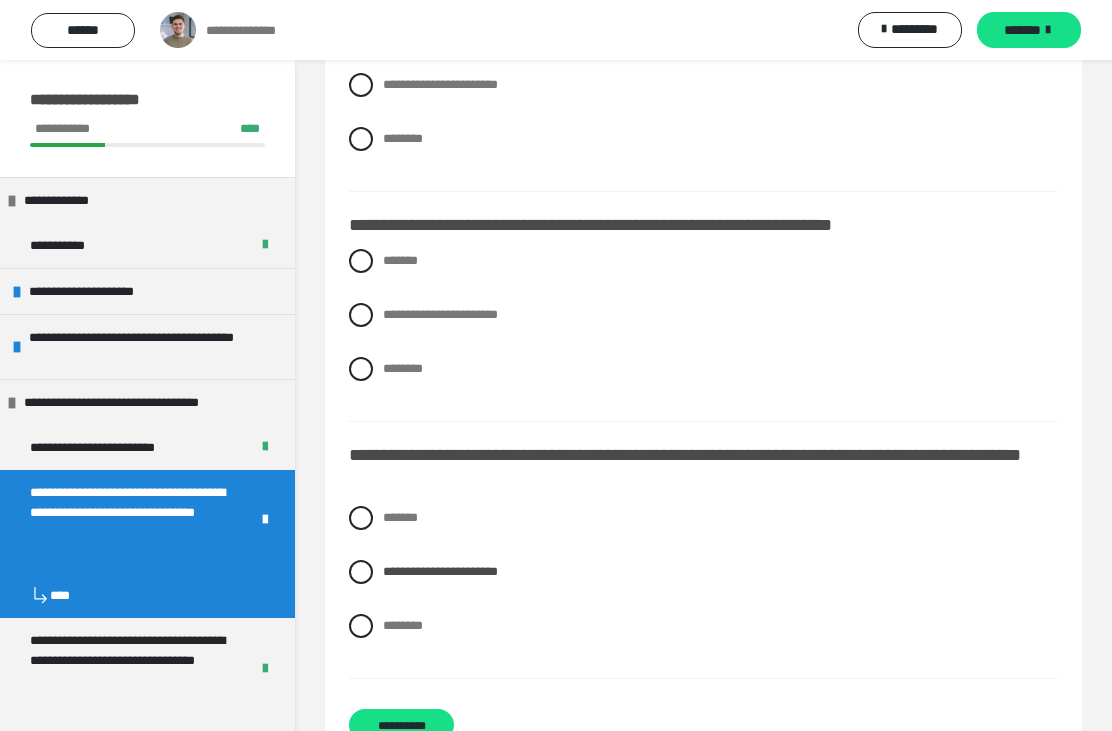 click on "*******" at bounding box center [389, 512] 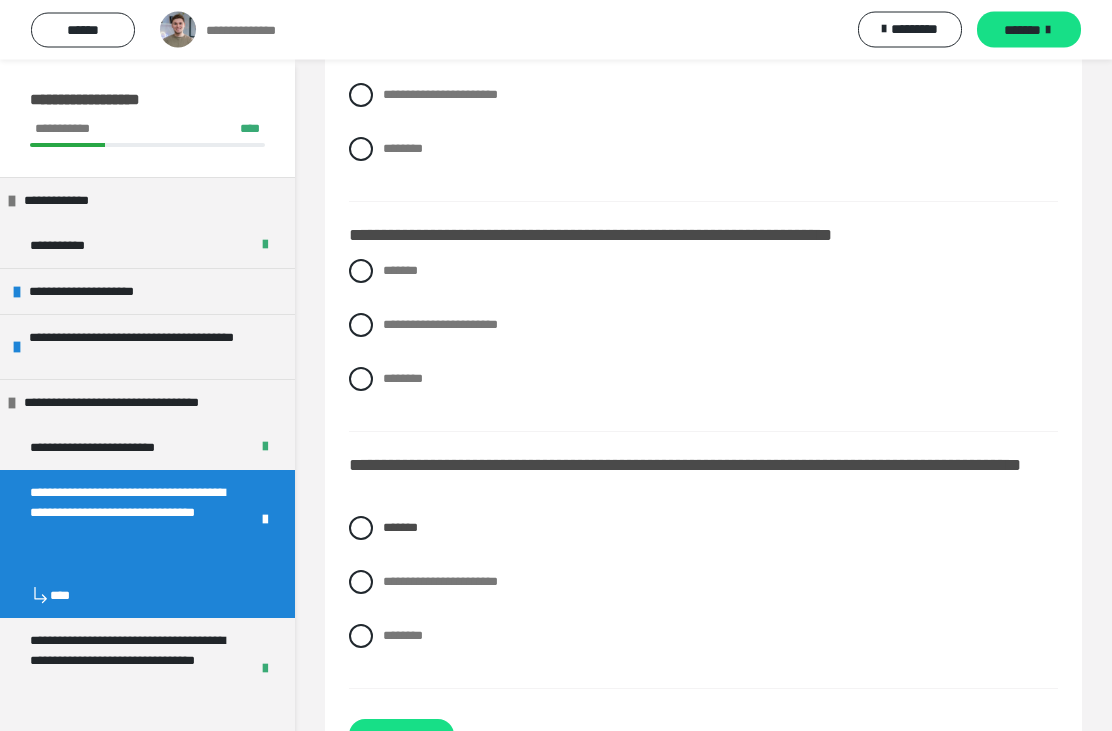 scroll, scrollTop: 154, scrollLeft: 0, axis: vertical 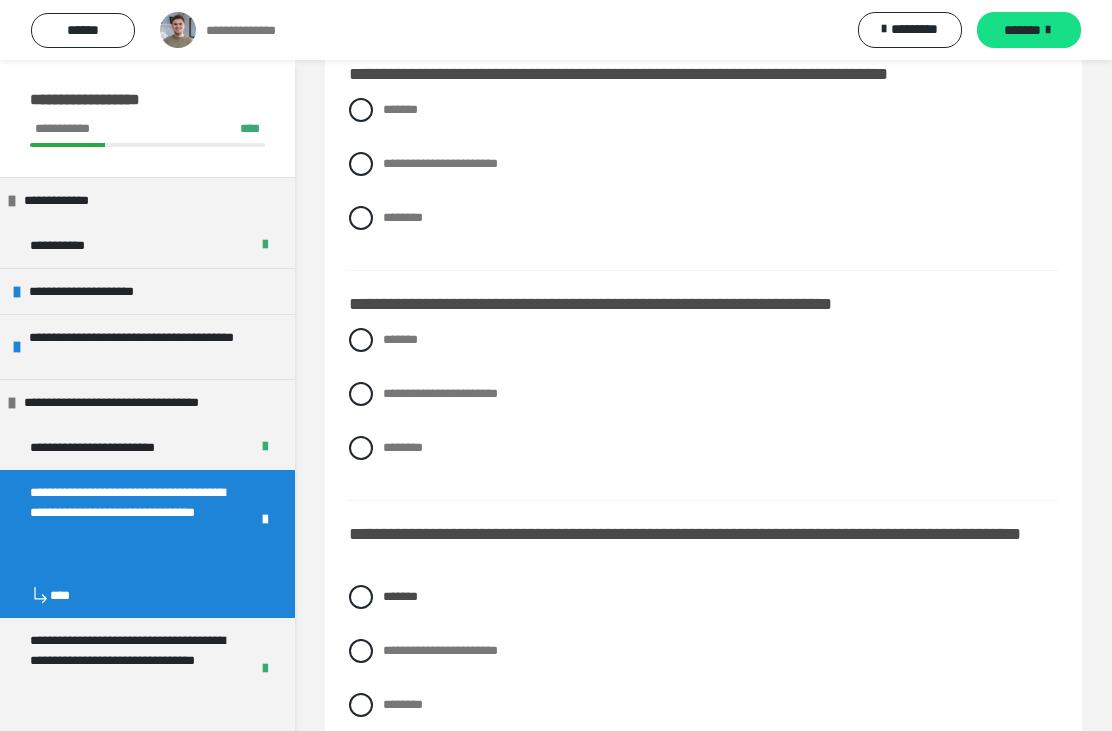 click on "**********" at bounding box center [440, 393] 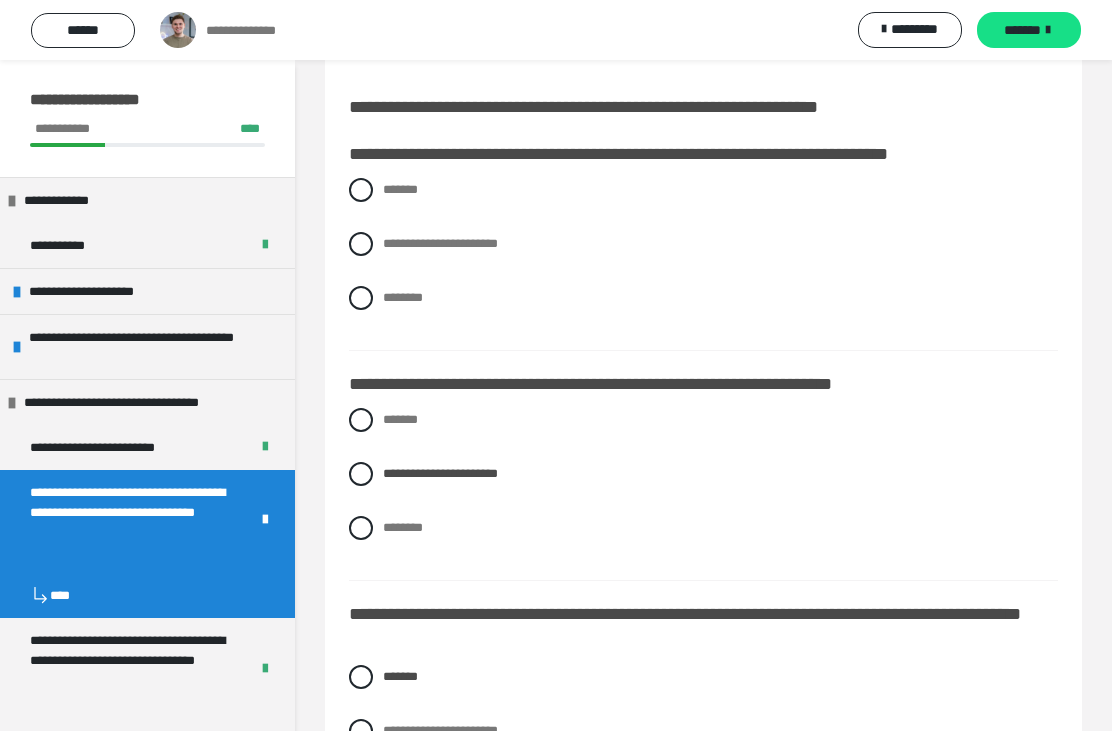 scroll, scrollTop: 44, scrollLeft: 0, axis: vertical 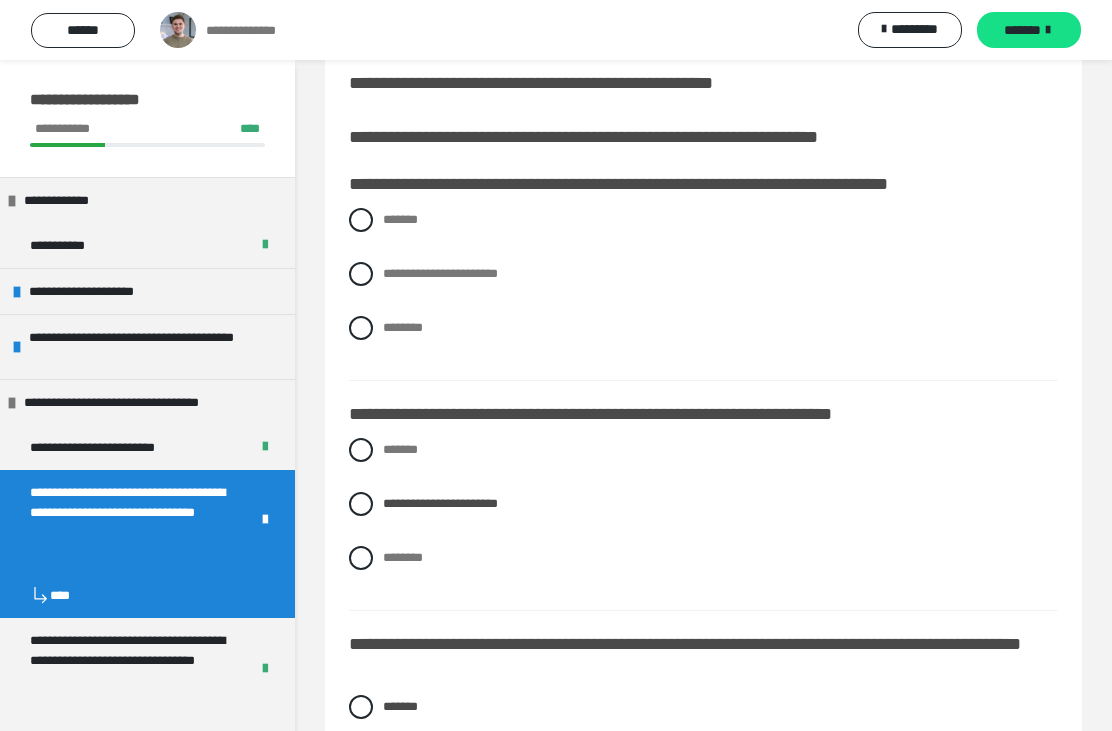 click on "*******" at bounding box center [400, 219] 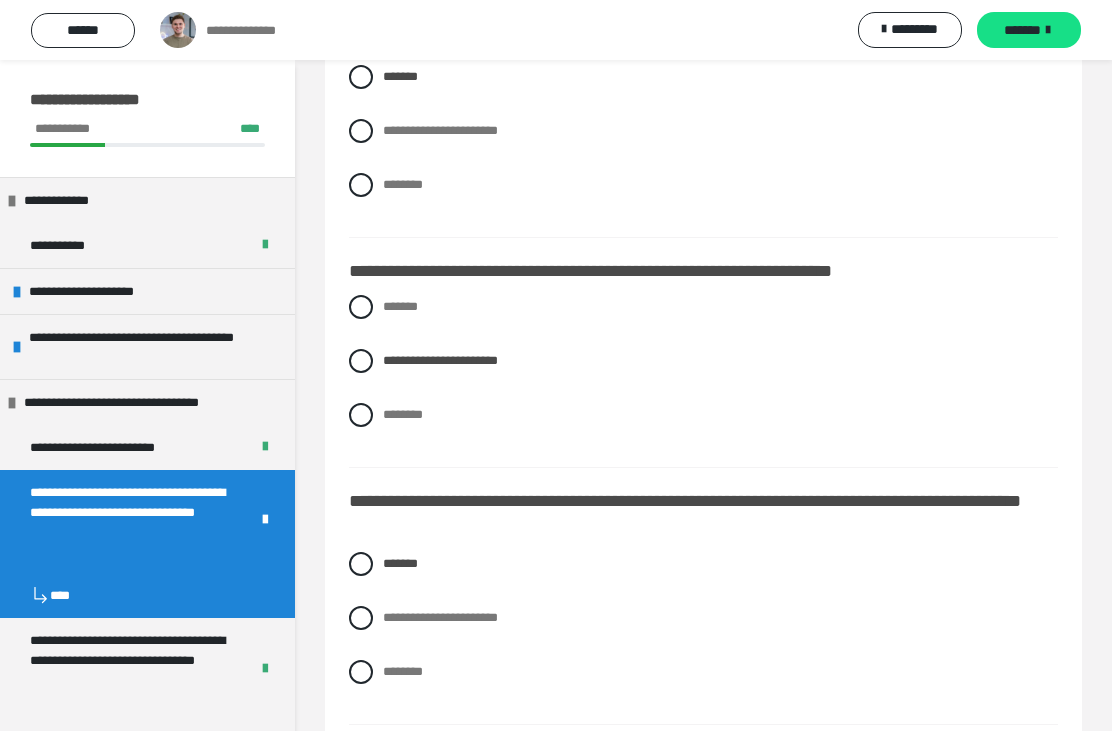 scroll, scrollTop: 233, scrollLeft: 0, axis: vertical 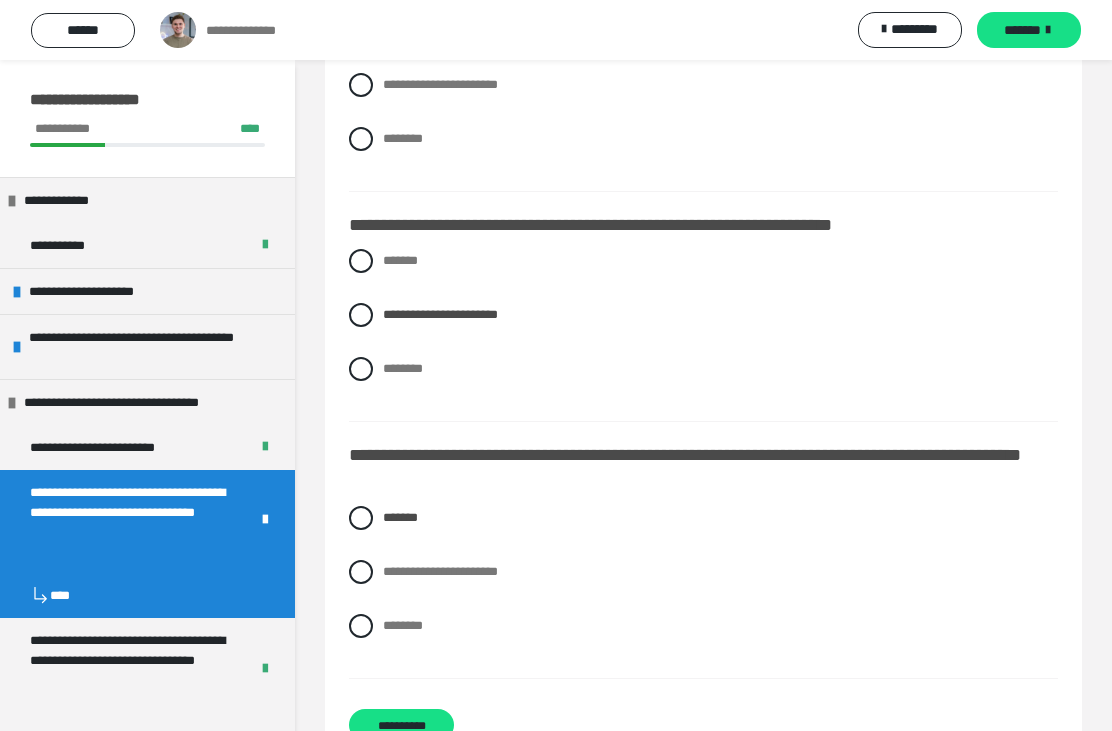 click on "**********" at bounding box center (401, 725) 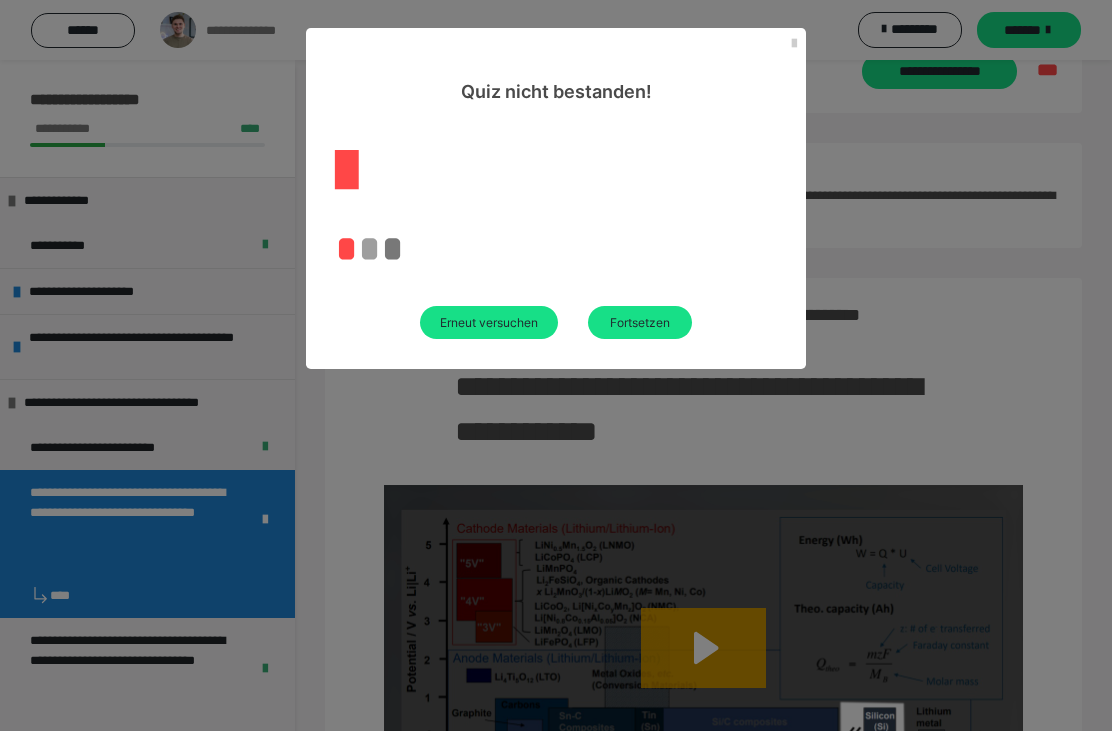 click on "Erneut versuchen" at bounding box center [489, 322] 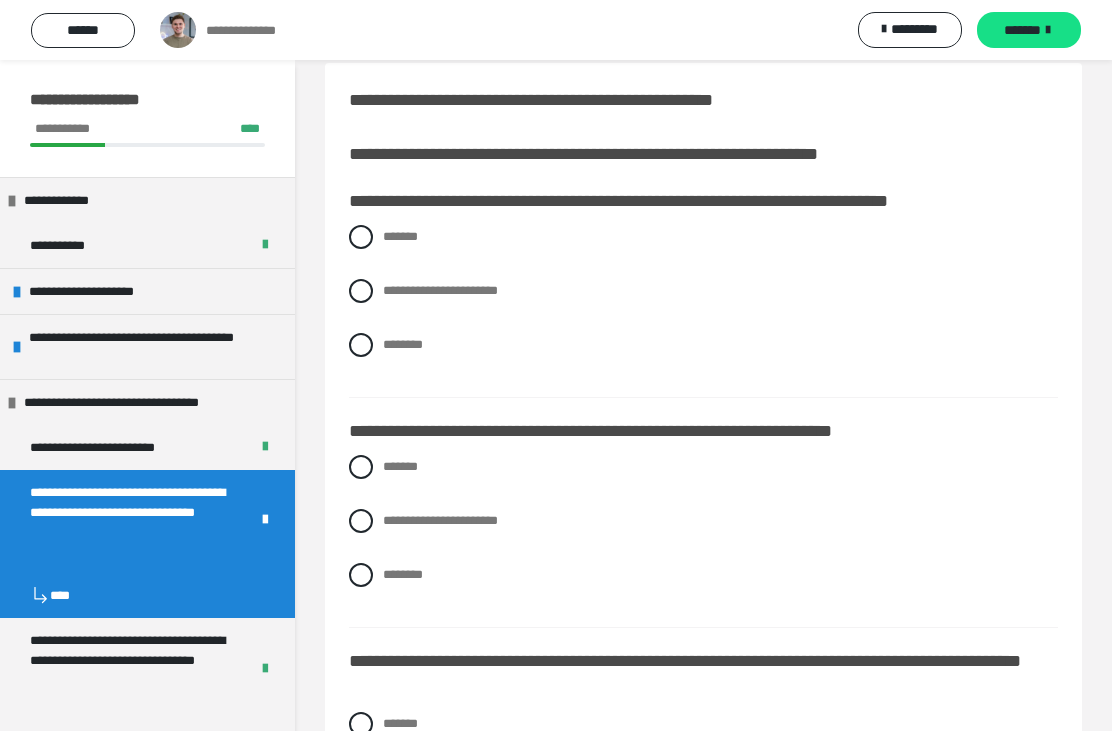 scroll, scrollTop: 0, scrollLeft: 0, axis: both 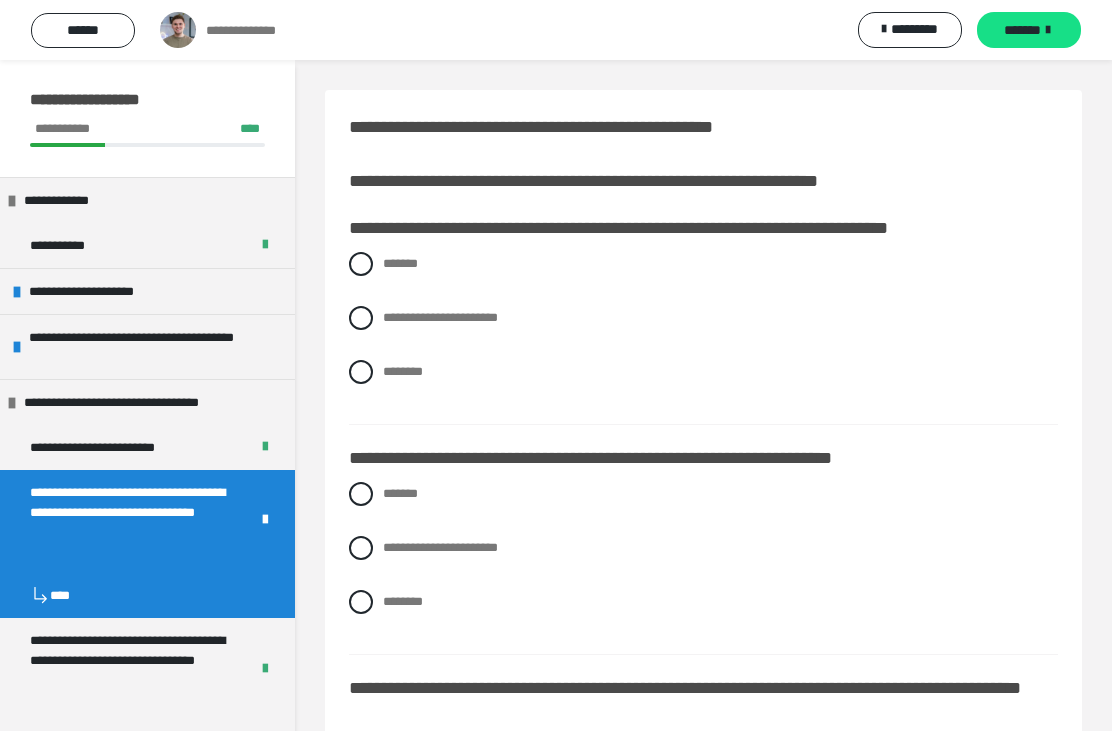 click on "**********" at bounding box center [131, 521] 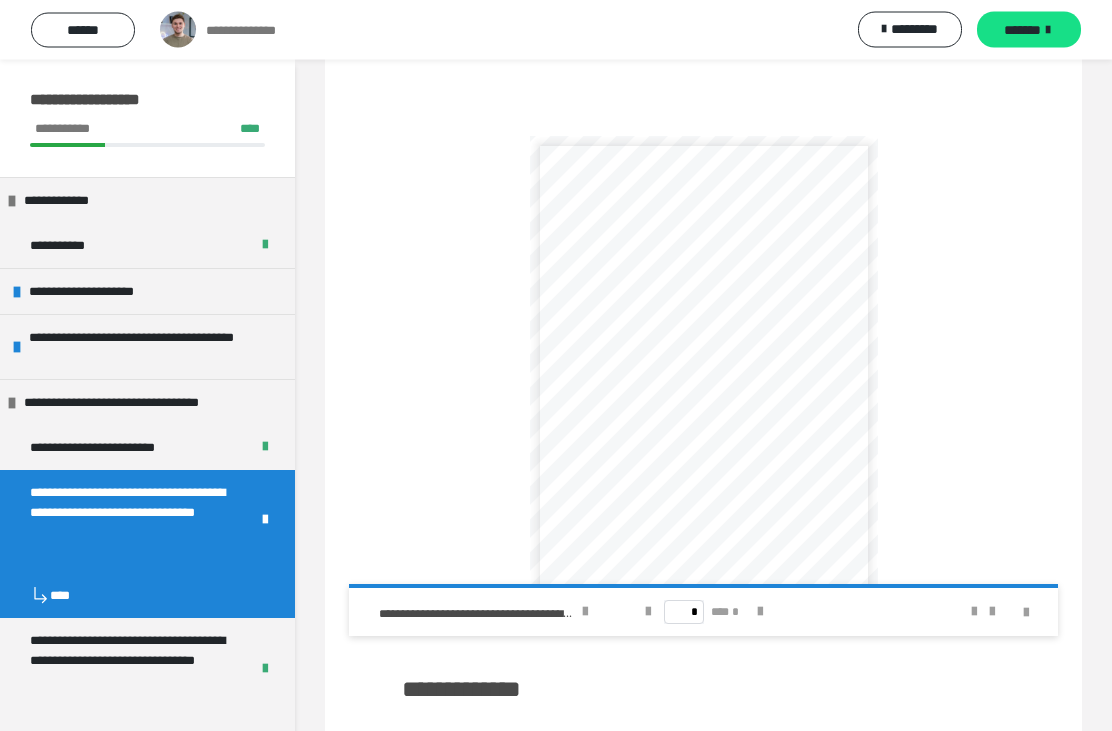 scroll, scrollTop: 868, scrollLeft: 0, axis: vertical 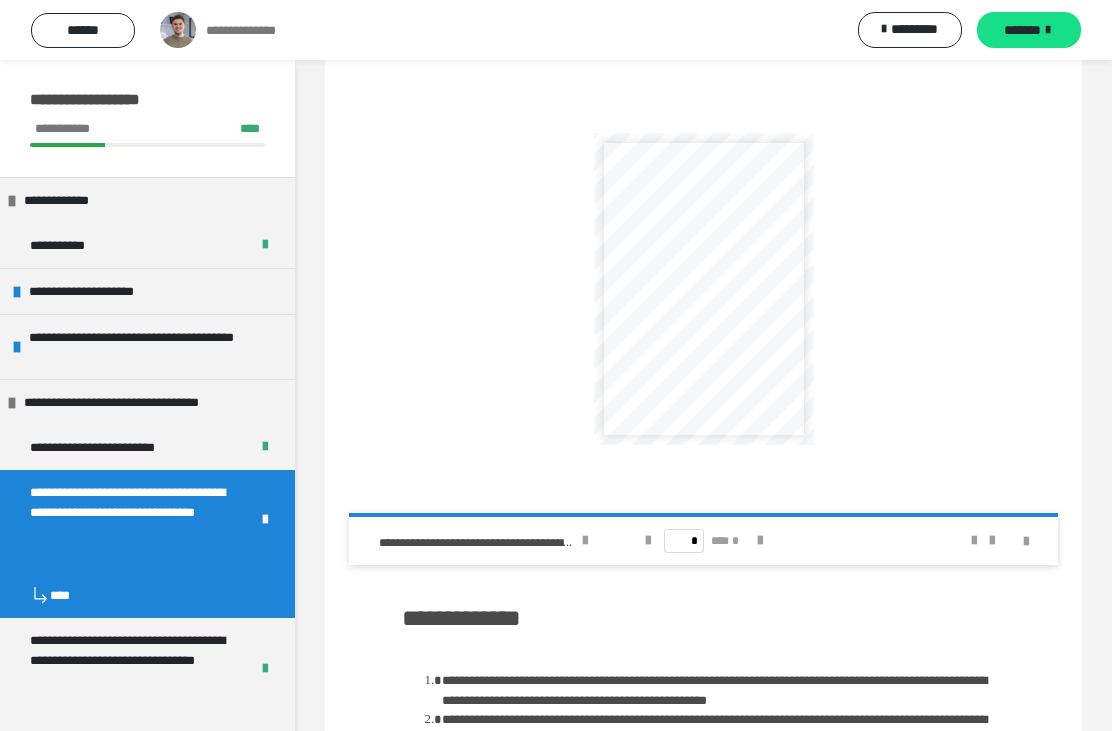 click at bounding box center [585, 541] 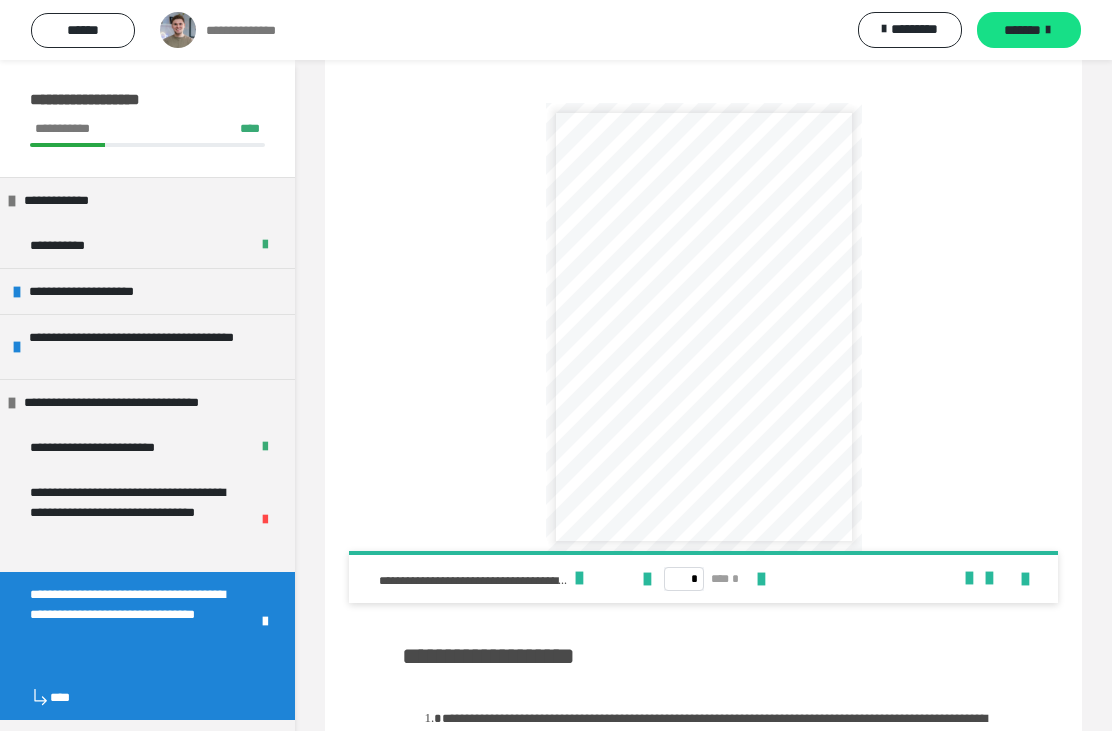 click on "**********" at bounding box center [131, 521] 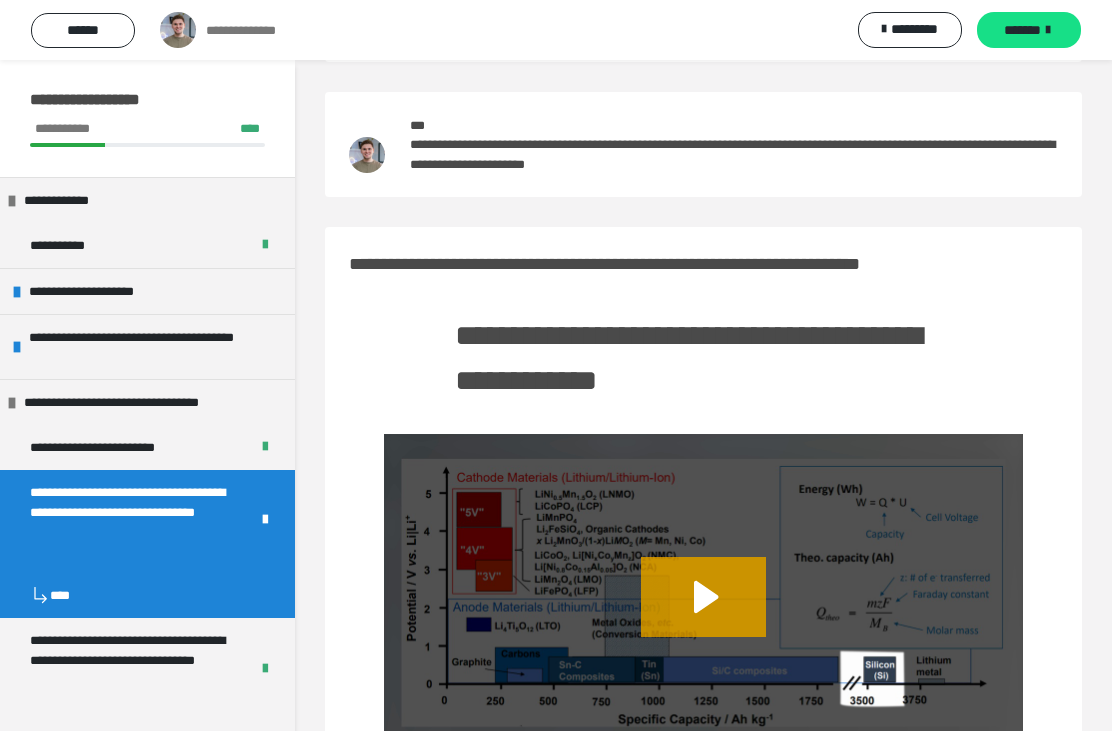 scroll, scrollTop: 0, scrollLeft: 0, axis: both 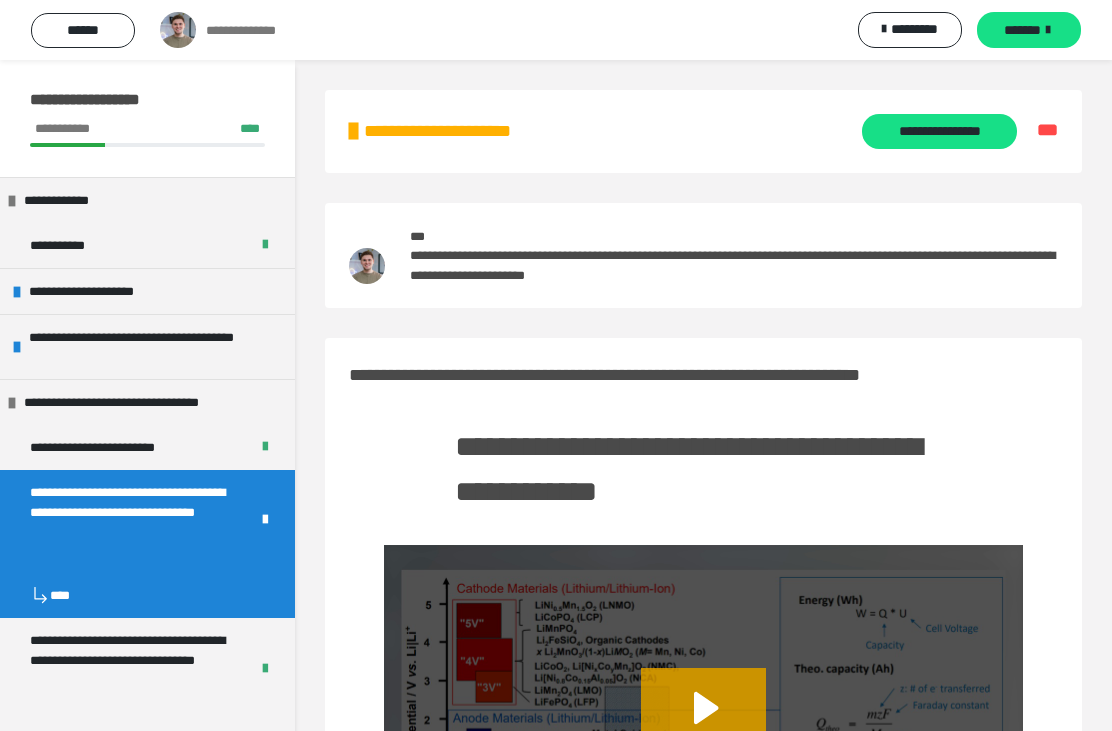 click on "**********" at bounding box center (939, 131) 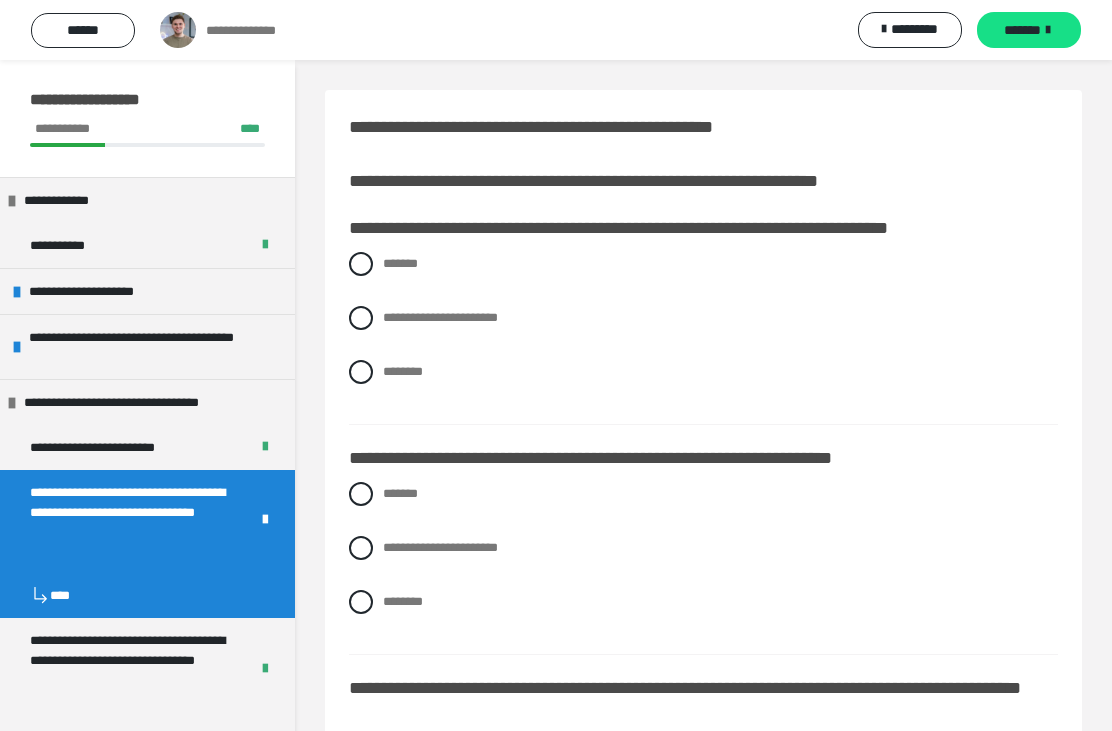 click on "**********" at bounding box center [440, 317] 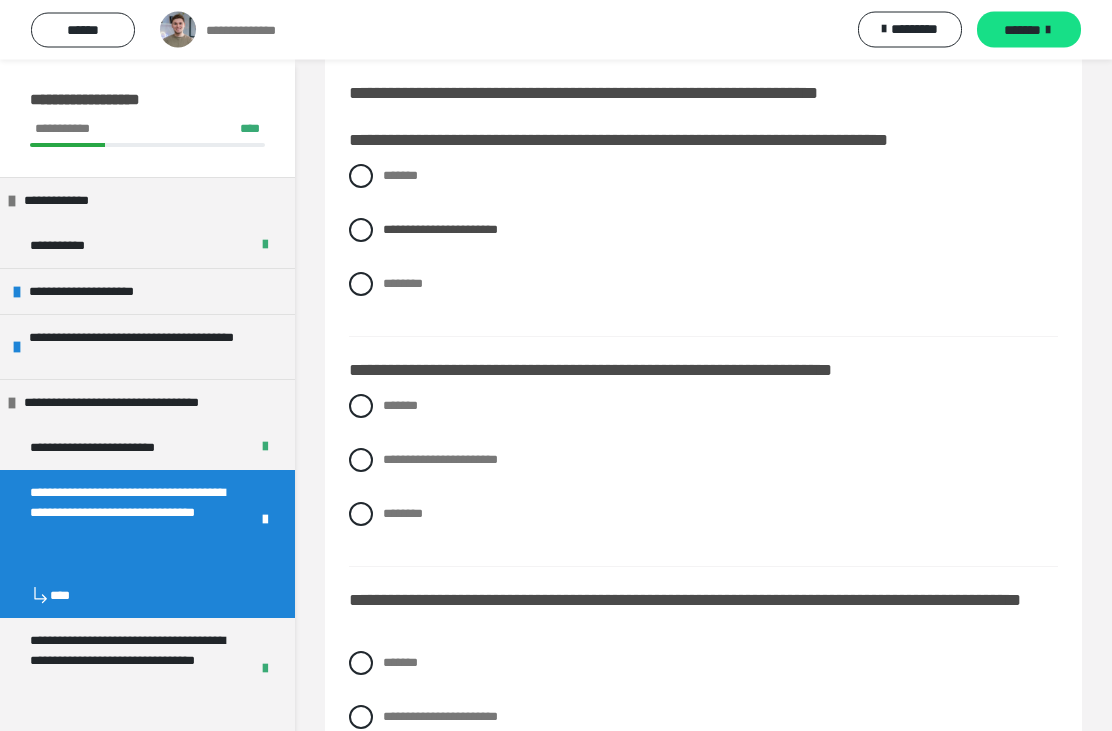 scroll, scrollTop: 104, scrollLeft: 0, axis: vertical 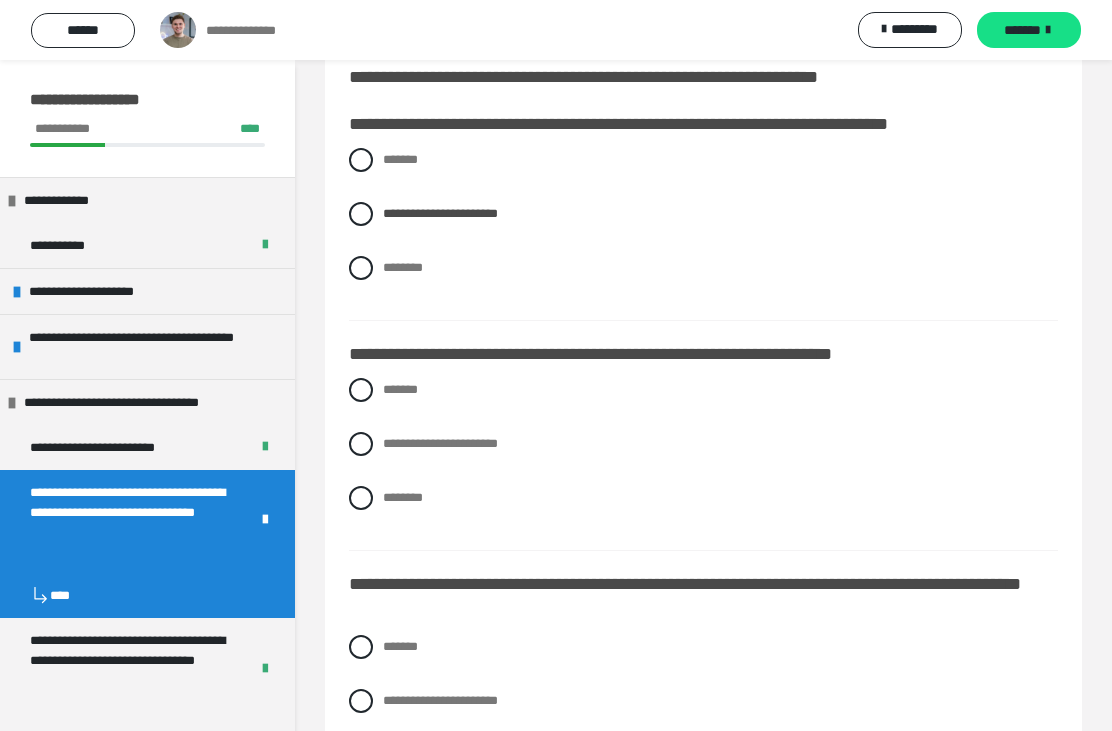 click on "**********" at bounding box center [440, 443] 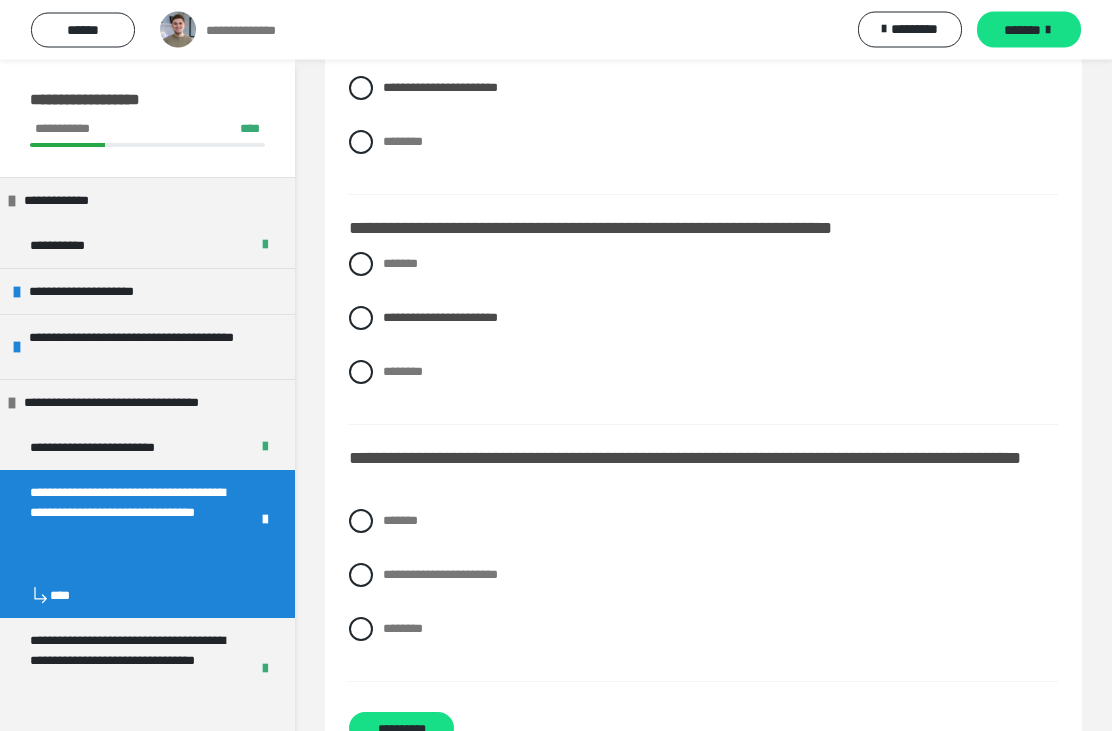 click on "*******" at bounding box center (703, 522) 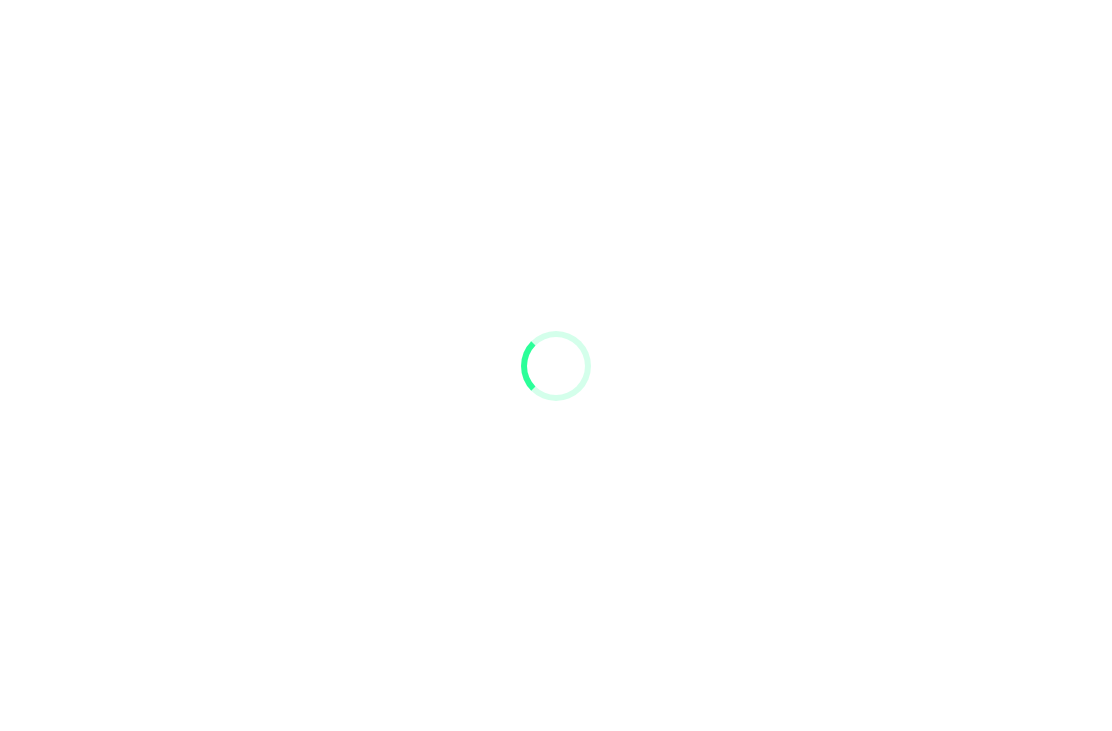 scroll, scrollTop: 0, scrollLeft: 0, axis: both 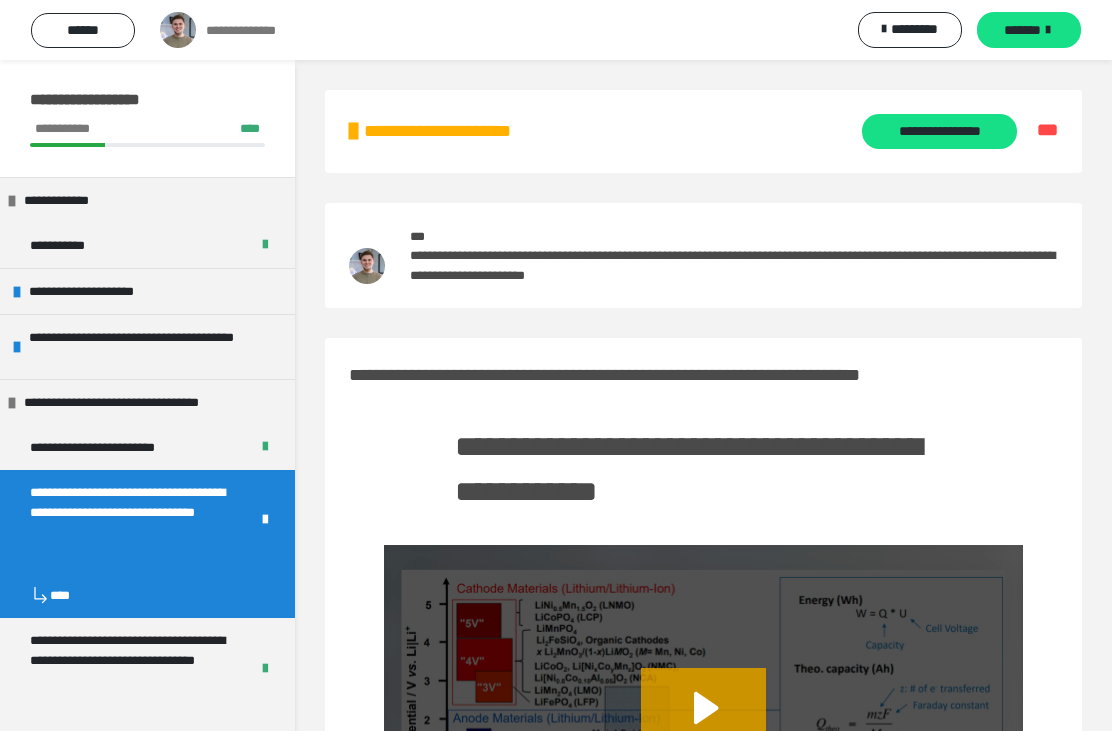 click on "**********" at bounding box center (939, 131) 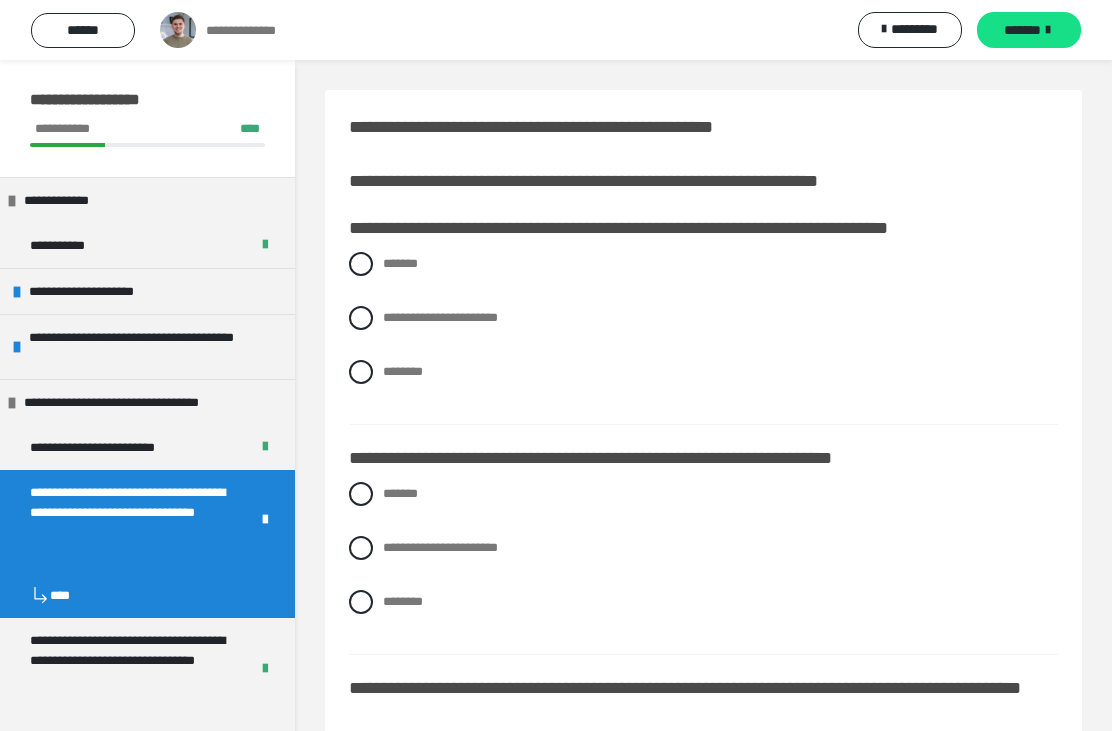 click on "********" at bounding box center [403, 371] 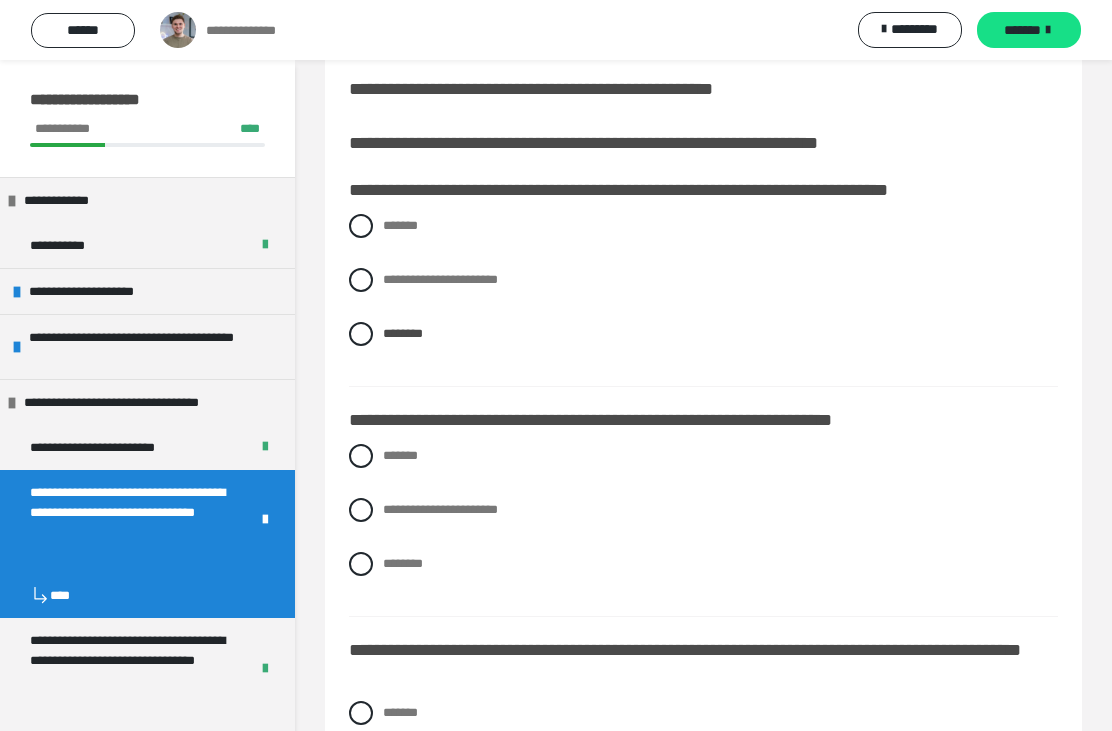 scroll, scrollTop: 39, scrollLeft: 0, axis: vertical 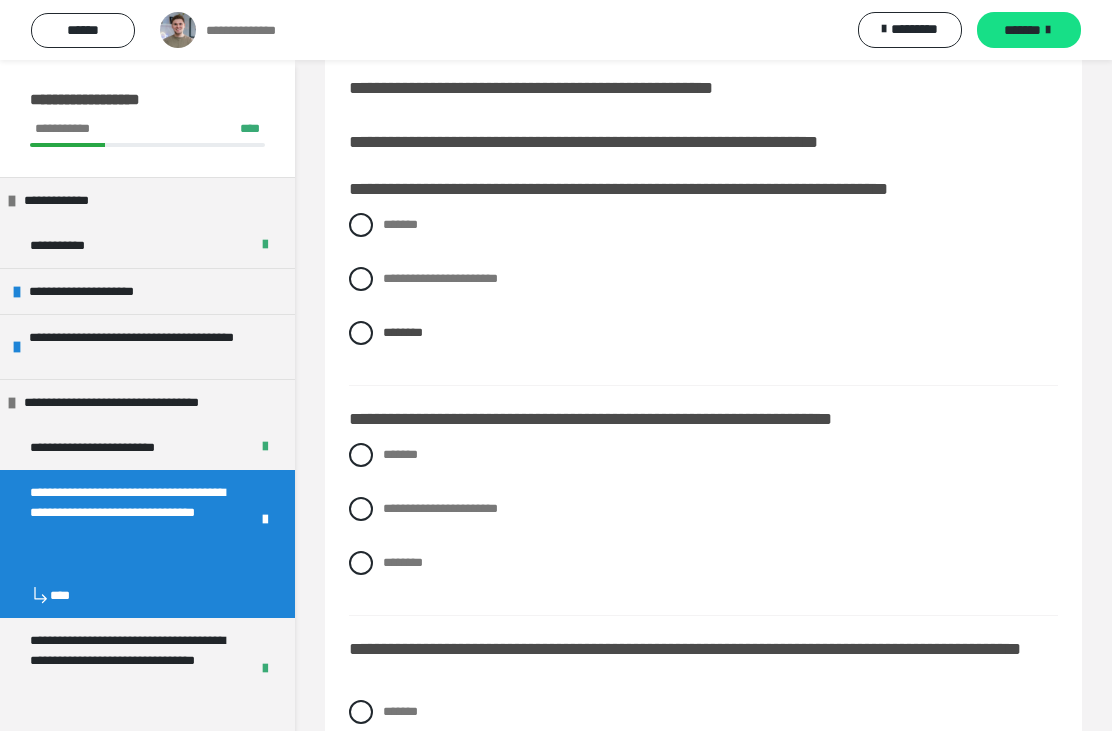 click on "**********" at bounding box center [440, 278] 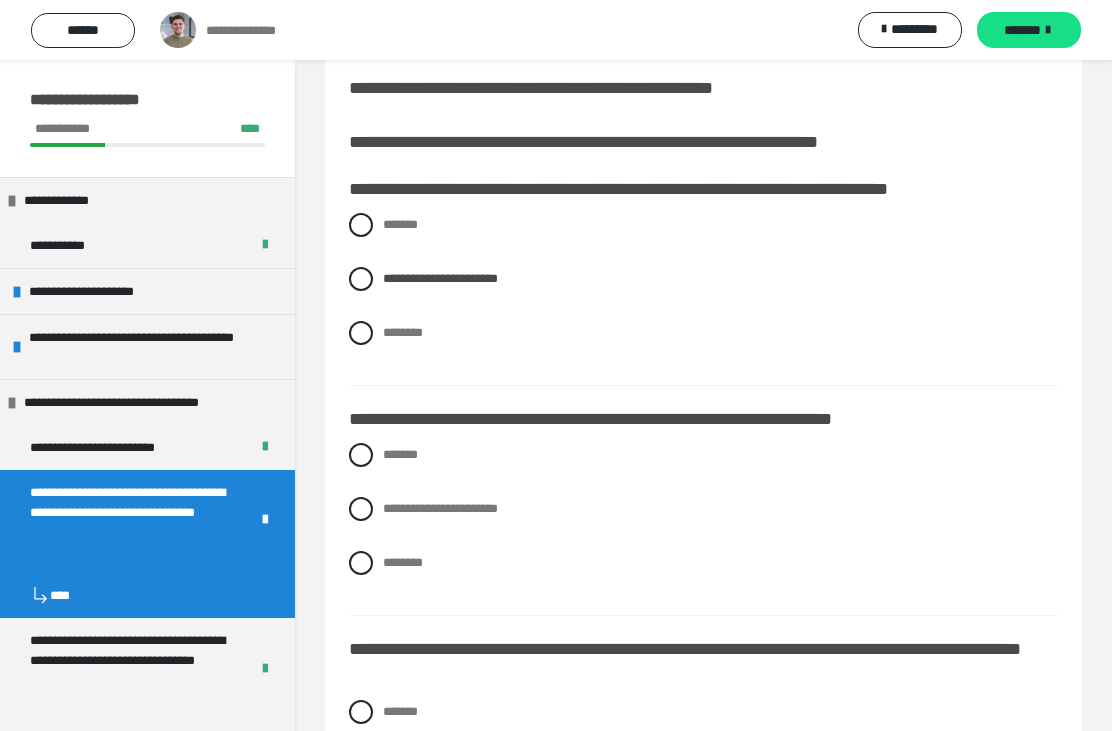 click on "********" at bounding box center [403, 562] 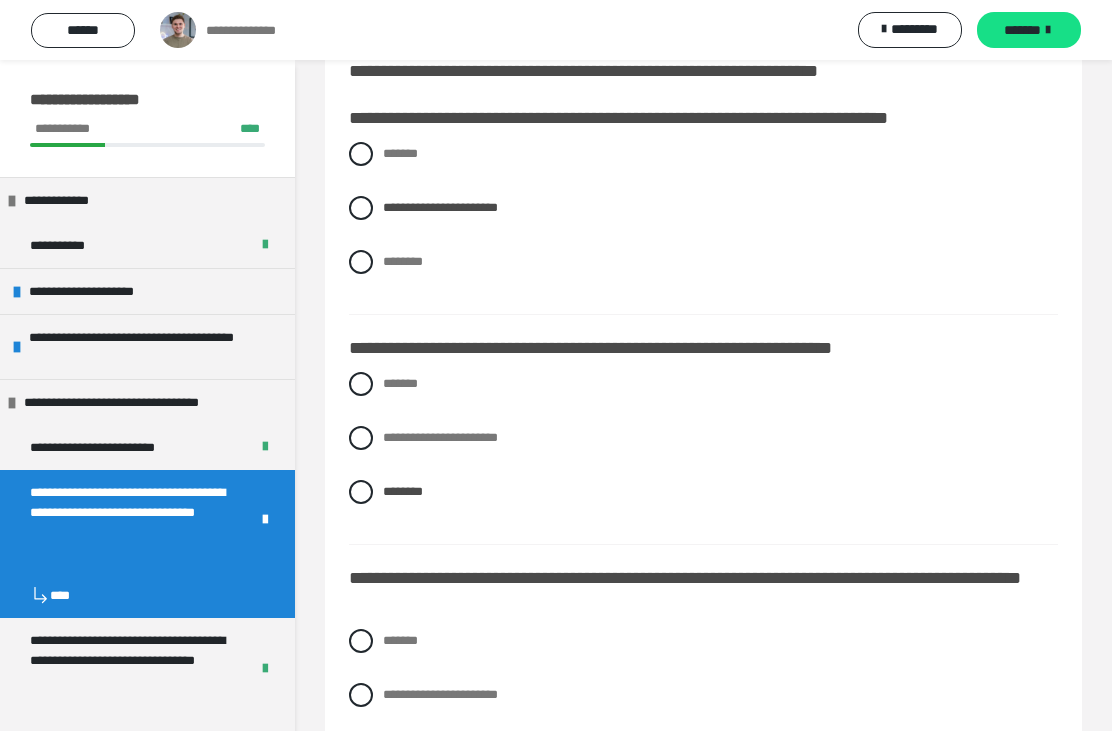 scroll, scrollTop: 233, scrollLeft: 0, axis: vertical 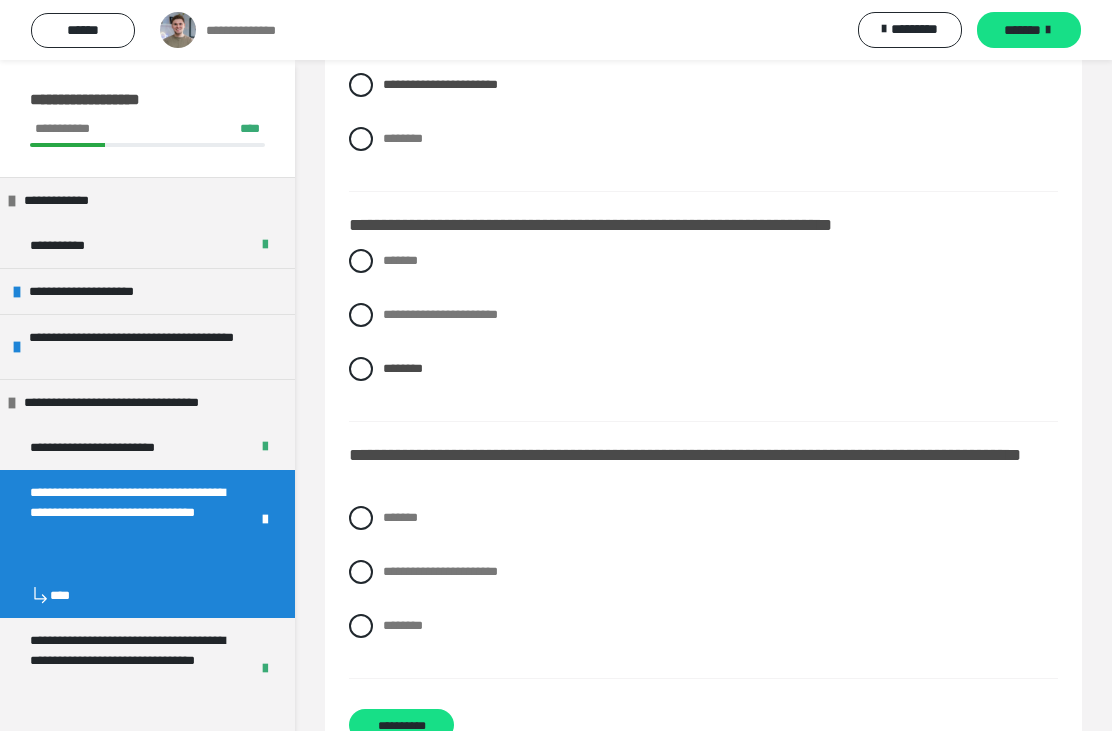 click on "**********" at bounding box center (401, 725) 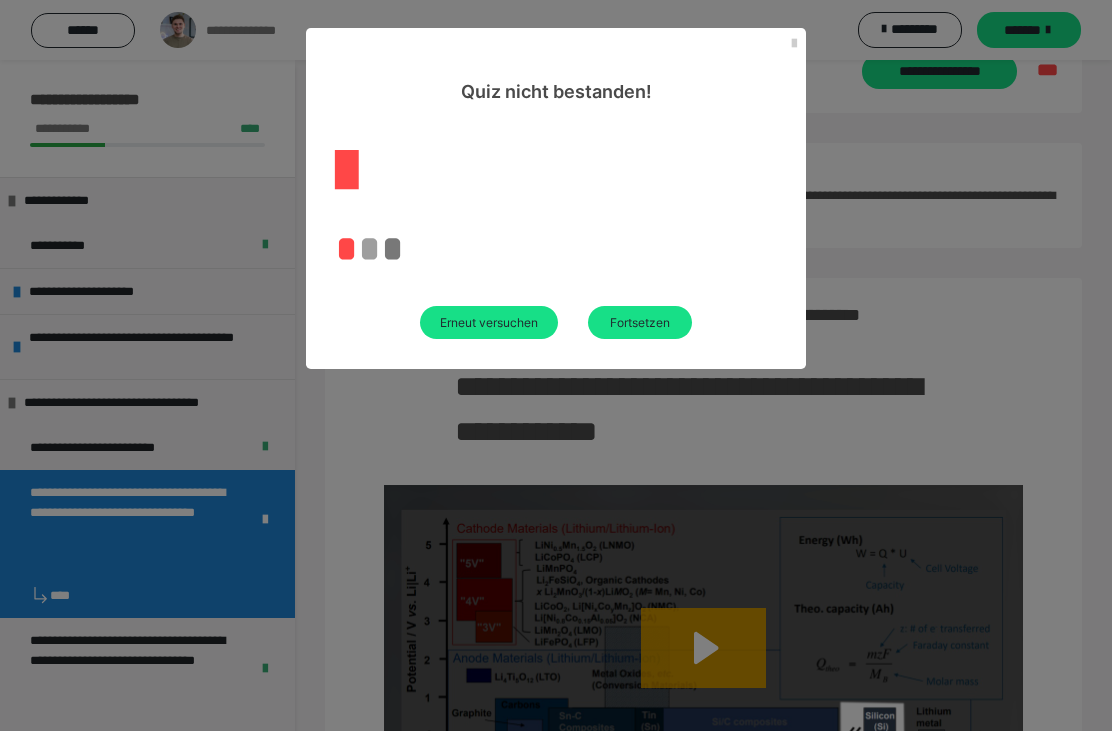 click on "Erneut versuchen" at bounding box center [489, 322] 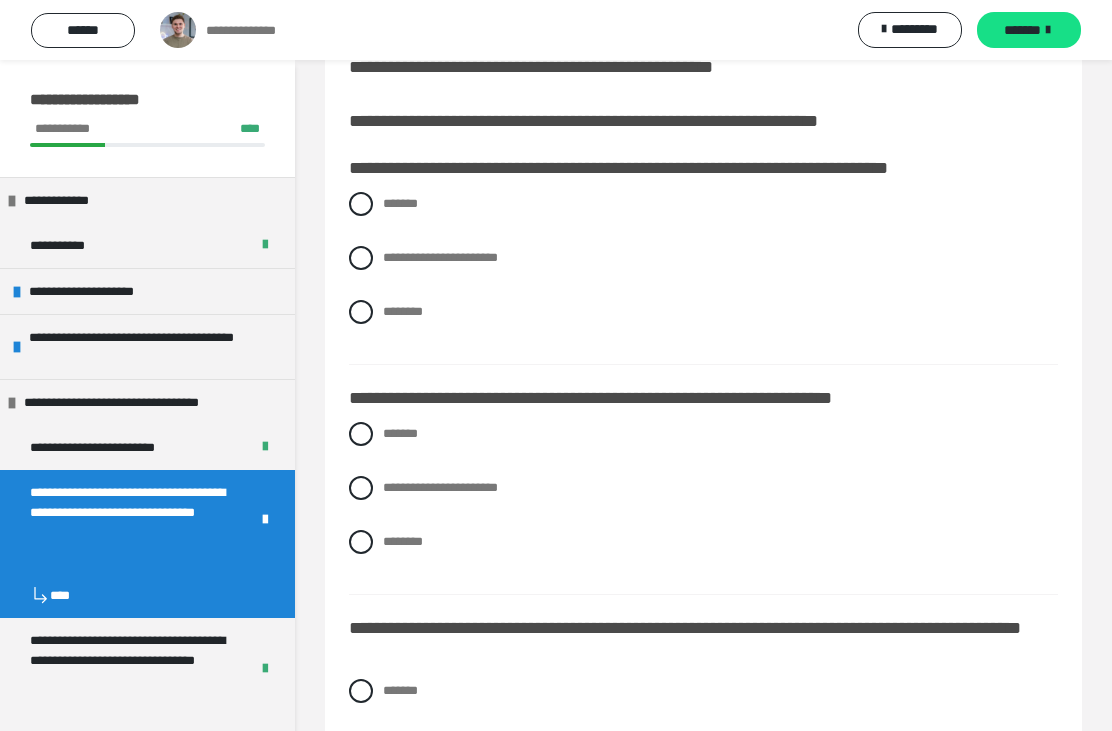 click on "*******" at bounding box center [400, 690] 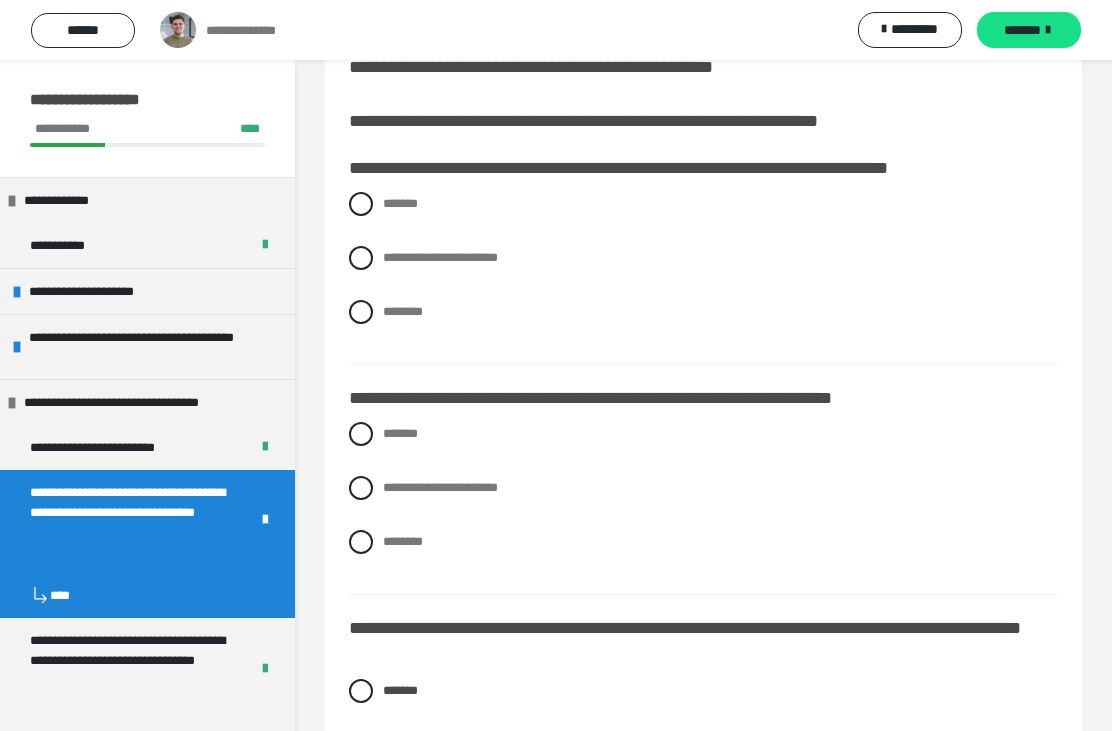 click on "********" at bounding box center [703, 542] 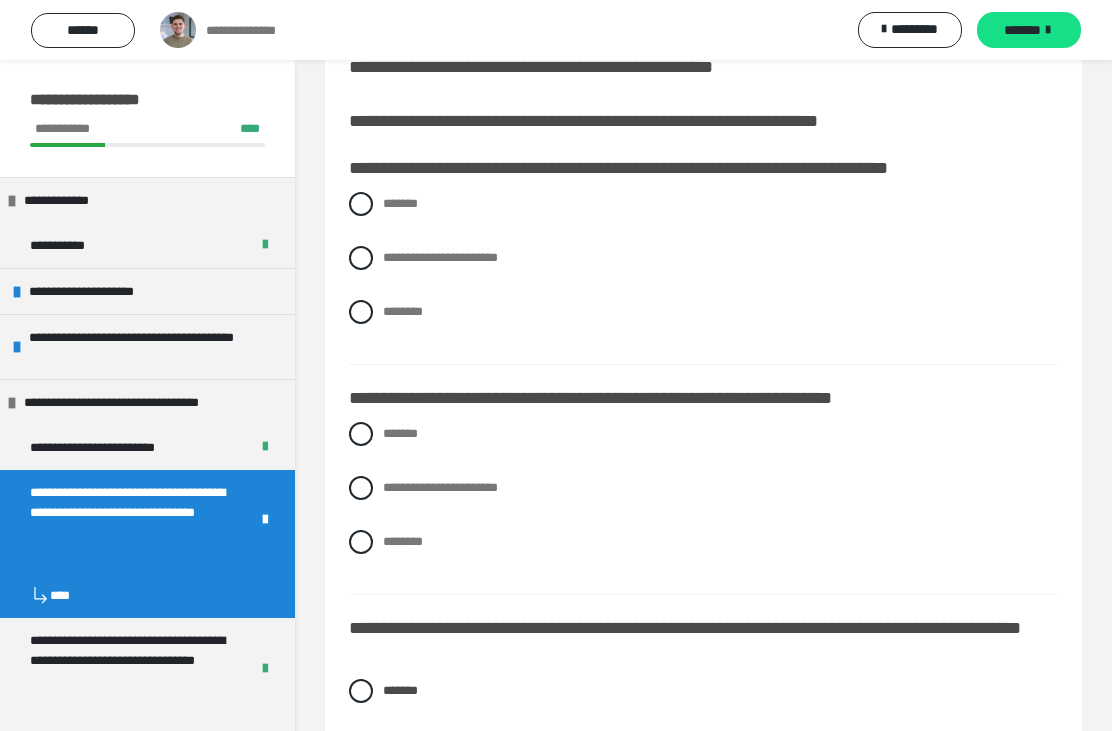 radio on "****" 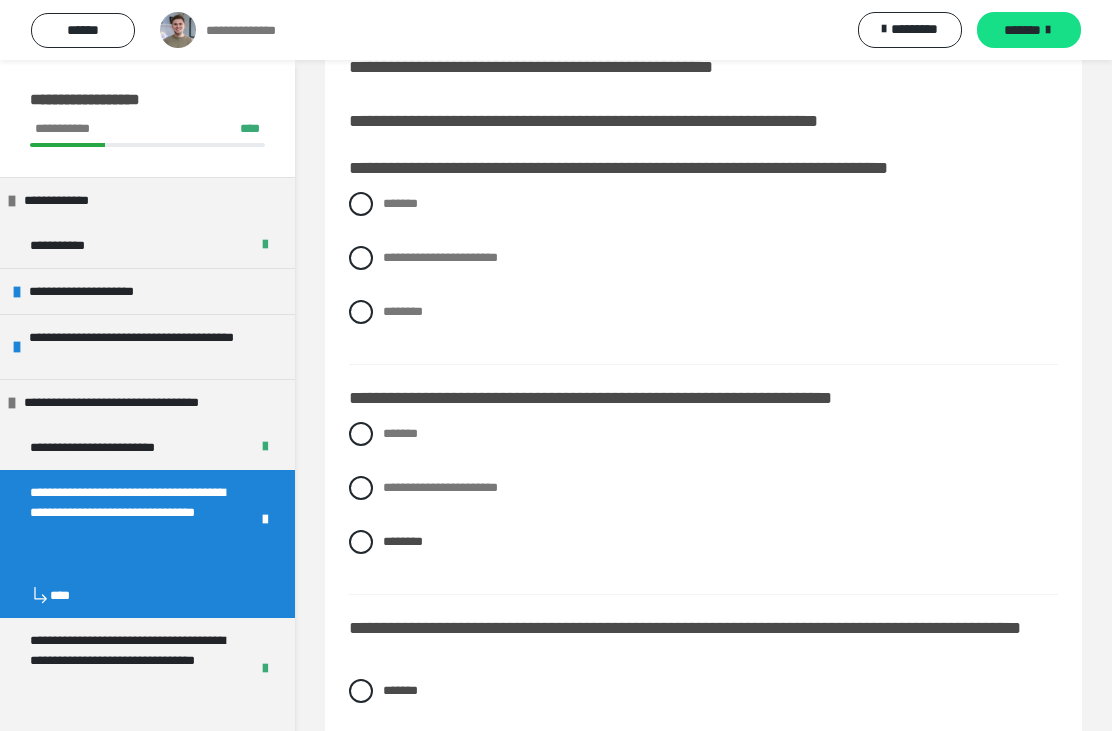 click on "**********" at bounding box center [440, 487] 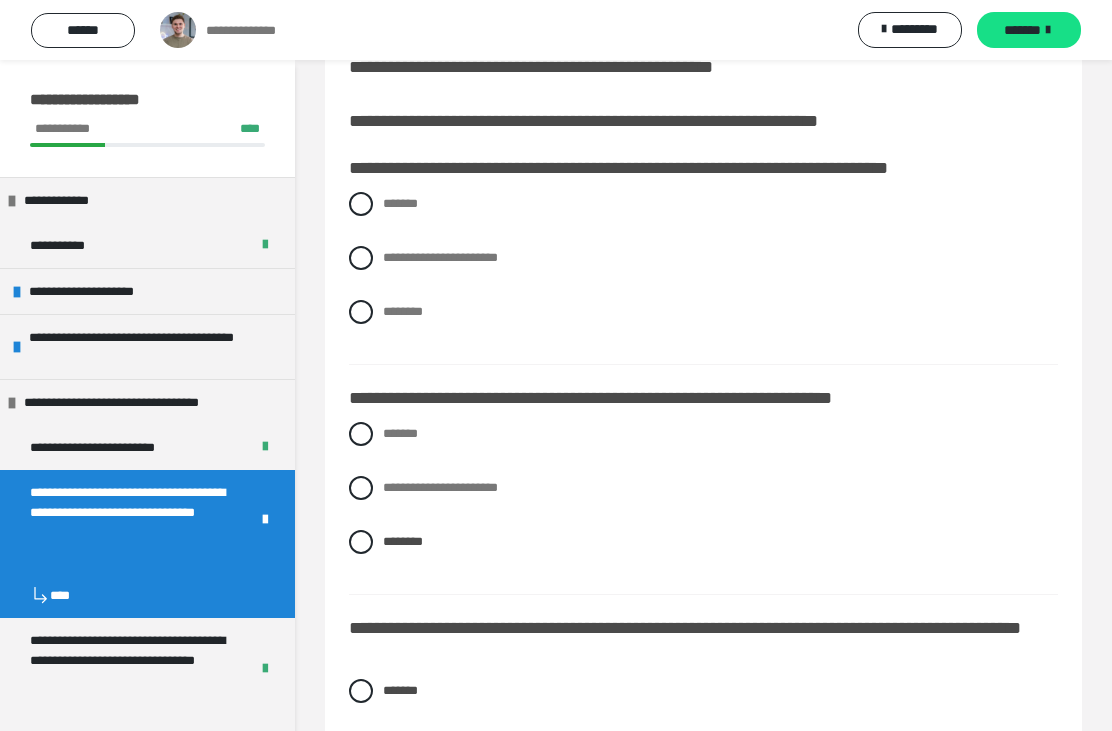 radio on "****" 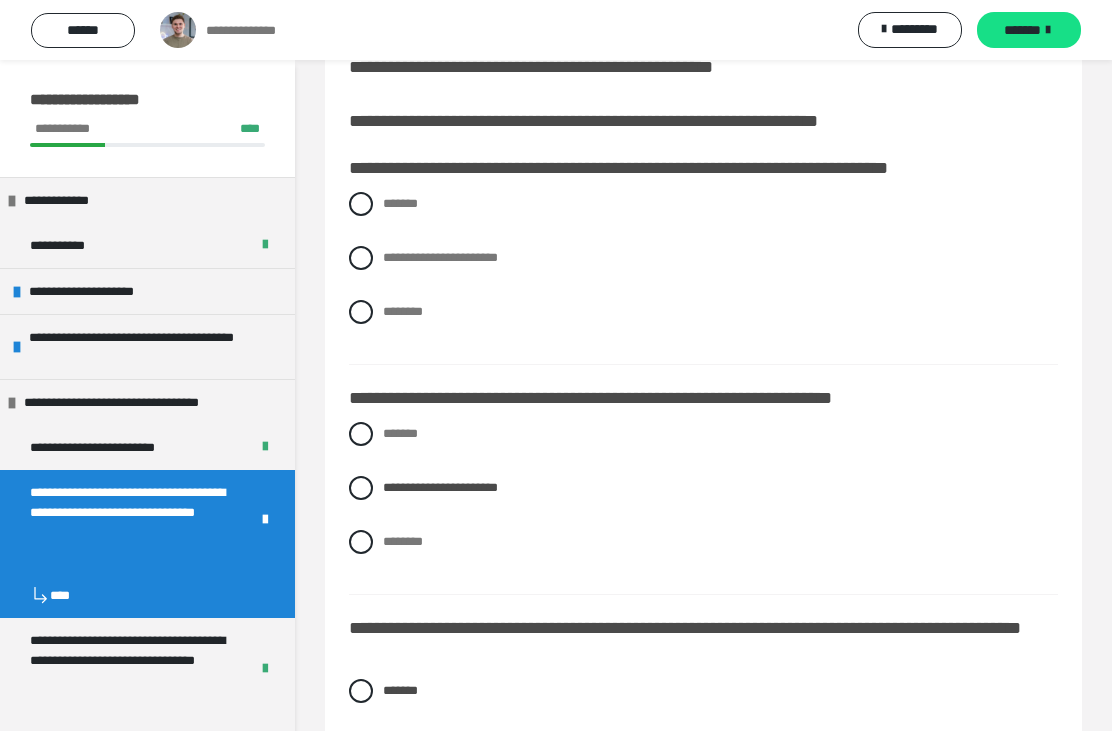 click on "**********" at bounding box center (440, 257) 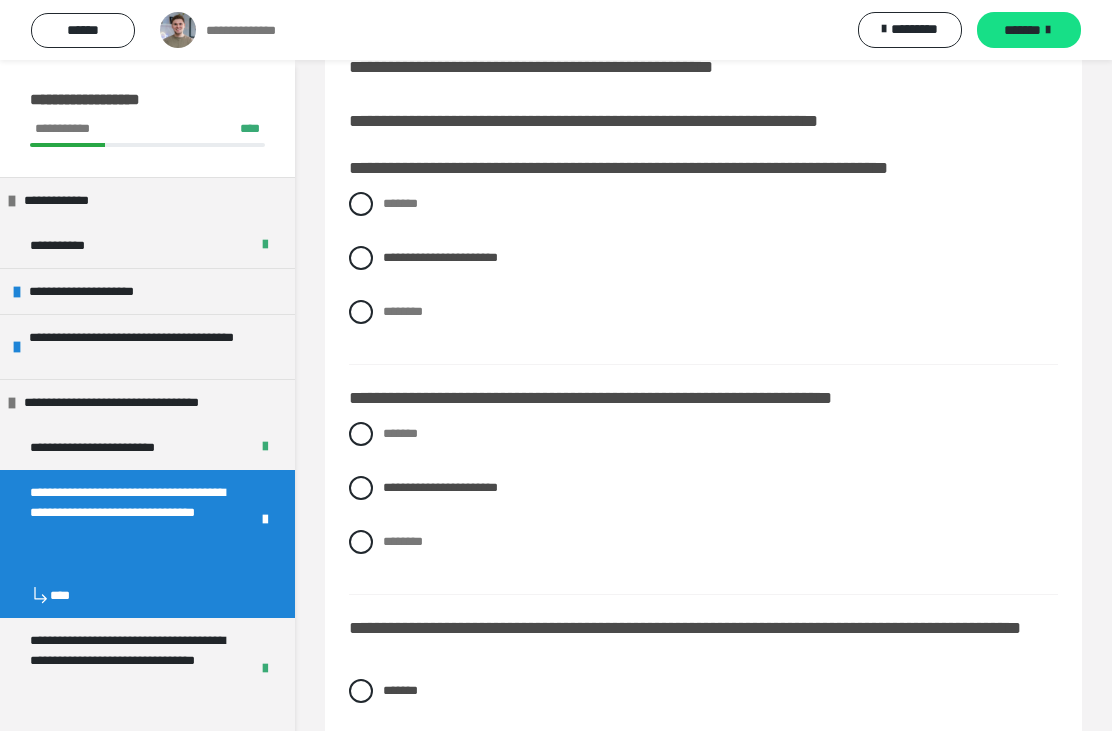 click on "********" at bounding box center [403, 541] 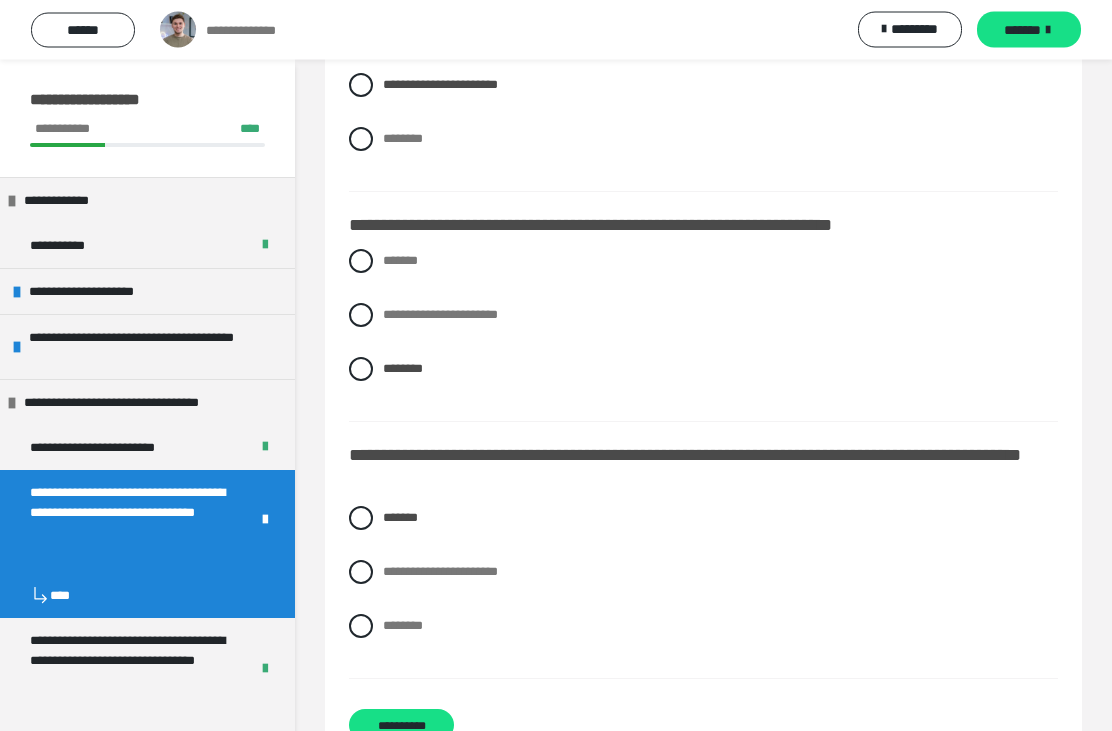 scroll, scrollTop: 233, scrollLeft: 0, axis: vertical 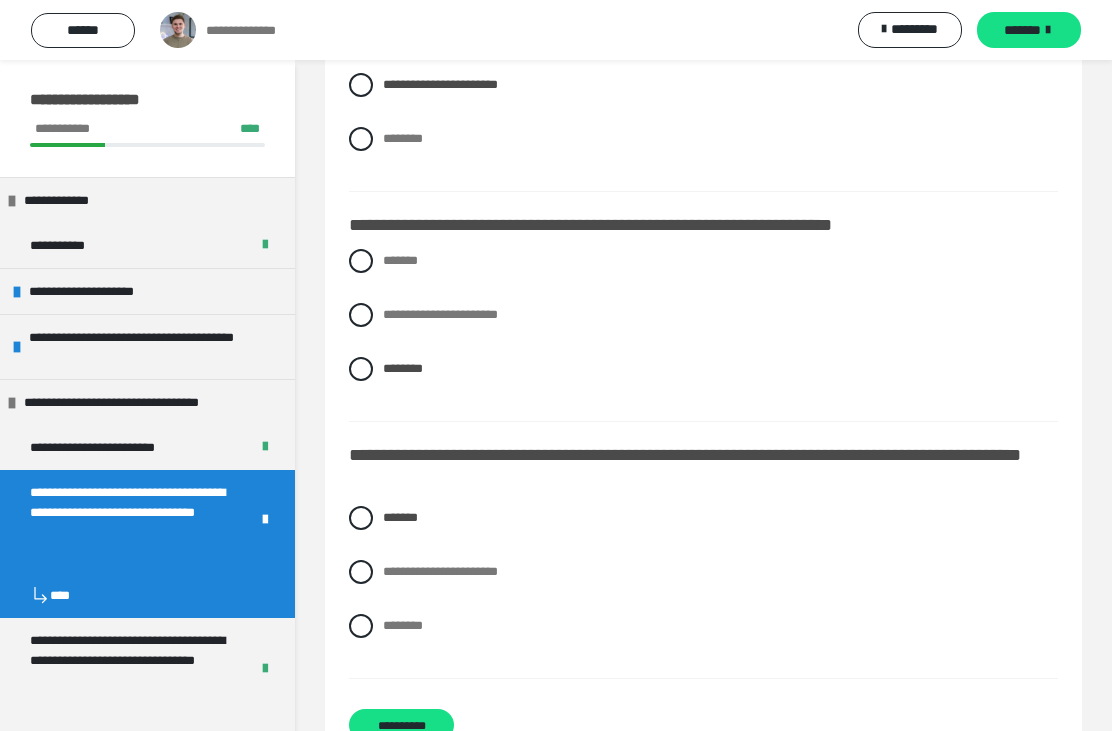 click on "**********" at bounding box center [401, 725] 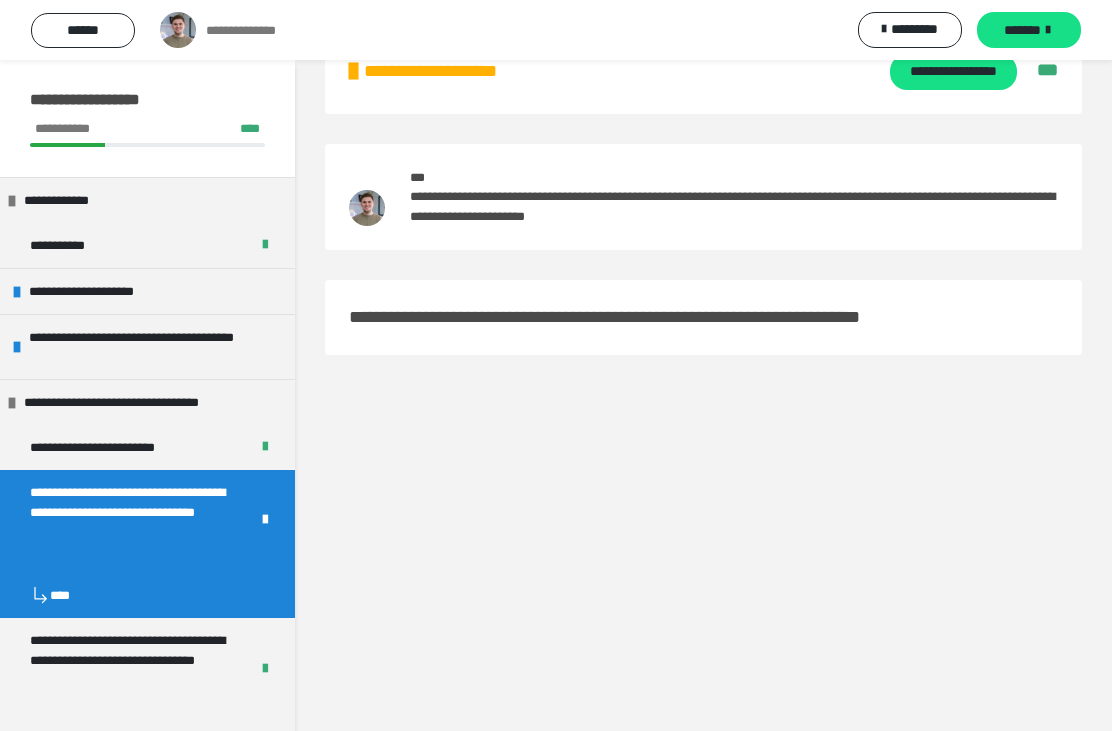 scroll, scrollTop: 60, scrollLeft: 0, axis: vertical 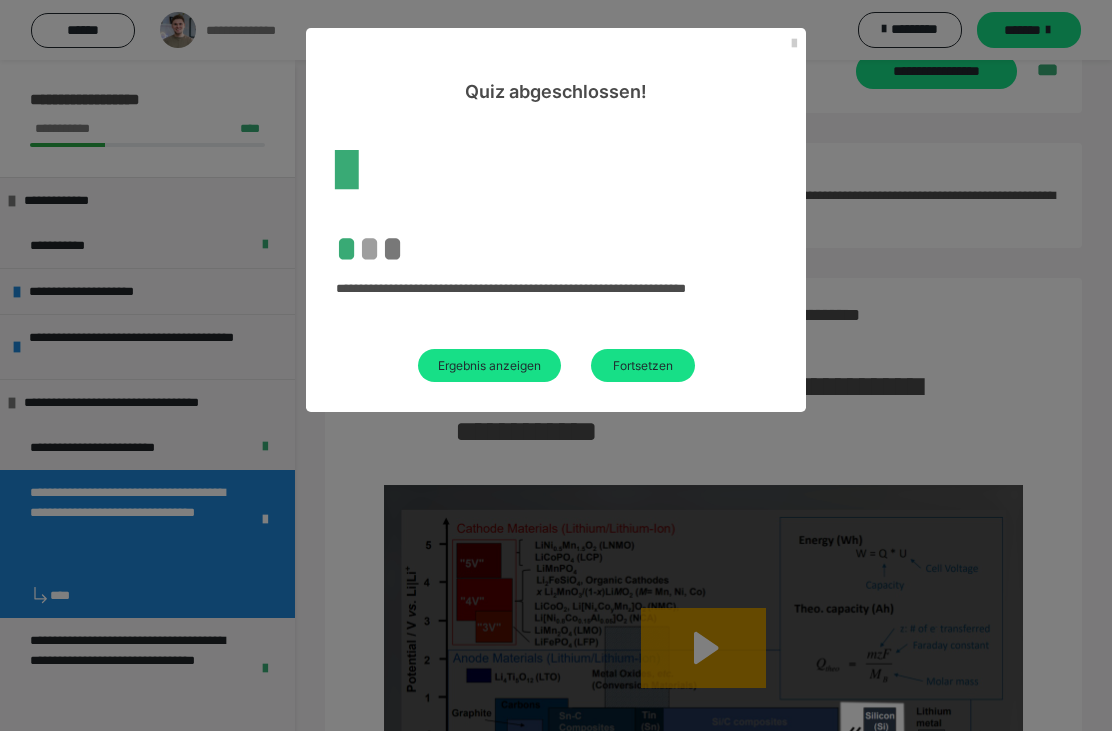 click on "Fortsetzen" at bounding box center [643, 365] 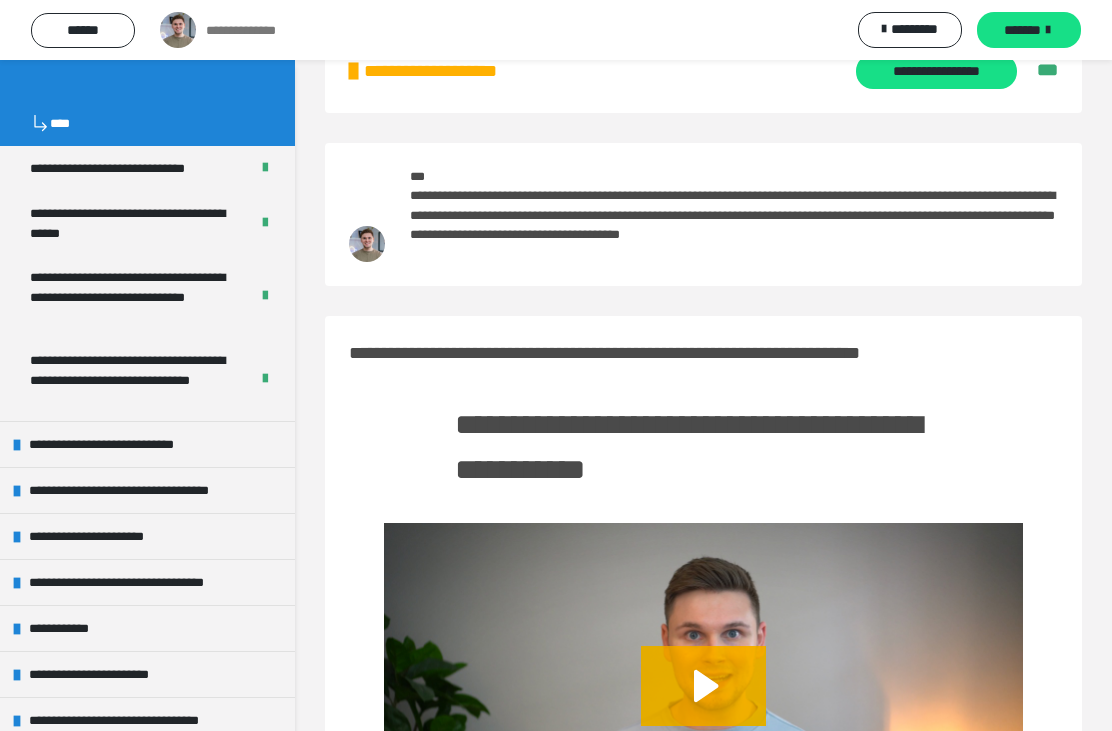 scroll, scrollTop: 573, scrollLeft: 0, axis: vertical 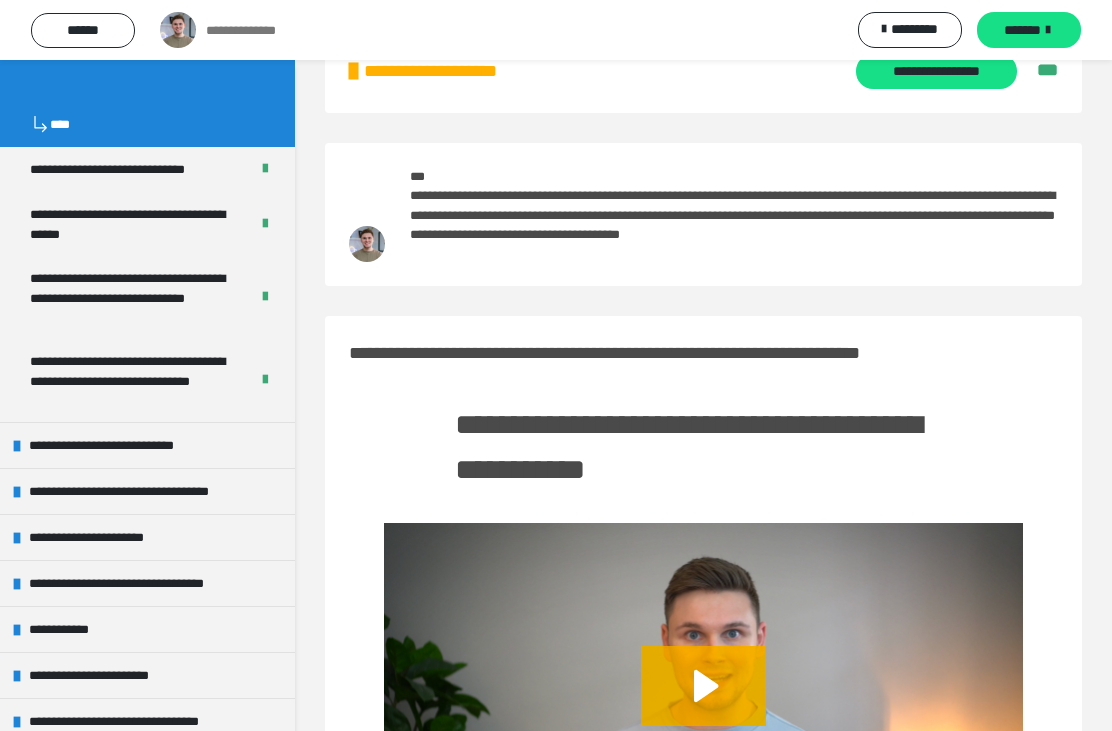 click on "**********" at bounding box center (147, 445) 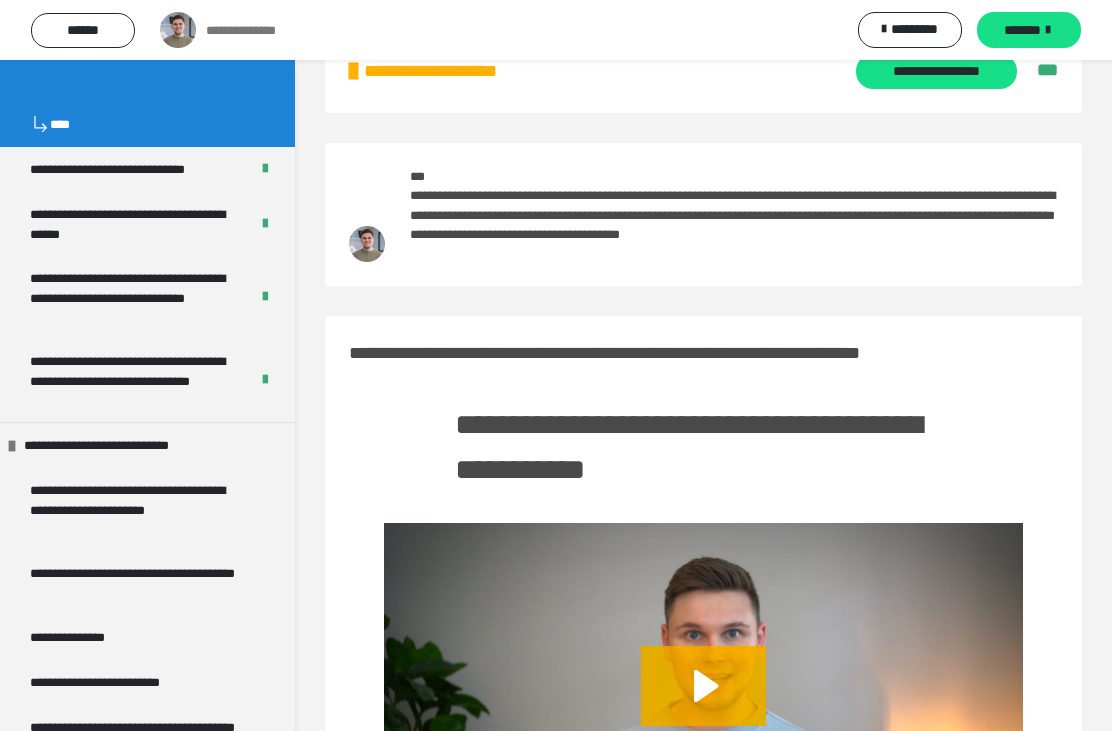 click on "**********" at bounding box center [139, 509] 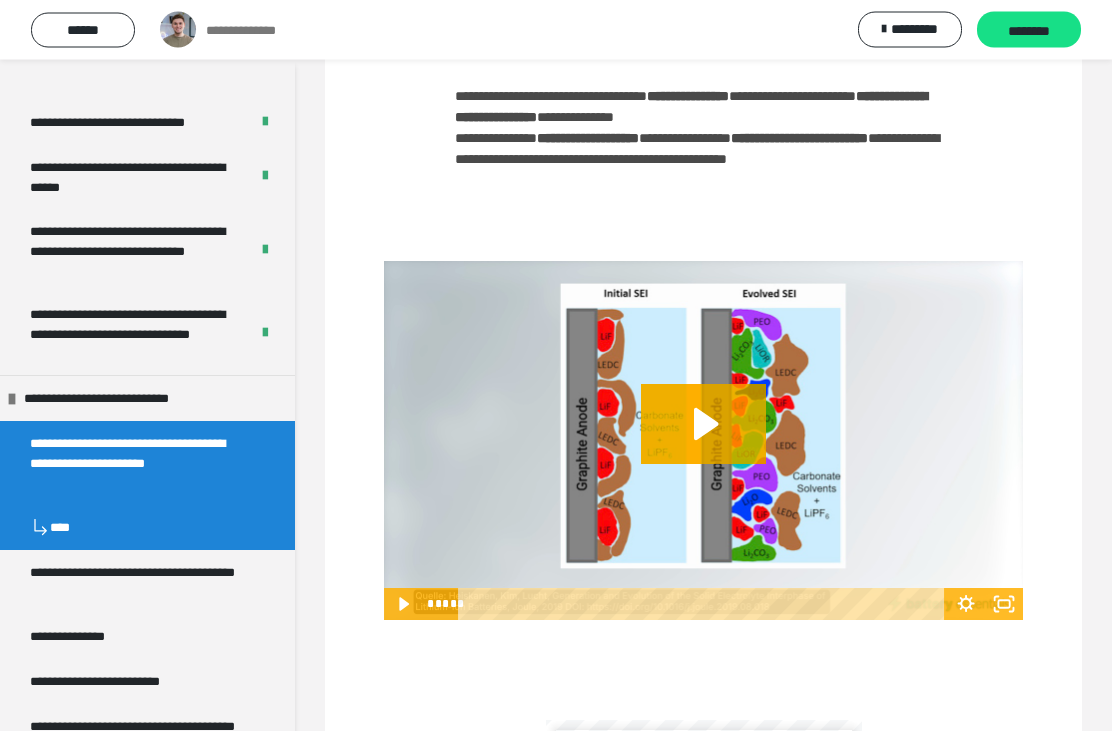 scroll, scrollTop: 256, scrollLeft: 0, axis: vertical 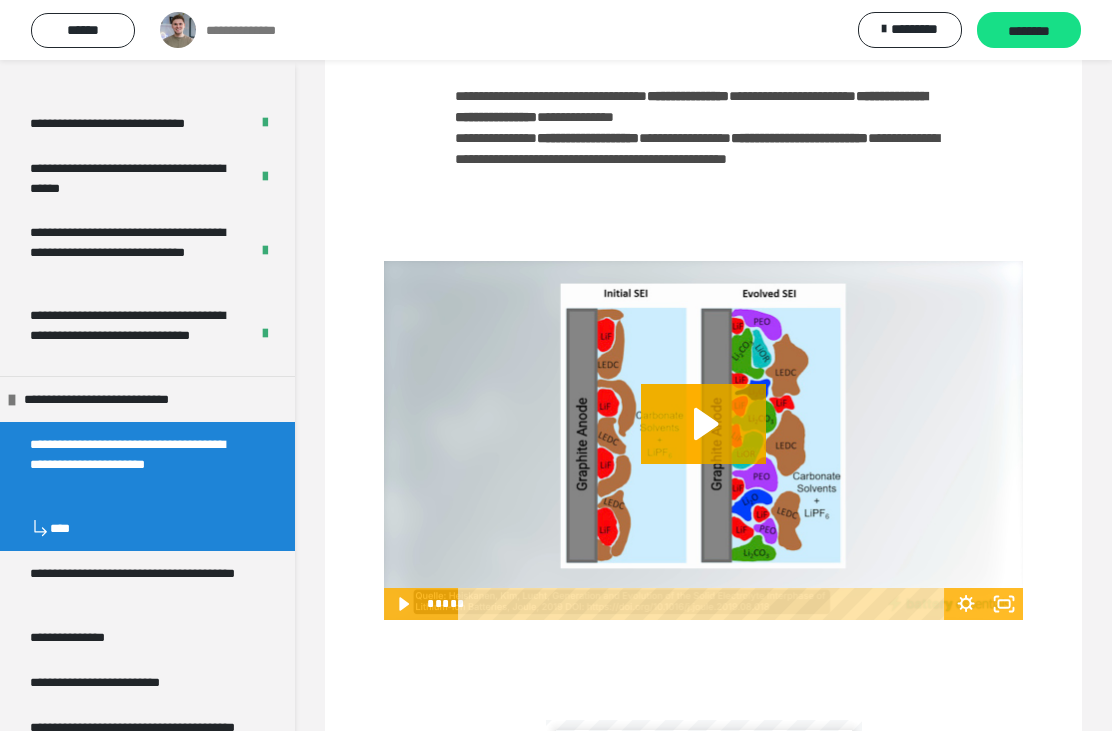click 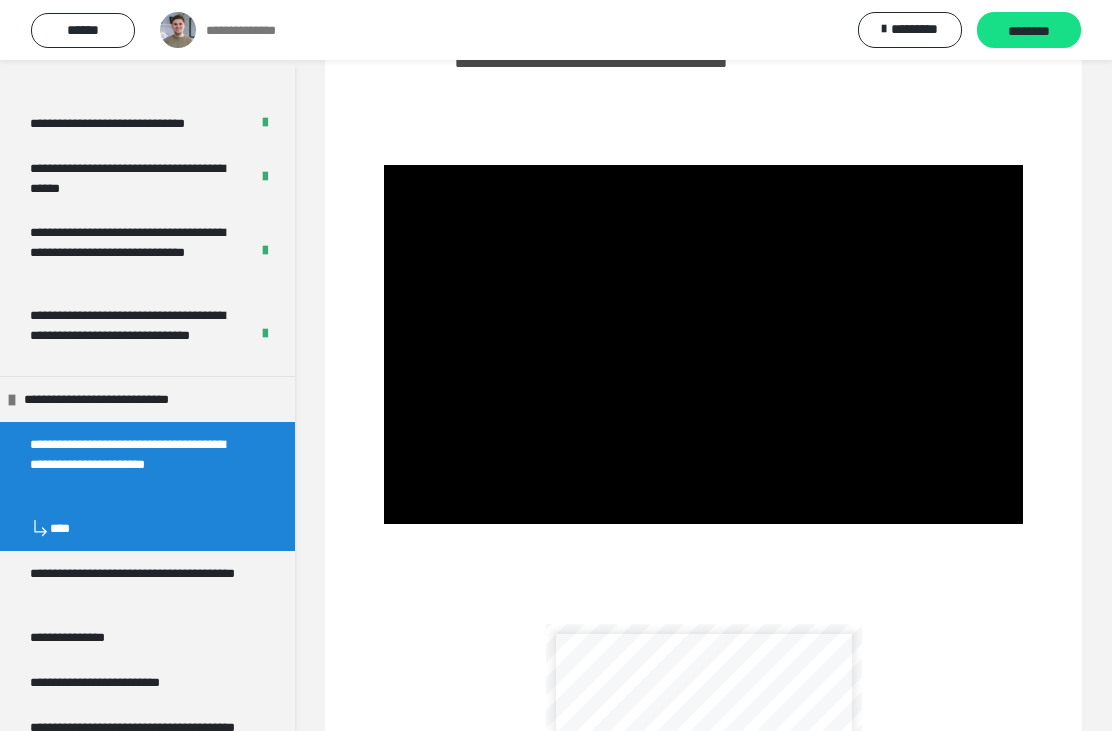scroll, scrollTop: 354, scrollLeft: 0, axis: vertical 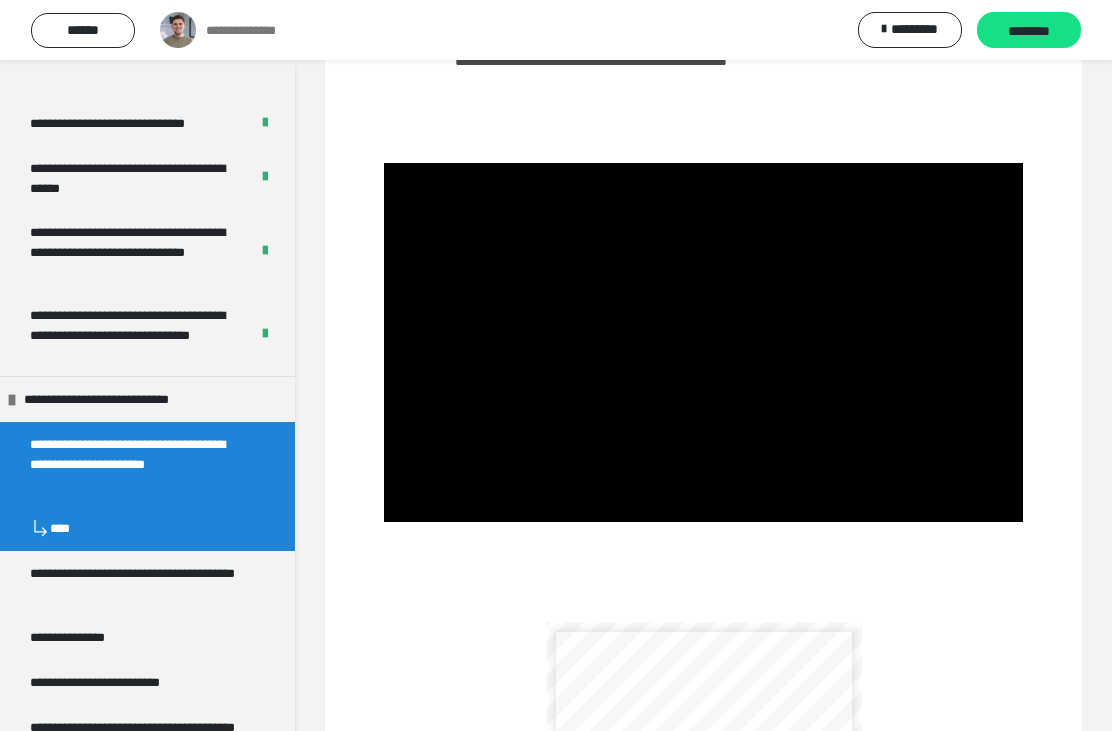 click at bounding box center [703, 342] 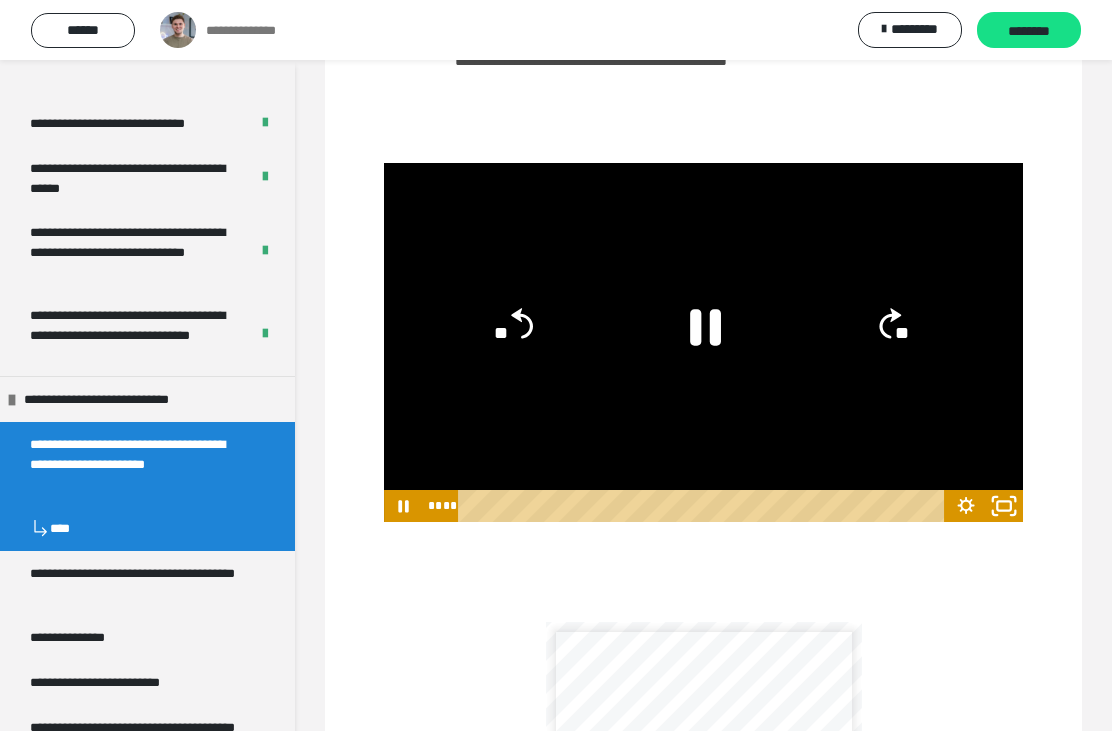 click 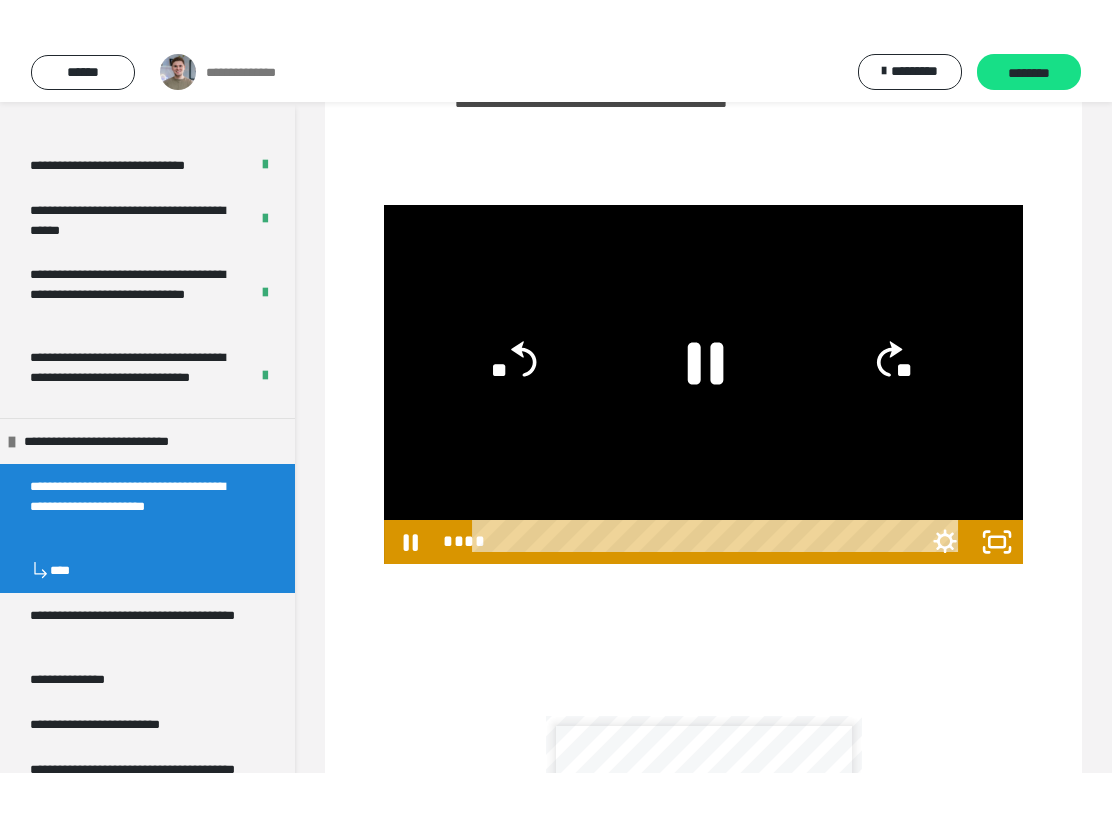 scroll, scrollTop: 20, scrollLeft: 0, axis: vertical 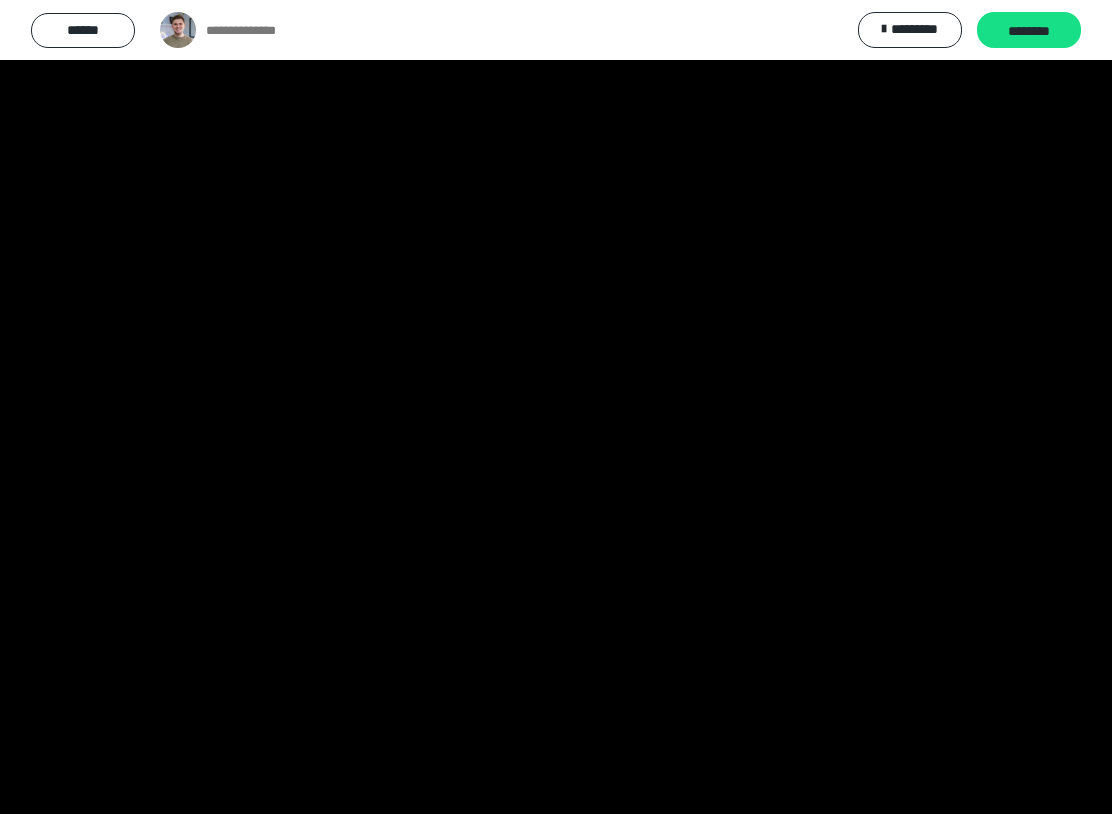 click at bounding box center [556, 407] 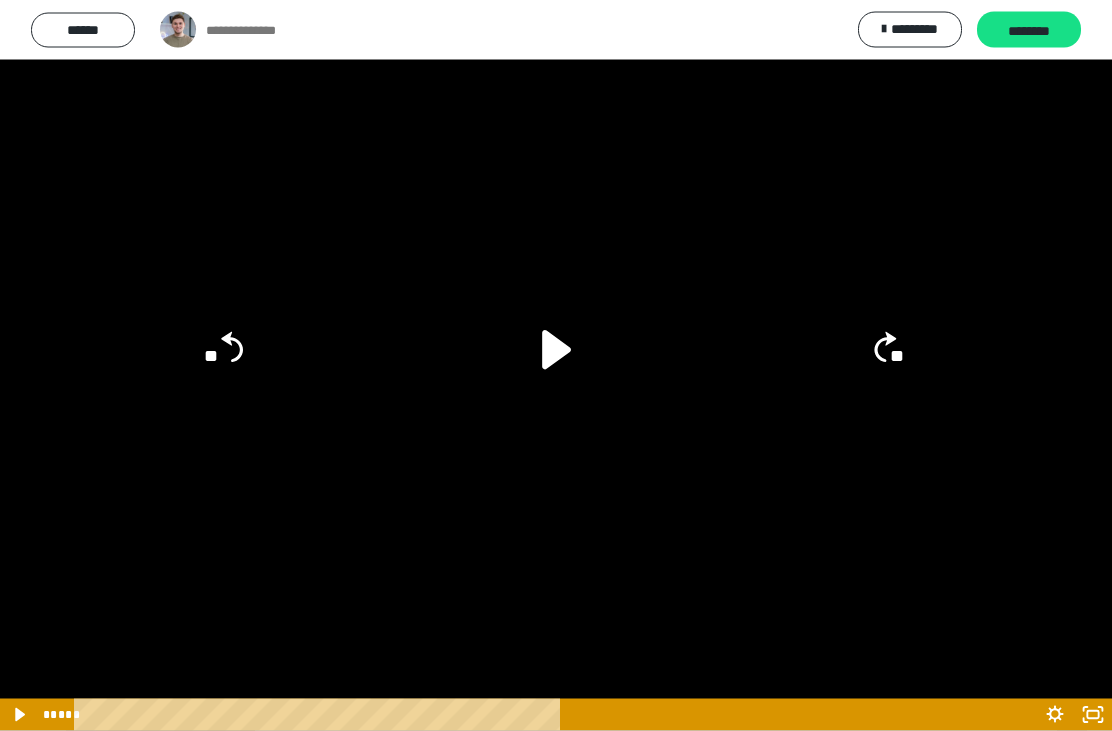 scroll, scrollTop: 769, scrollLeft: 0, axis: vertical 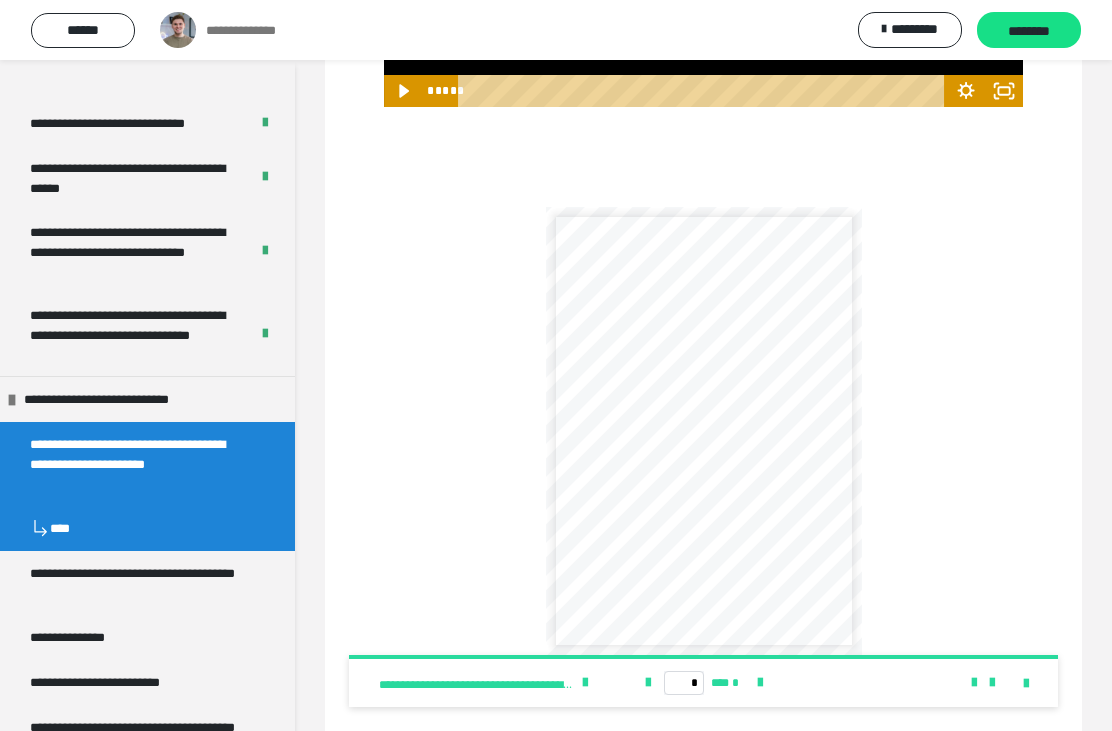 click on "**********" at bounding box center [703, 473] 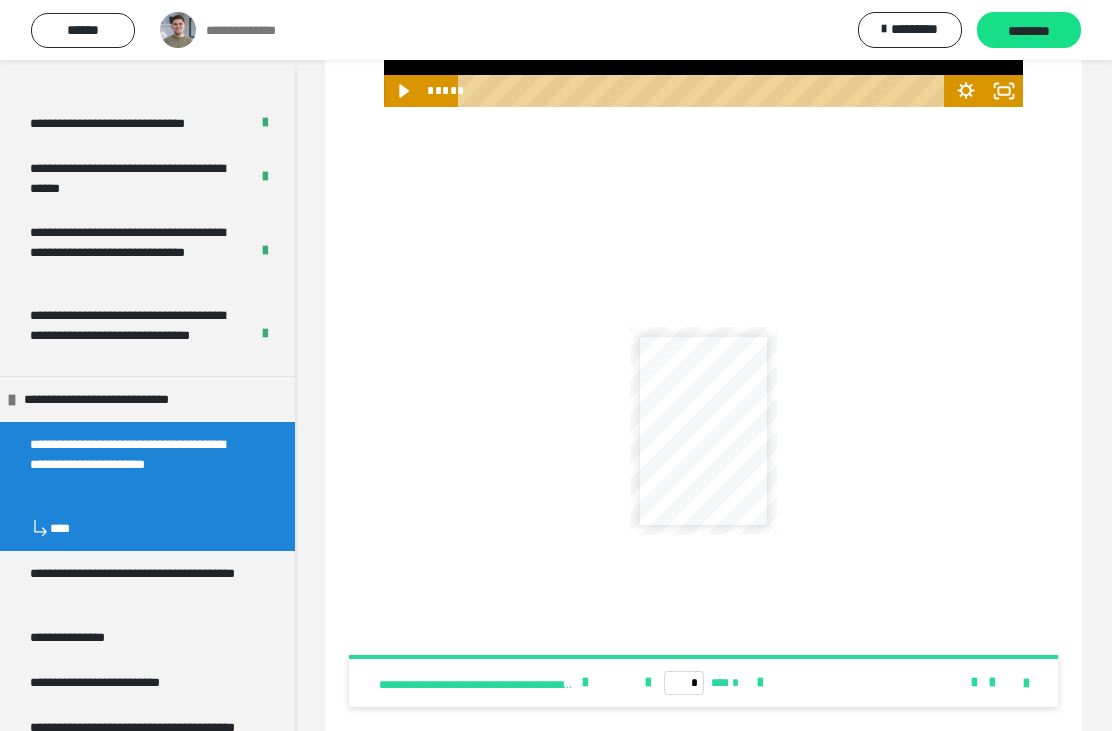 click at bounding box center (703, 431) 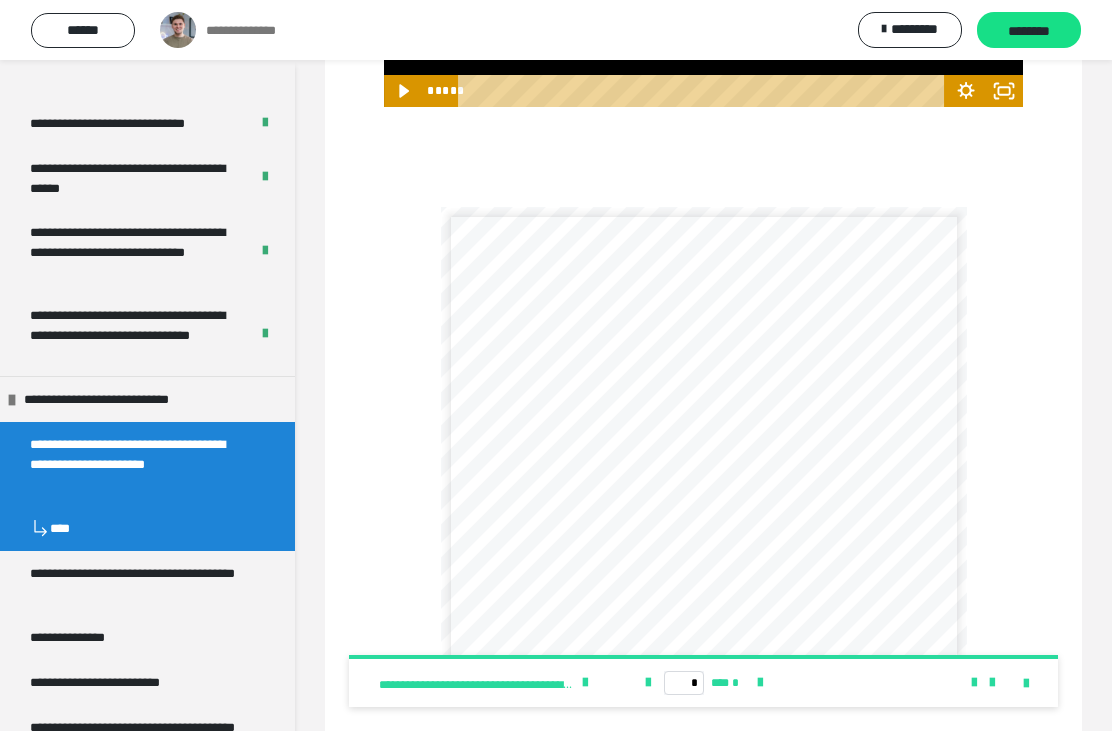 click at bounding box center (1026, 684) 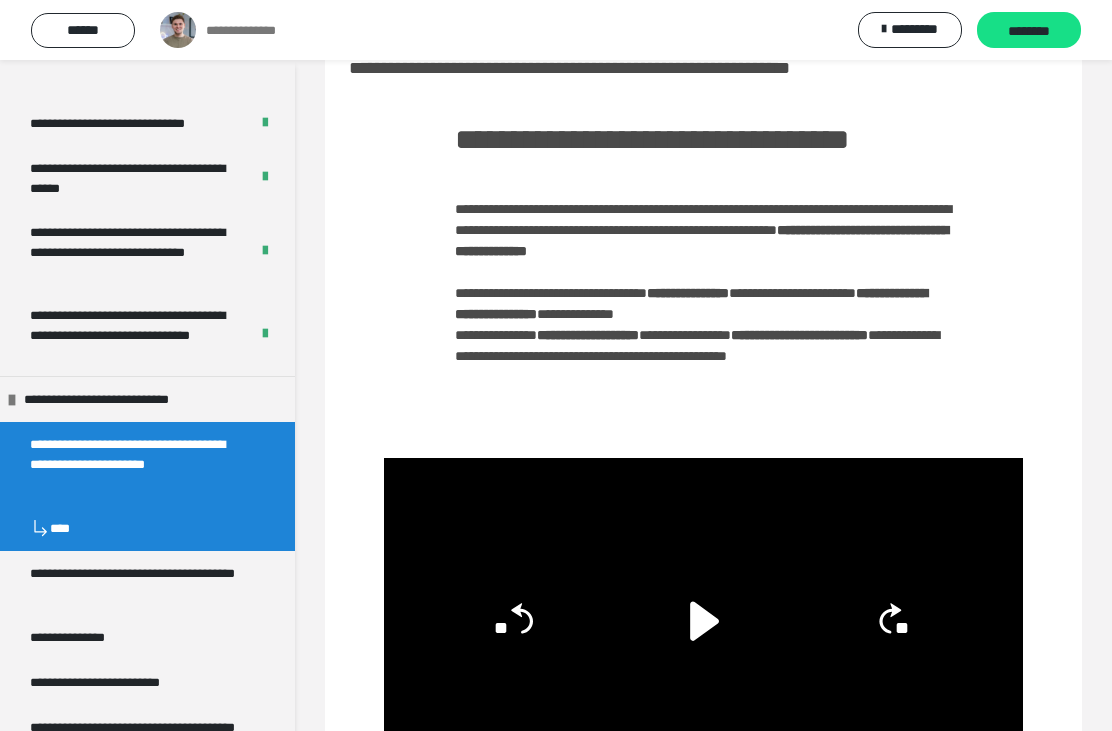 scroll, scrollTop: 0, scrollLeft: 0, axis: both 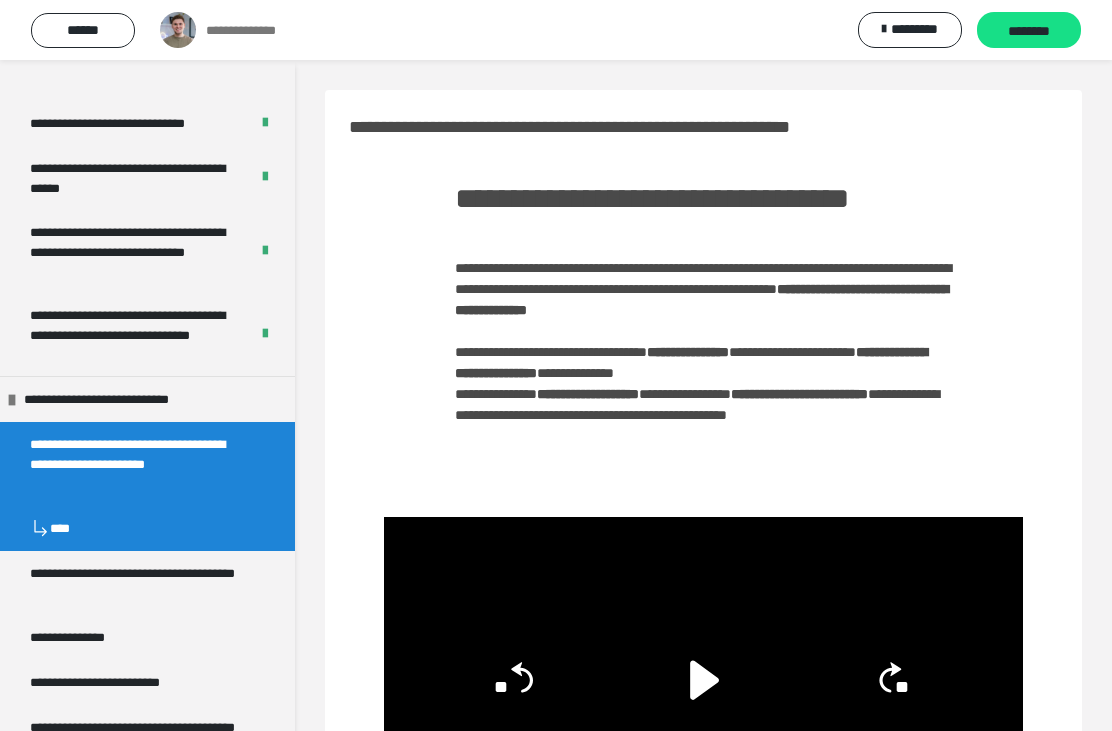 click on "********" at bounding box center (1029, 31) 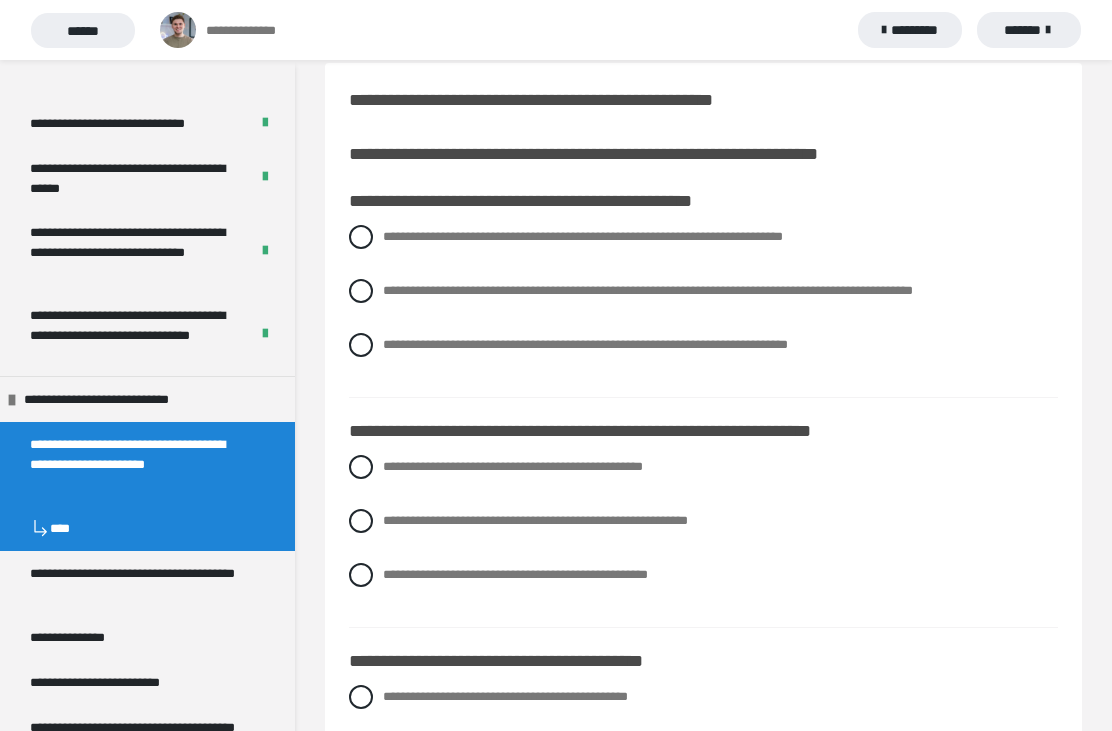 scroll, scrollTop: 25, scrollLeft: 0, axis: vertical 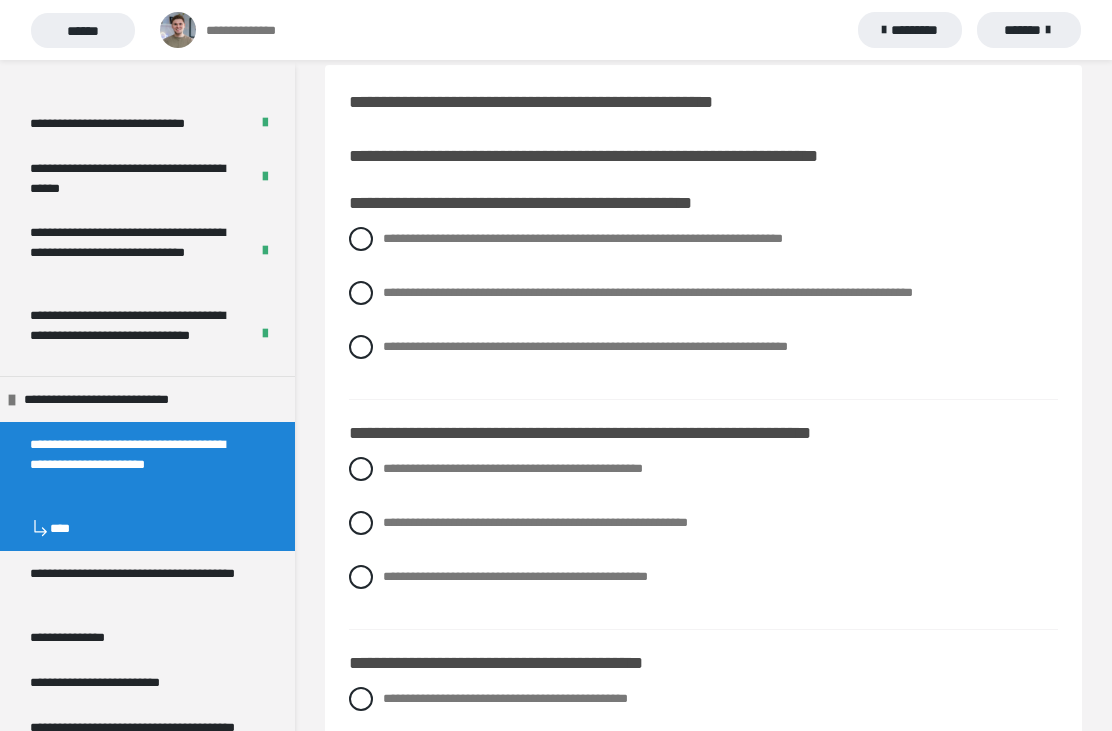 click on "**********" at bounding box center (648, 292) 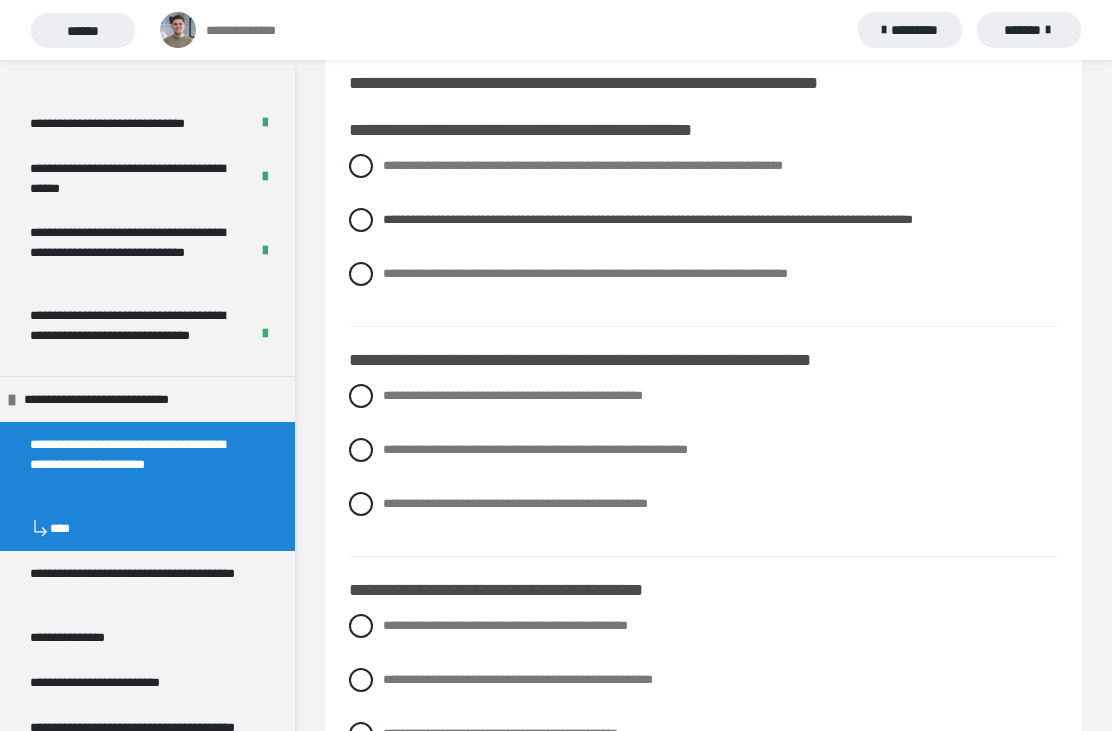 scroll, scrollTop: 206, scrollLeft: 0, axis: vertical 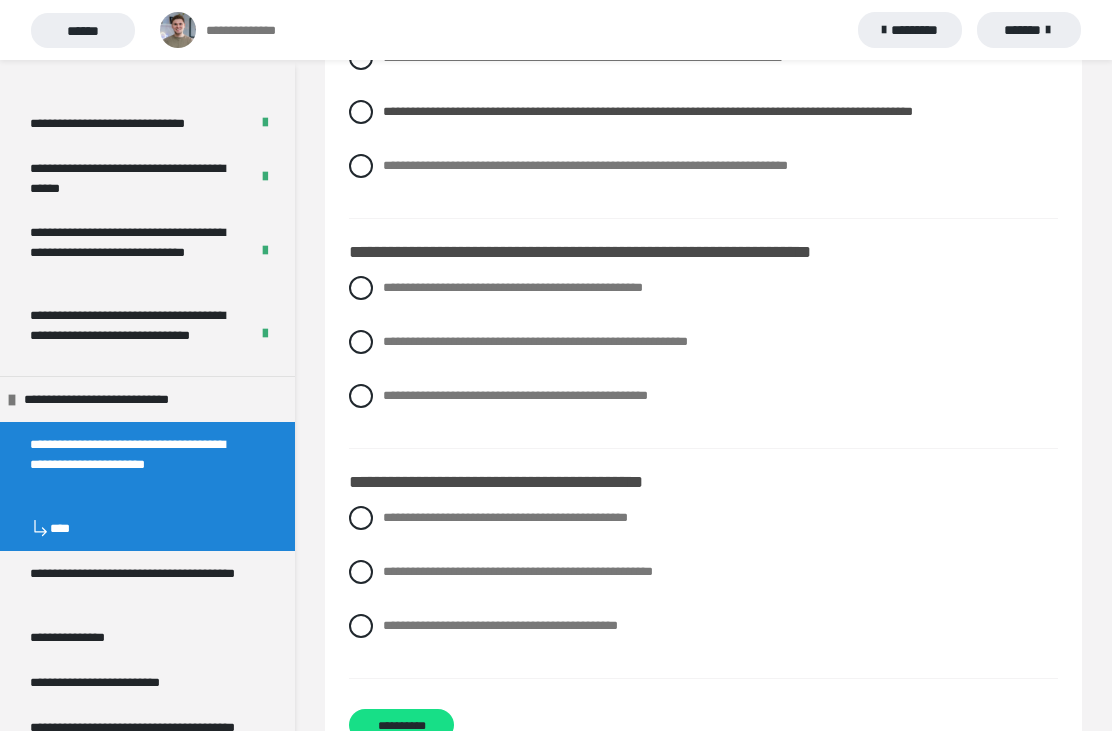 click on "**********" at bounding box center [703, 288] 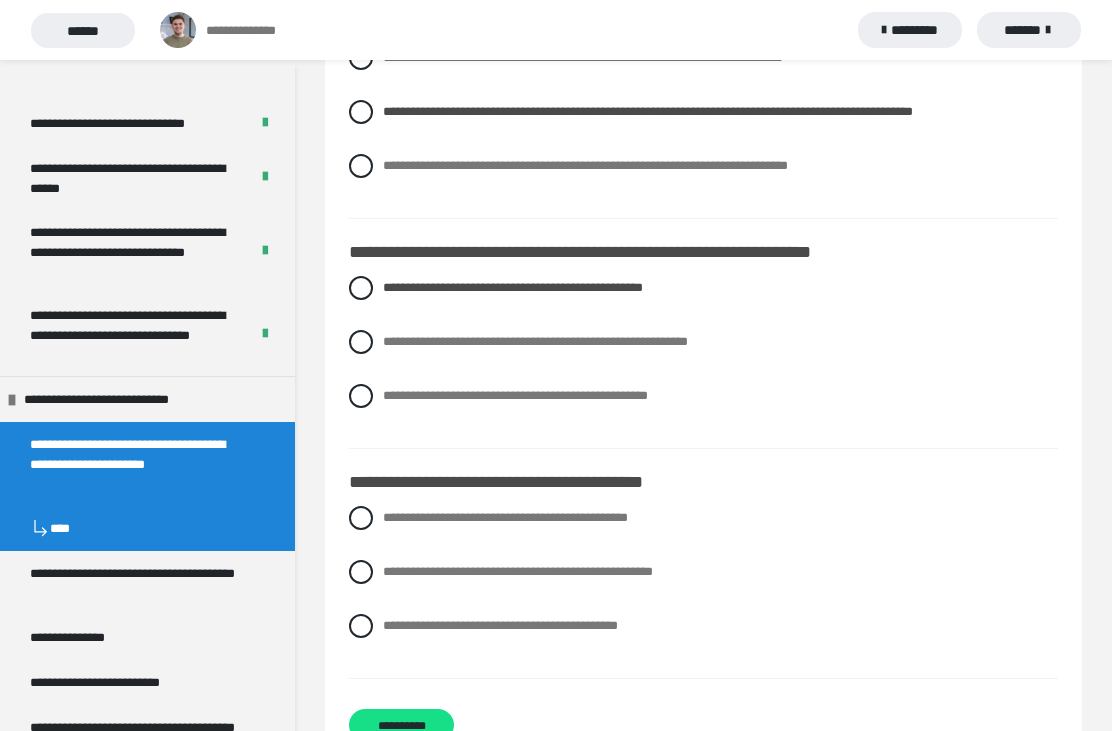click on "**********" at bounding box center [518, 571] 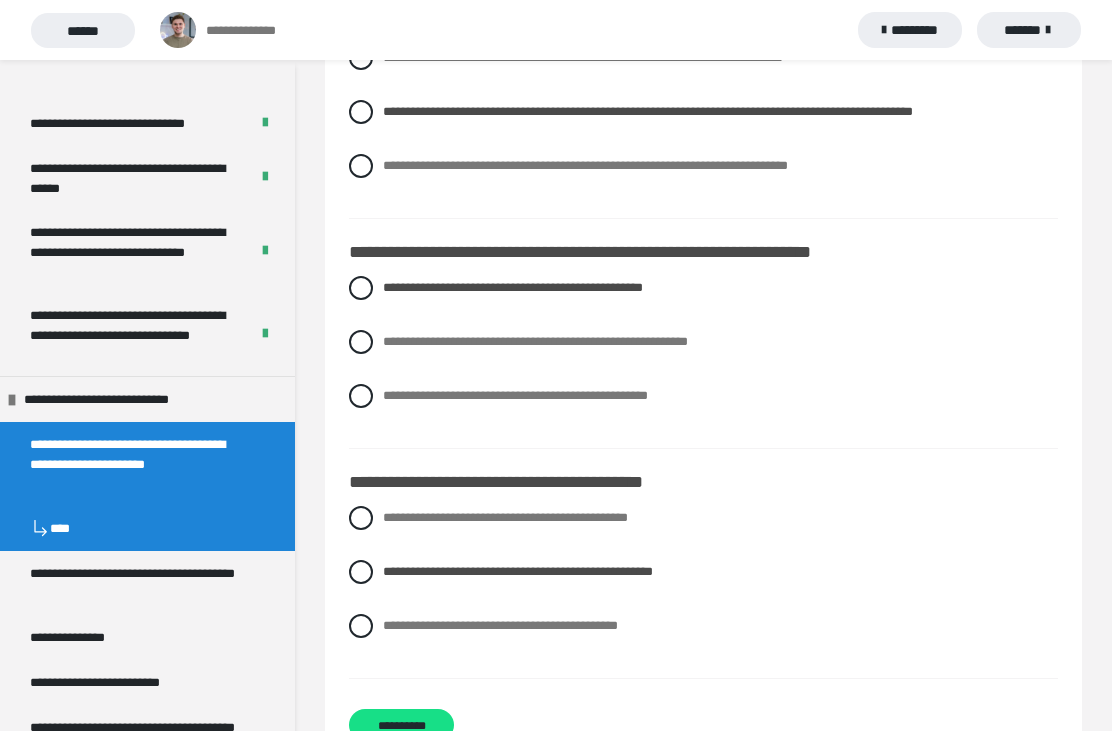 click on "**********" at bounding box center [401, 725] 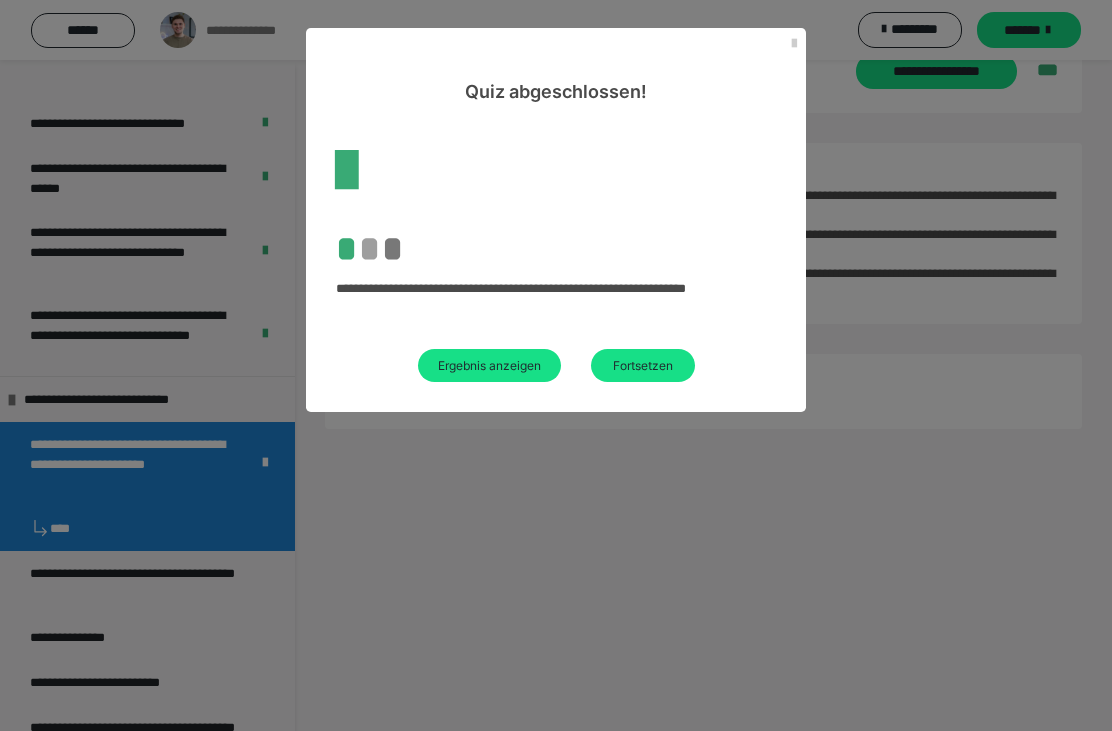 scroll, scrollTop: 60, scrollLeft: 0, axis: vertical 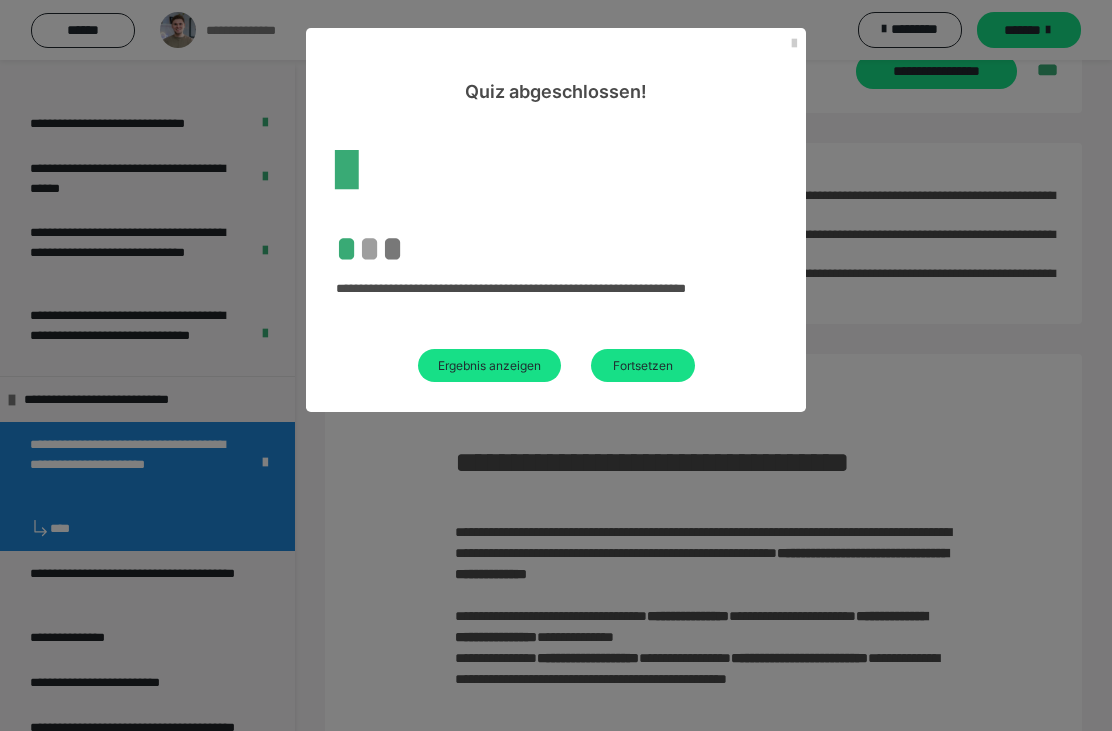 click on "Fortsetzen" at bounding box center (643, 365) 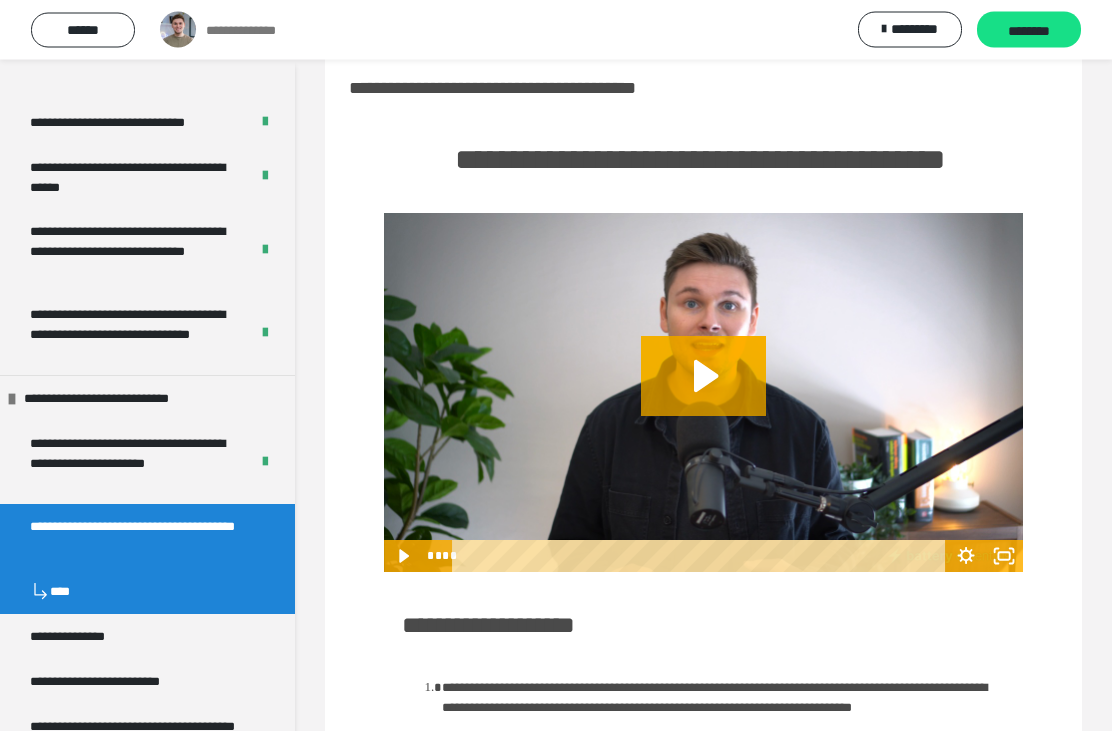 scroll, scrollTop: 0, scrollLeft: 0, axis: both 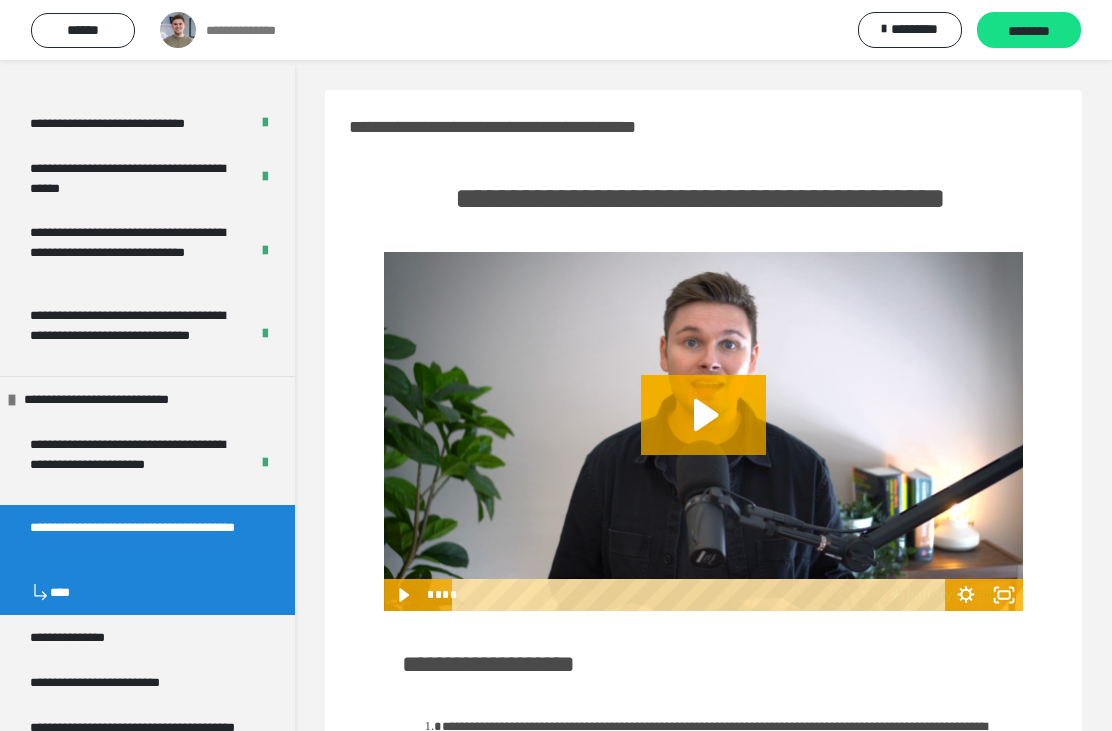 click 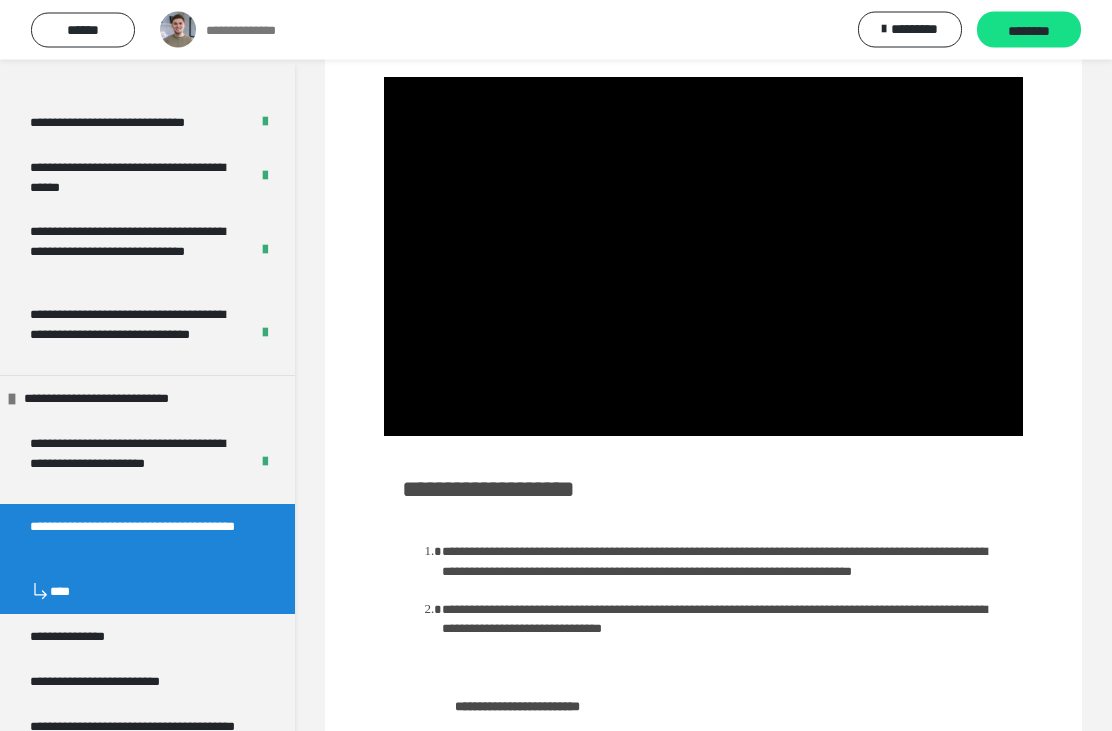 scroll, scrollTop: 175, scrollLeft: 0, axis: vertical 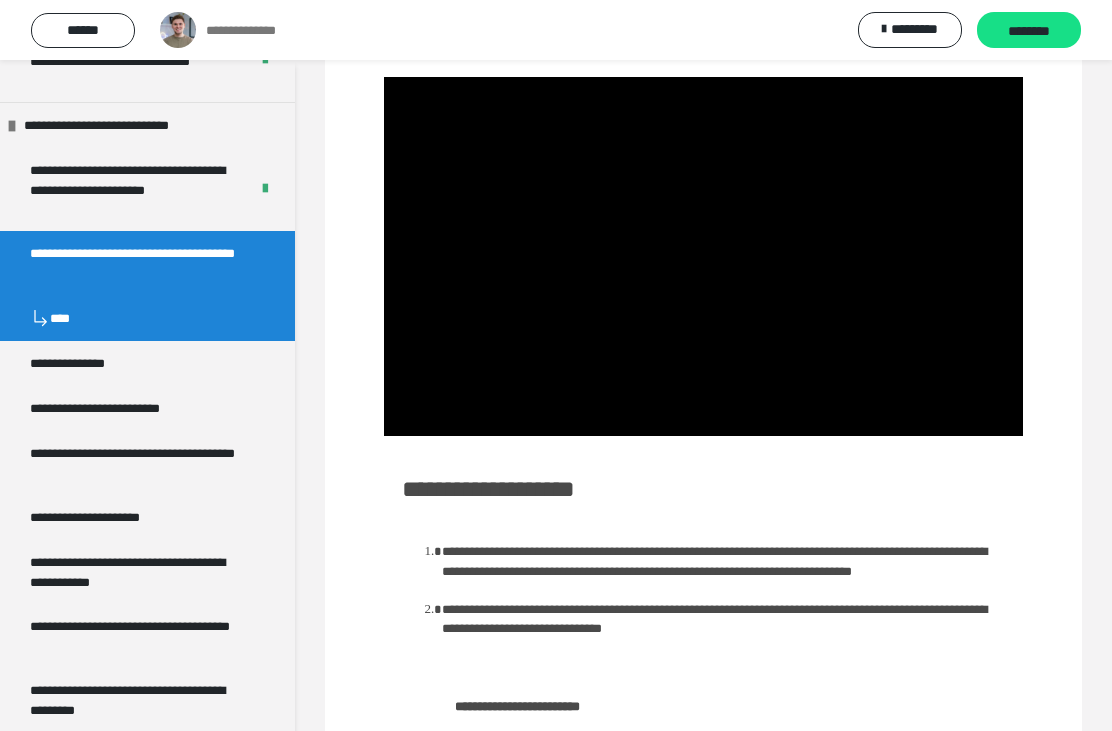 click on "********" at bounding box center (1029, 30) 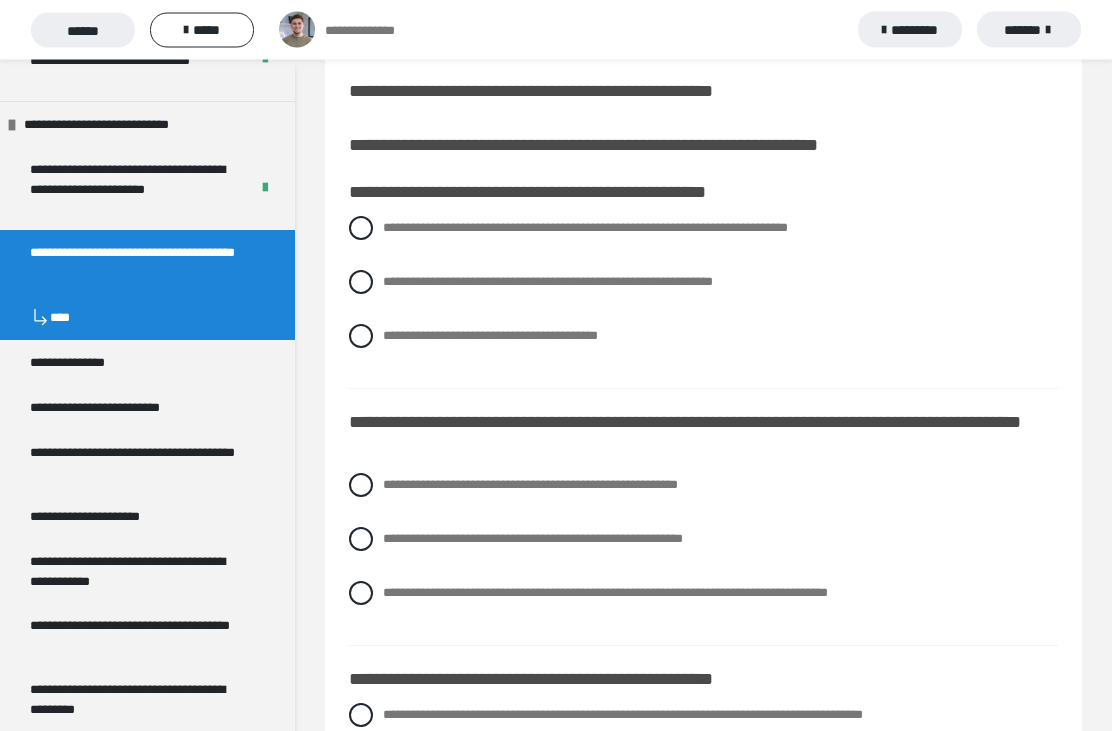 scroll, scrollTop: 39, scrollLeft: 0, axis: vertical 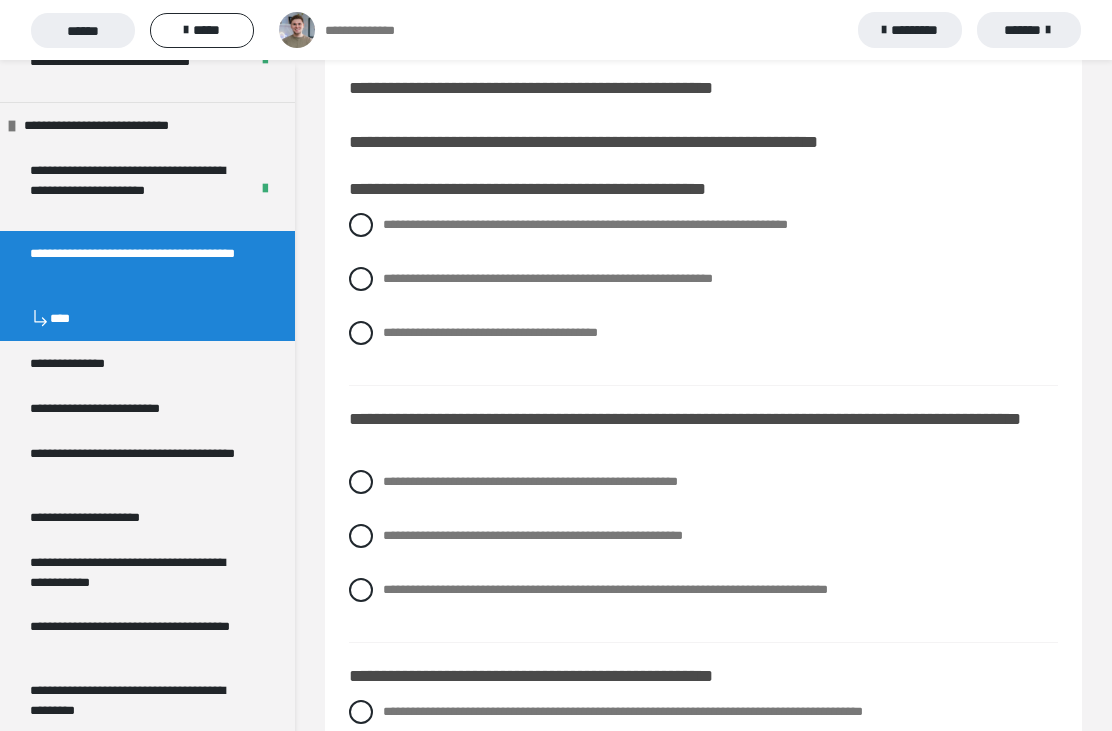 click on "**********" at bounding box center (703, 225) 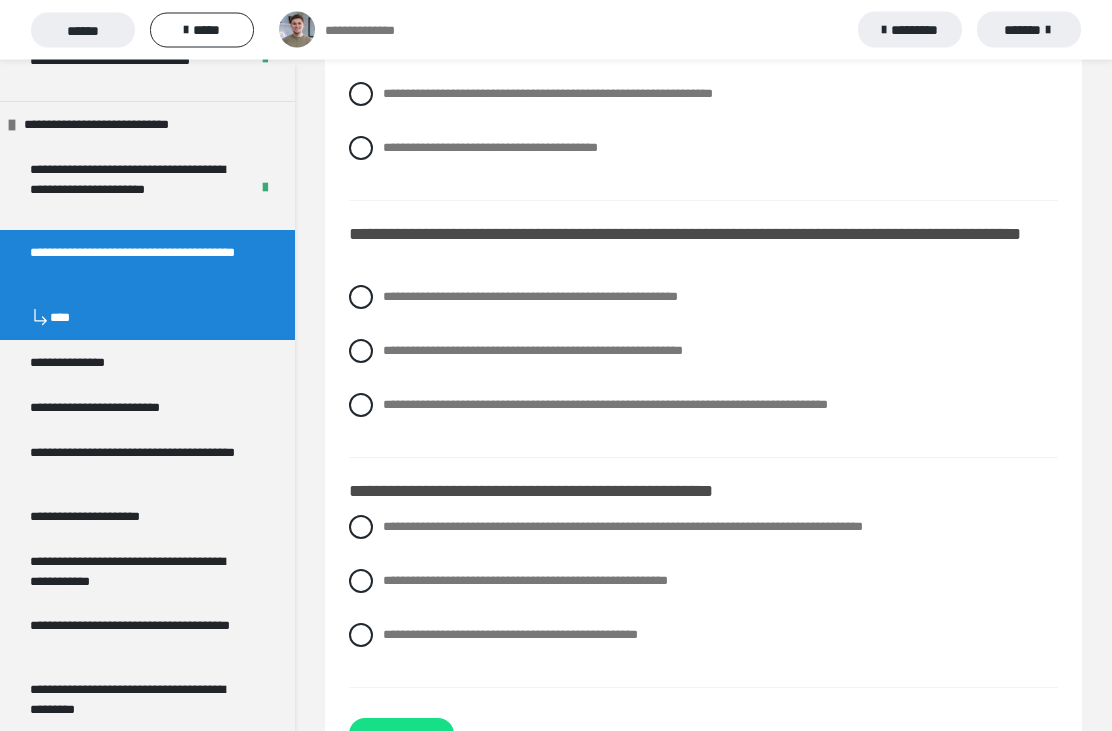 scroll, scrollTop: 233, scrollLeft: 0, axis: vertical 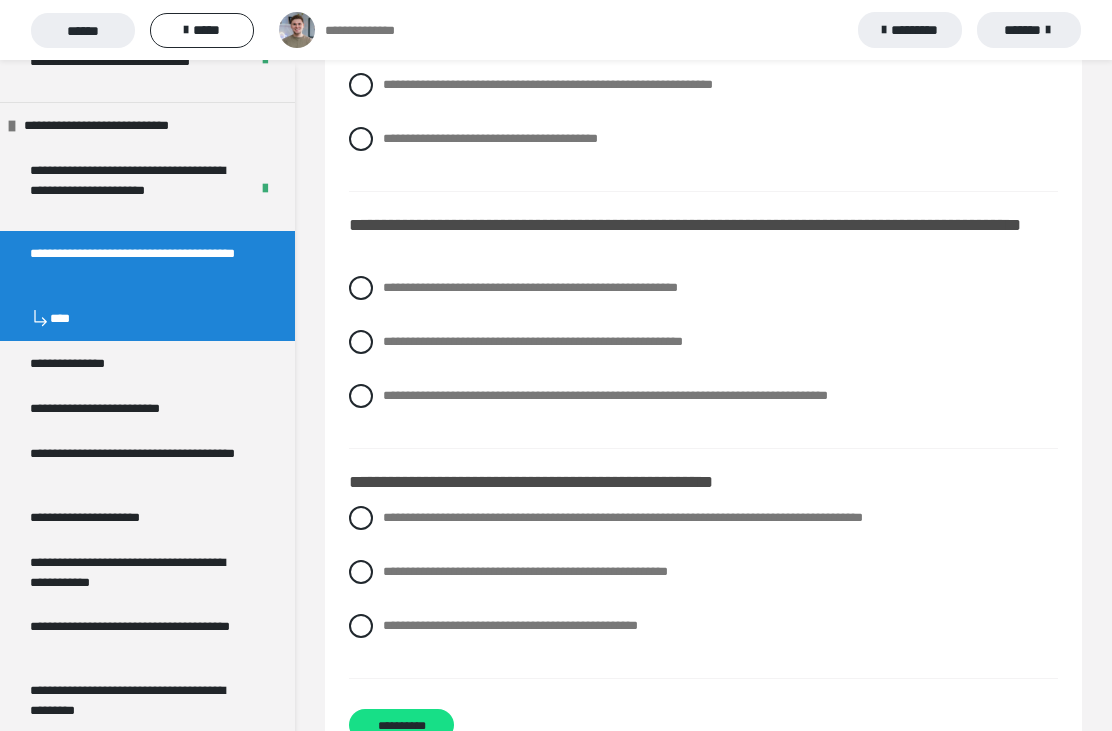 click on "**********" at bounding box center (605, 395) 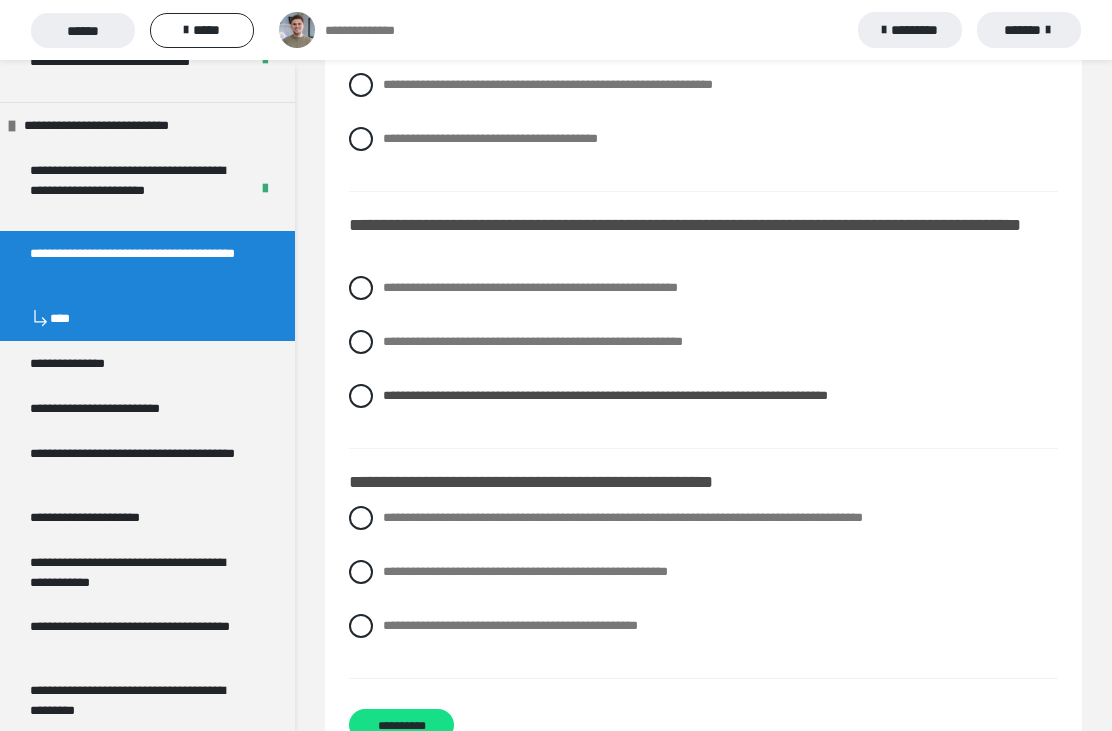 click on "**********" at bounding box center (510, 625) 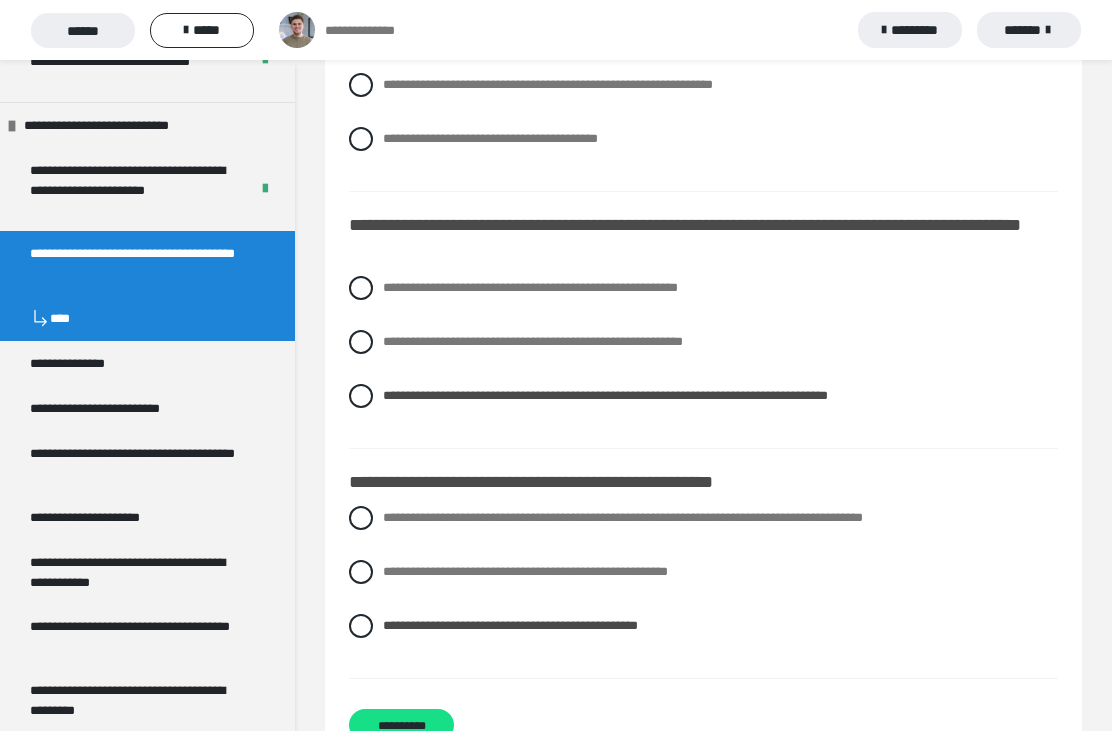 click on "**********" at bounding box center (401, 725) 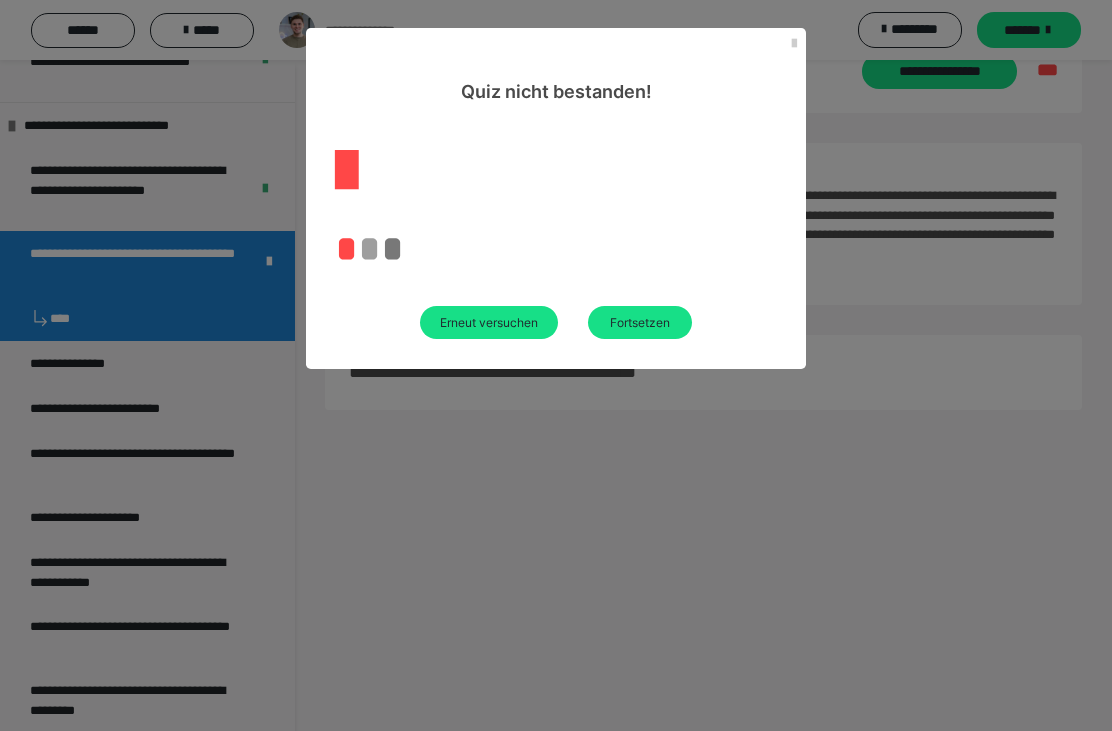 scroll, scrollTop: 60, scrollLeft: 0, axis: vertical 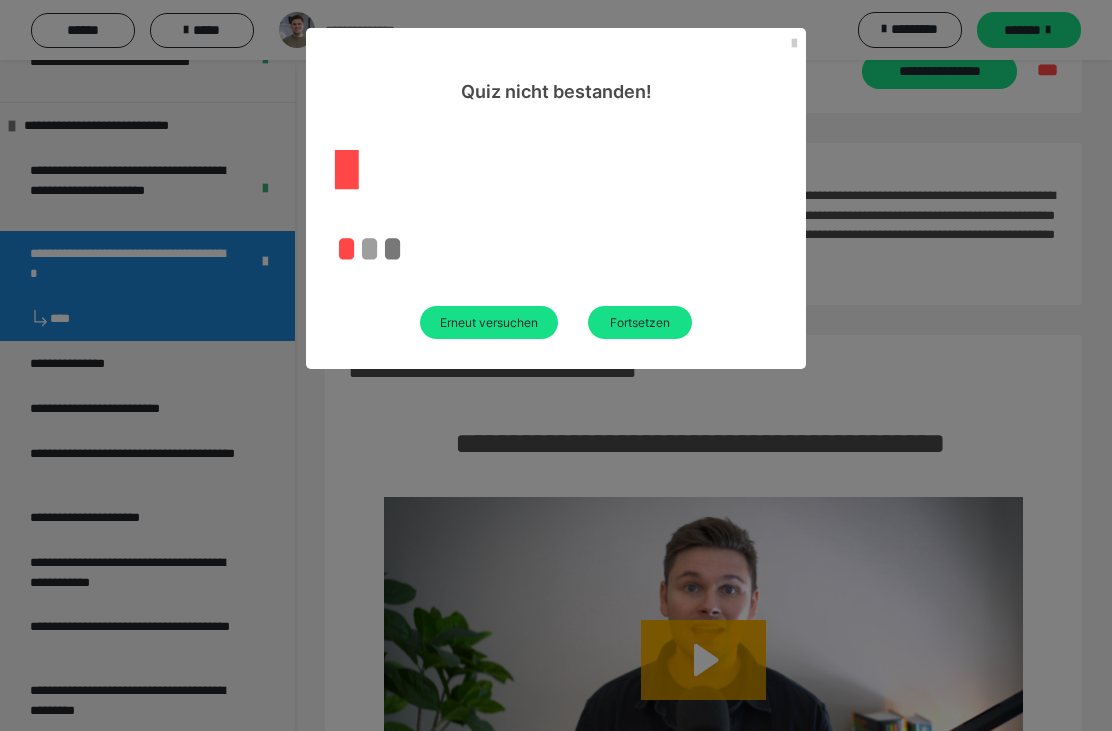 click on "Erneut versuchen" at bounding box center [489, 322] 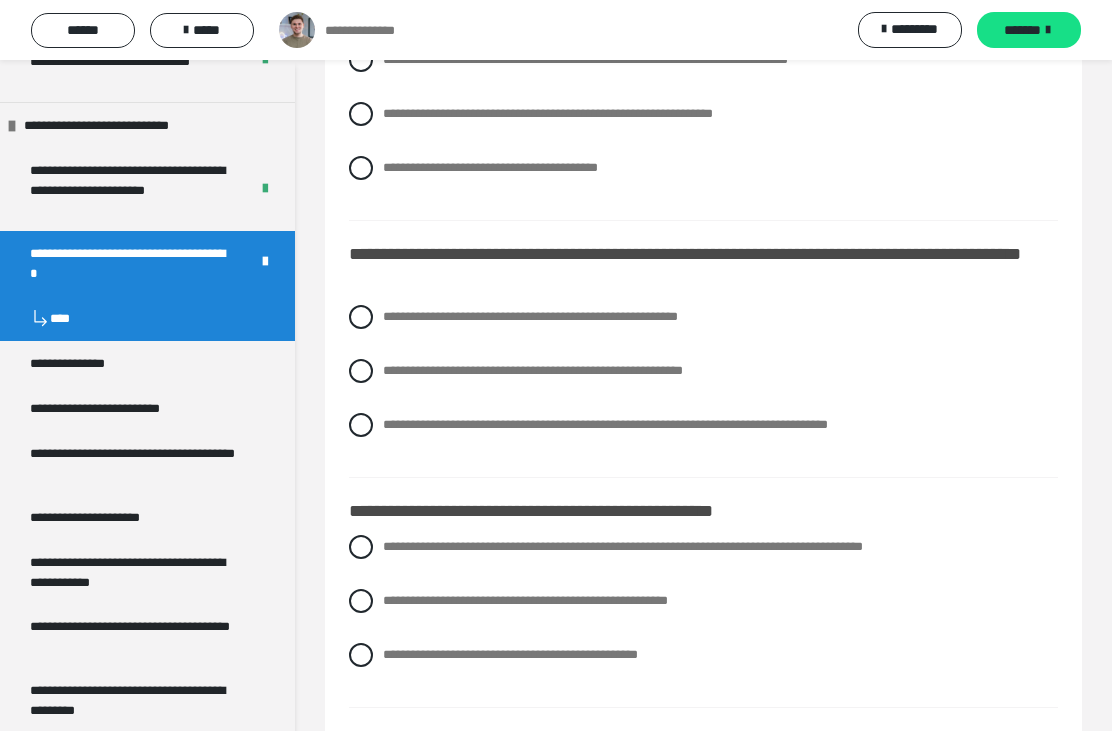 scroll, scrollTop: 204, scrollLeft: 0, axis: vertical 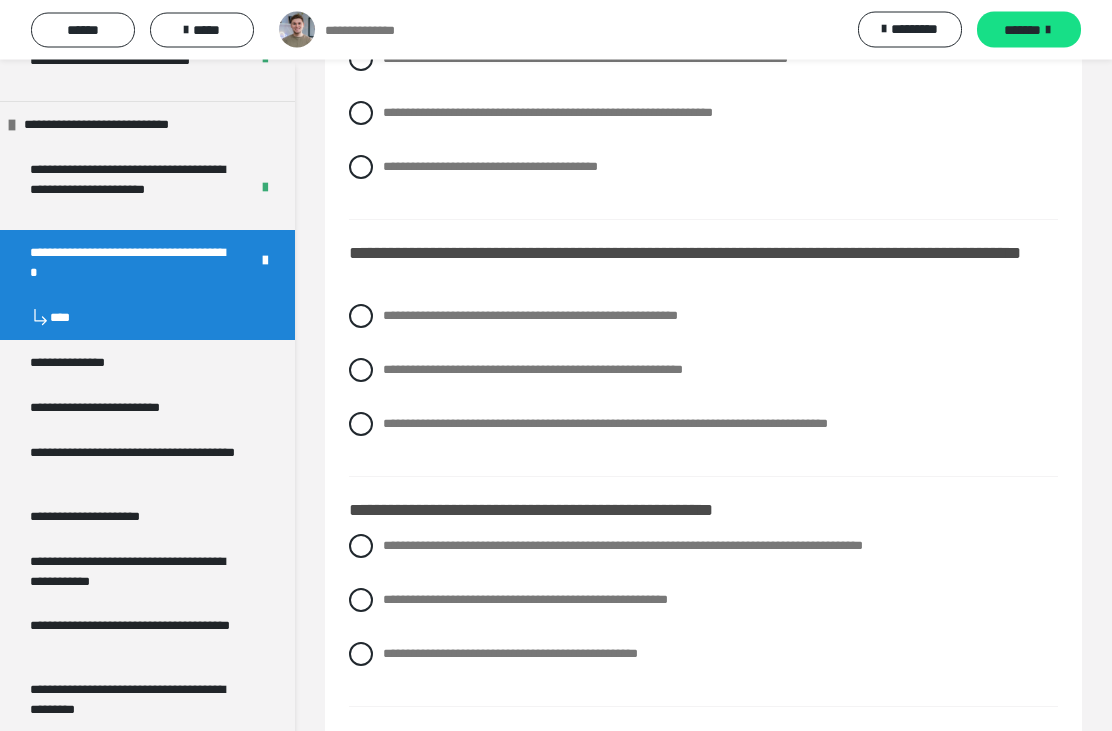 click on "**********" at bounding box center (525, 600) 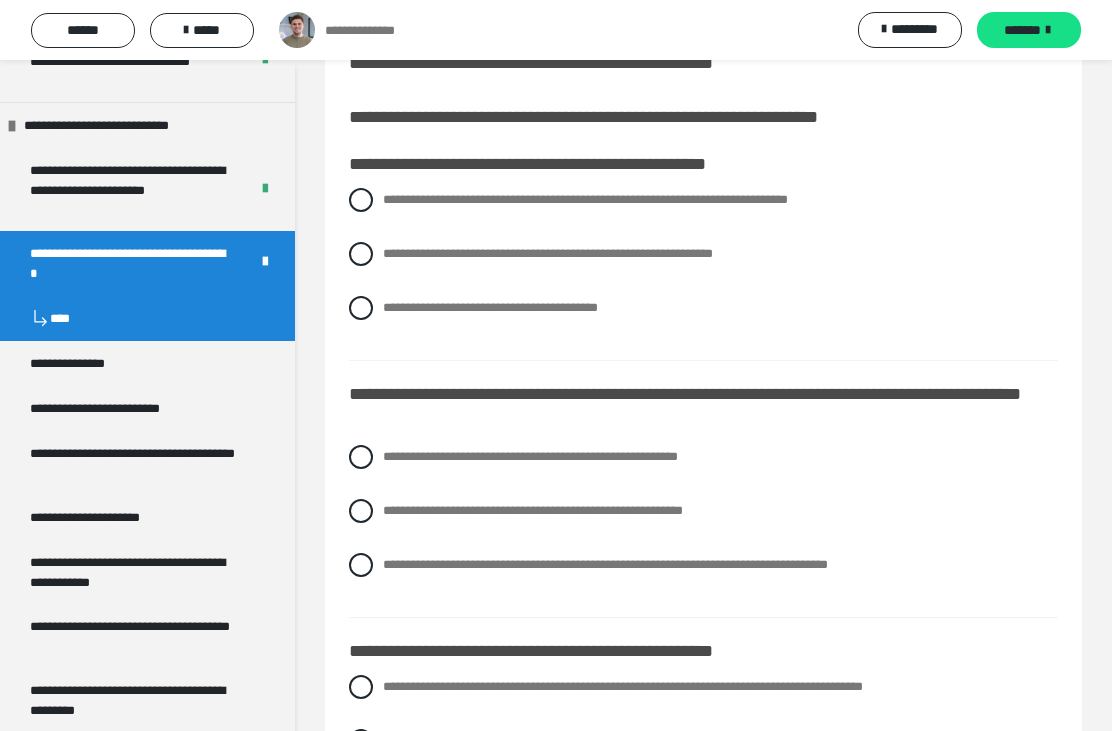scroll, scrollTop: 63, scrollLeft: 0, axis: vertical 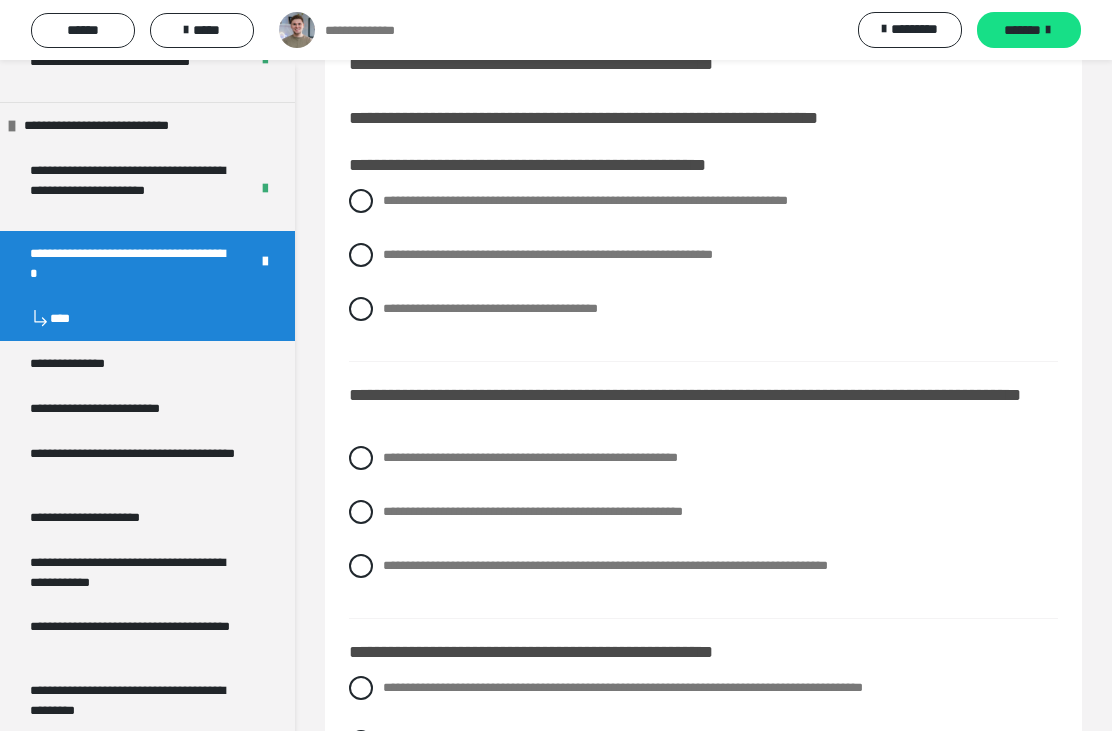 click on "**********" at bounding box center (703, 688) 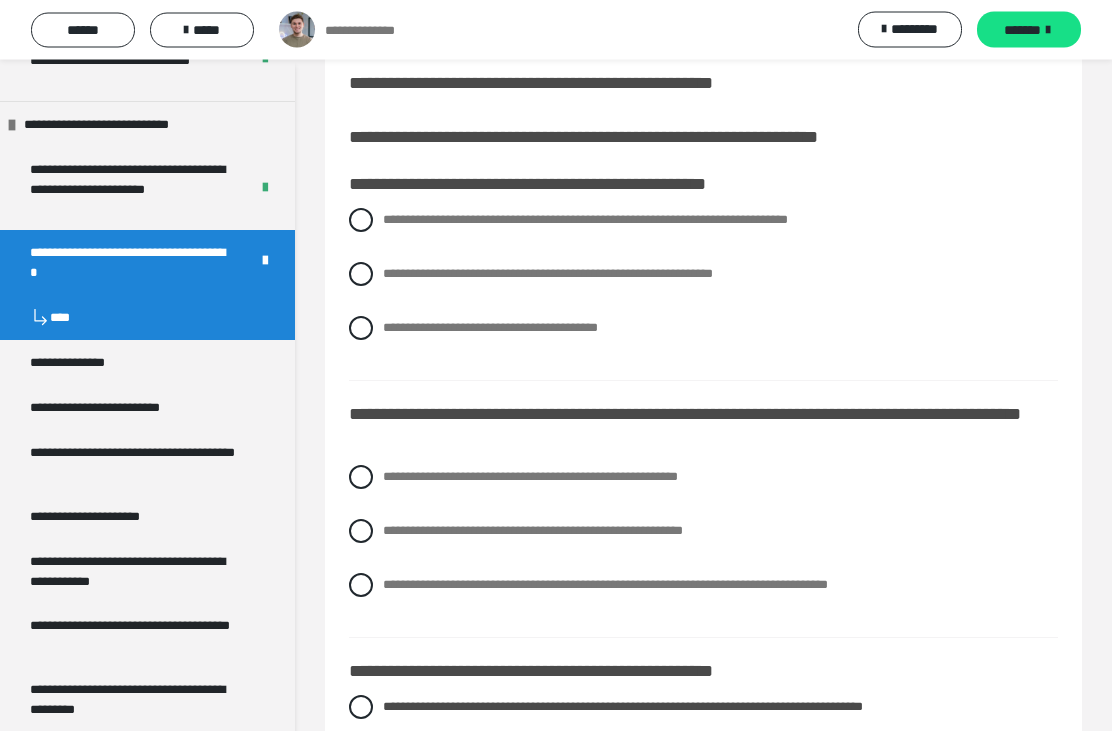 scroll, scrollTop: 18, scrollLeft: 0, axis: vertical 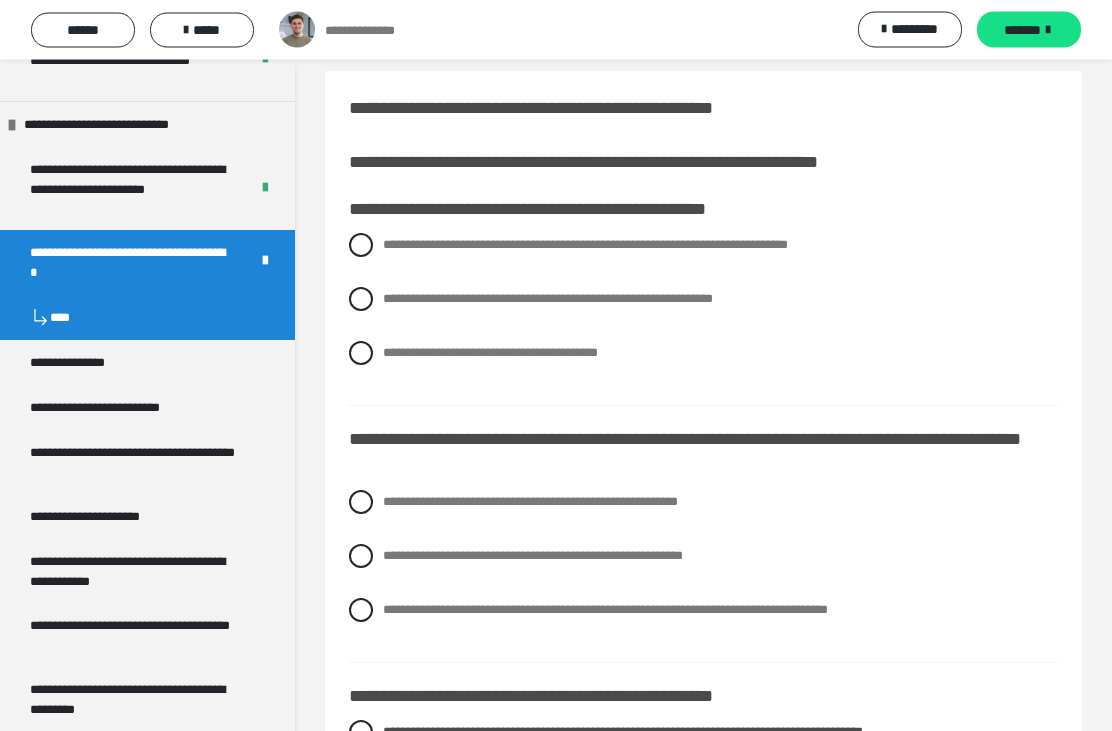 click on "**********" at bounding box center (585, 245) 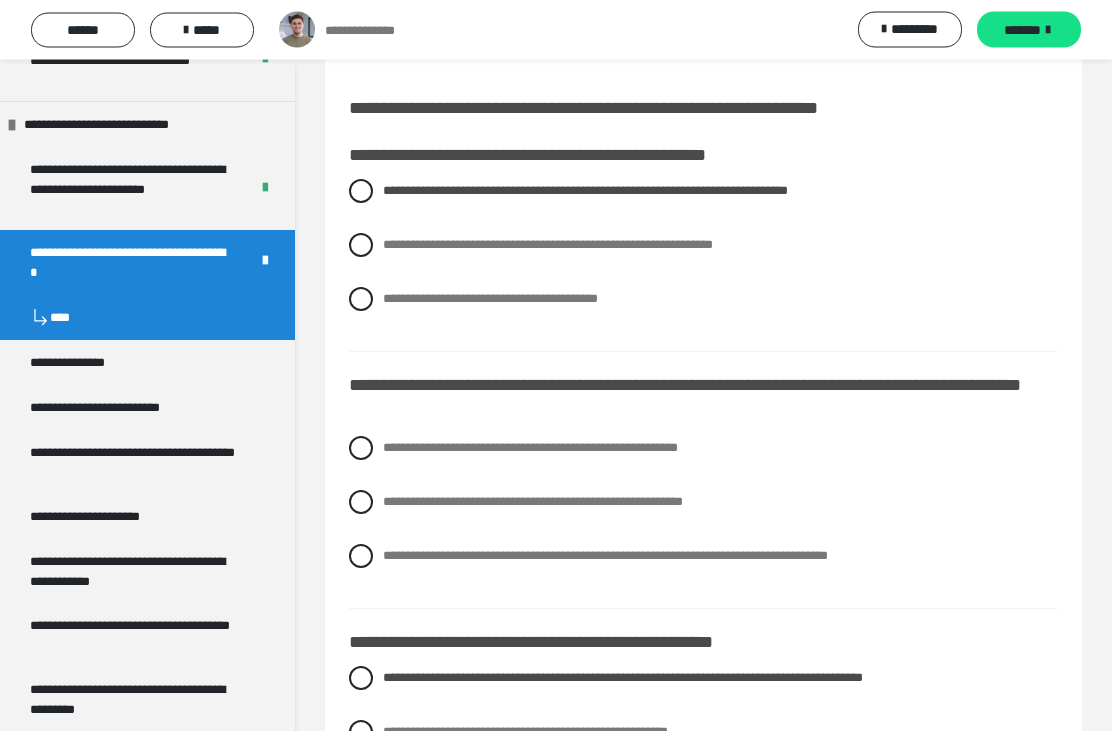 scroll, scrollTop: 76, scrollLeft: 0, axis: vertical 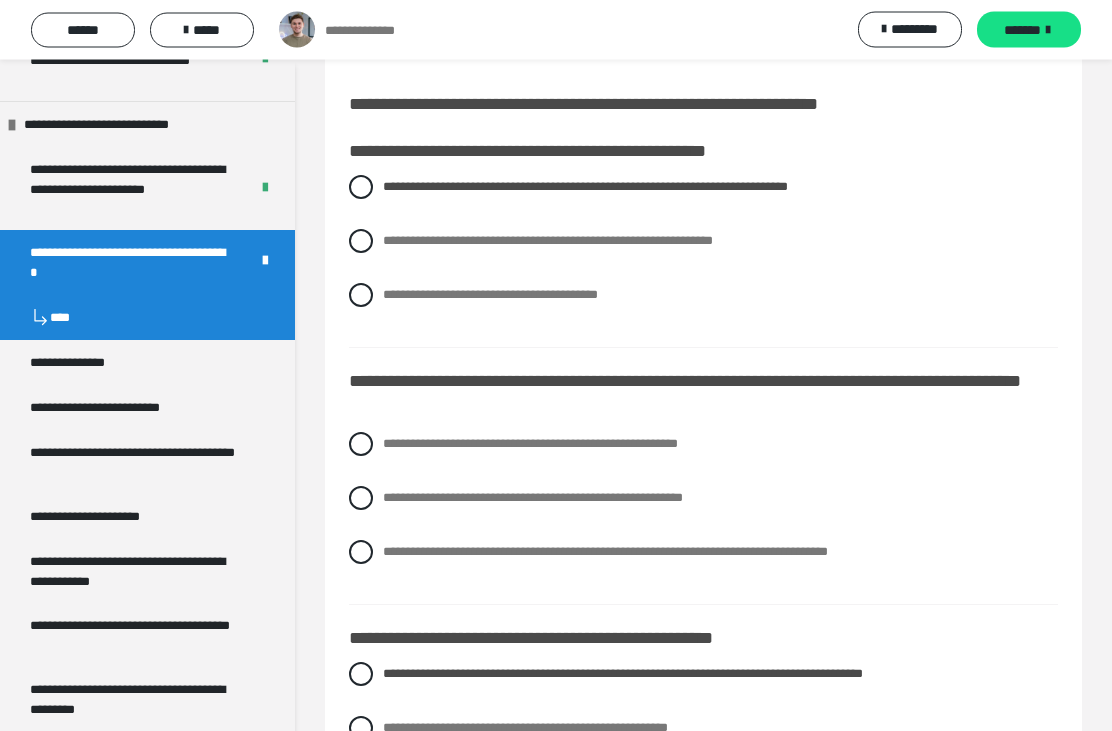 click on "**********" at bounding box center [548, 241] 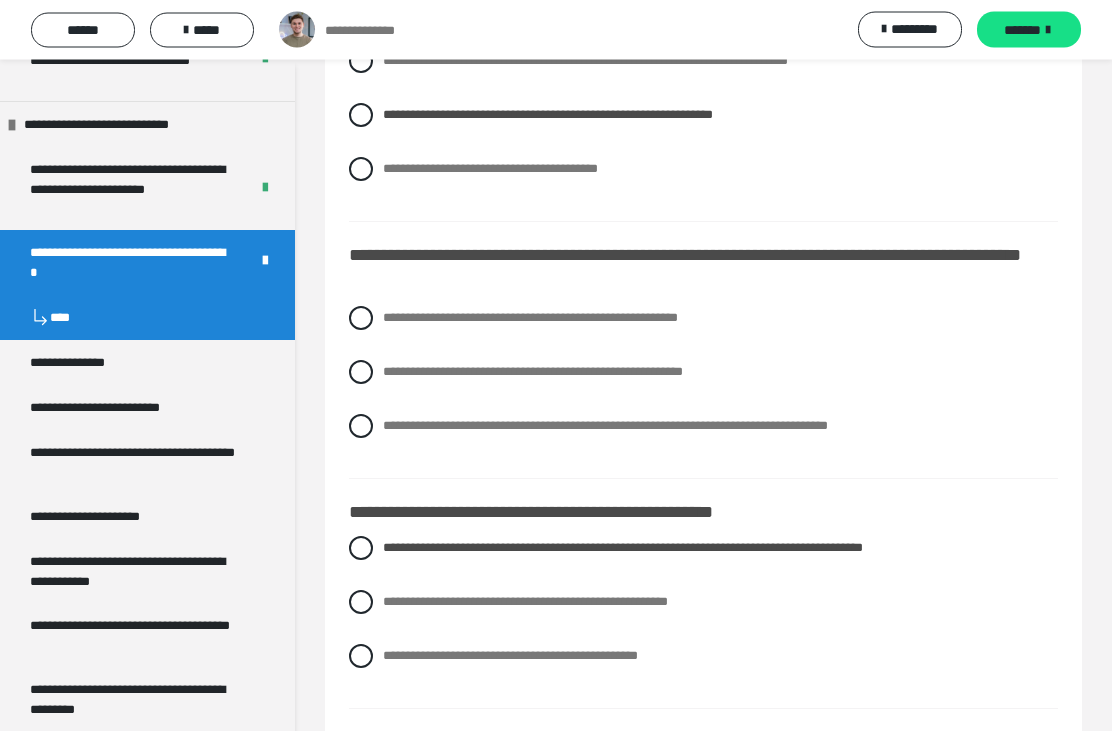 scroll, scrollTop: 202, scrollLeft: 0, axis: vertical 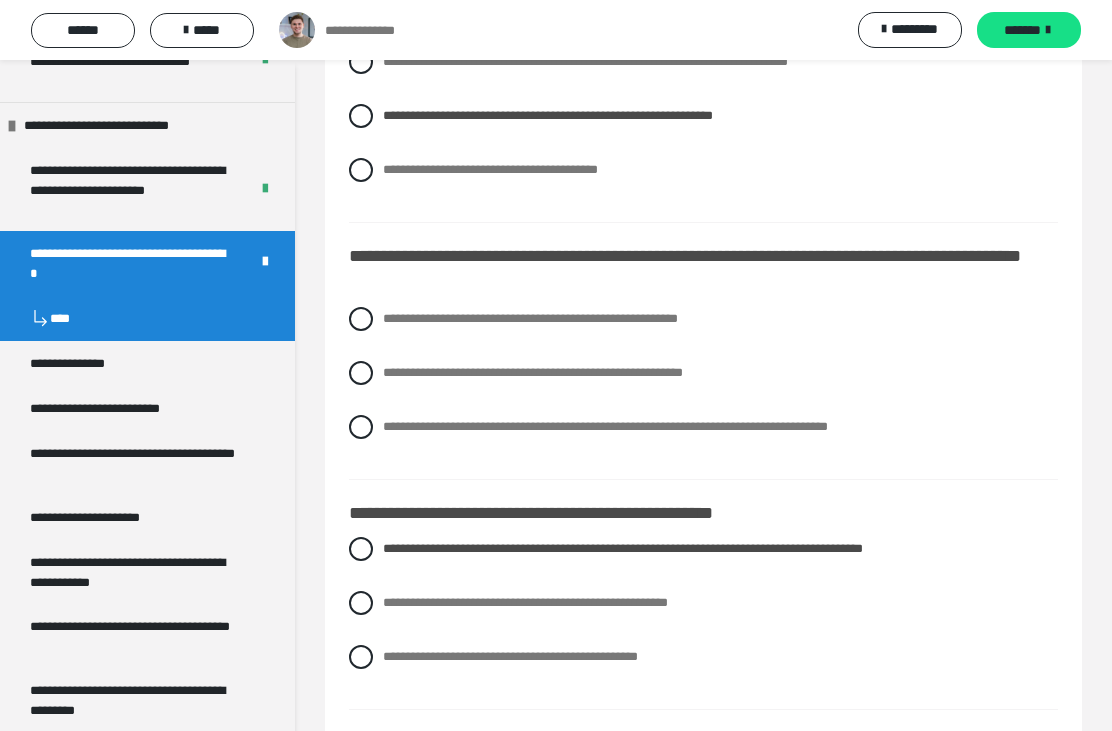 click on "**********" at bounding box center (703, 427) 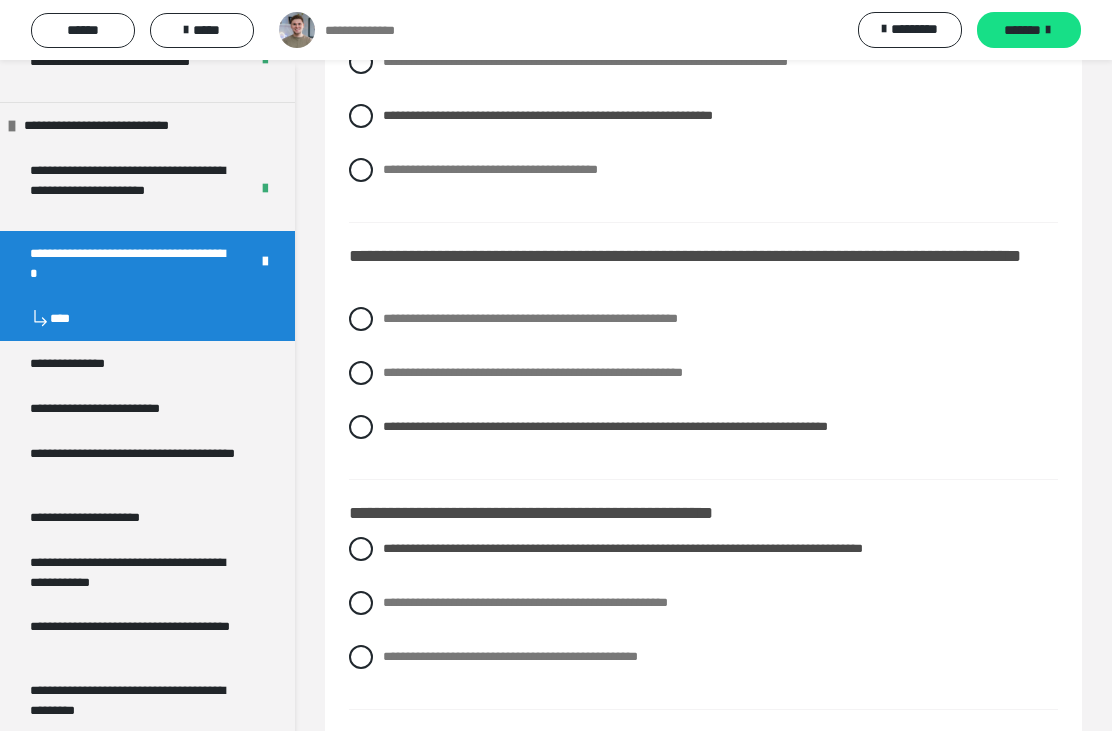 click on "**********" at bounding box center [401, 756] 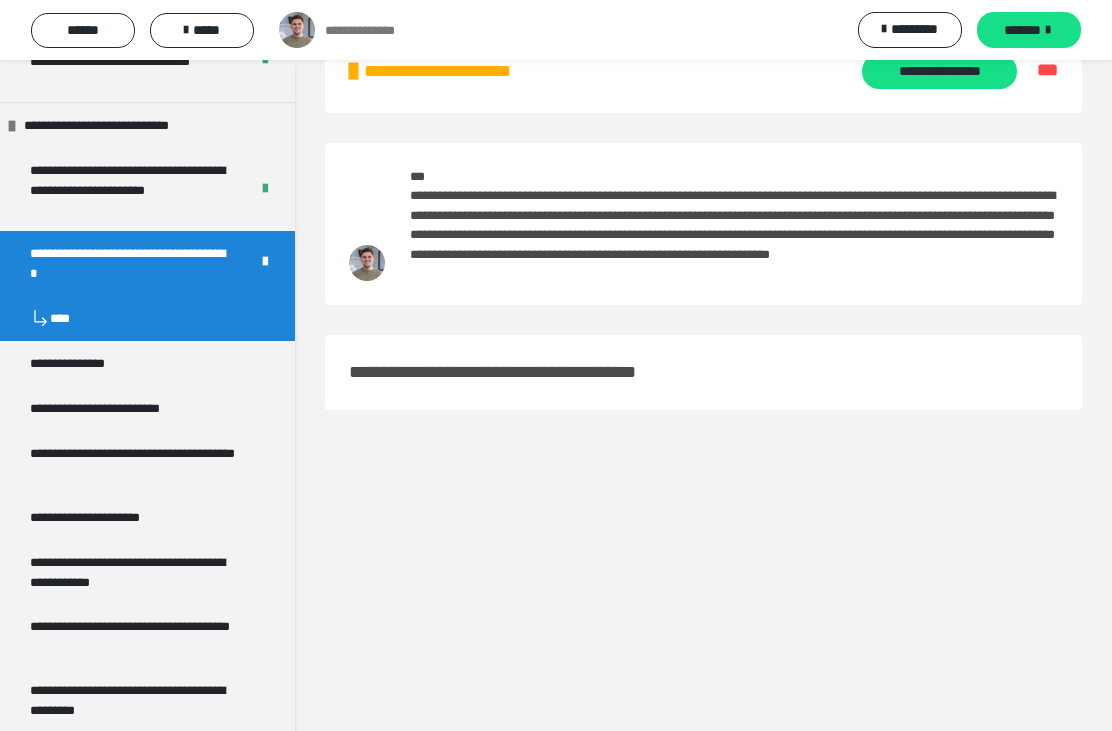 scroll, scrollTop: 60, scrollLeft: 0, axis: vertical 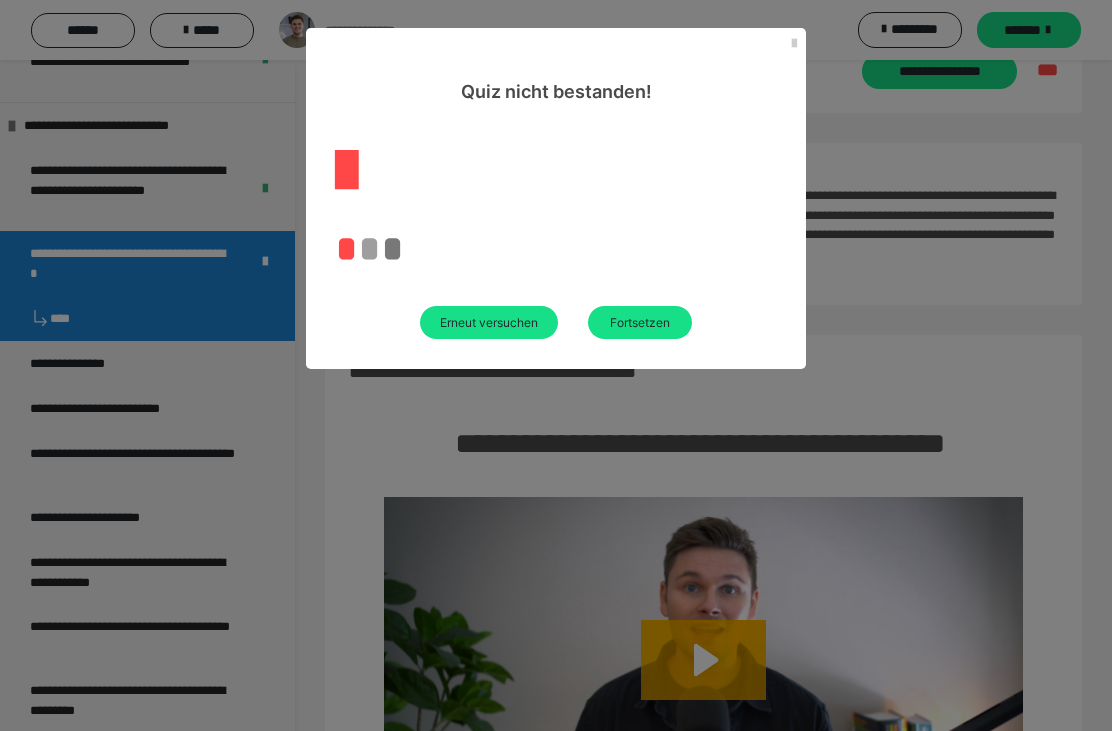 click on "Erneut versuchen" at bounding box center [489, 322] 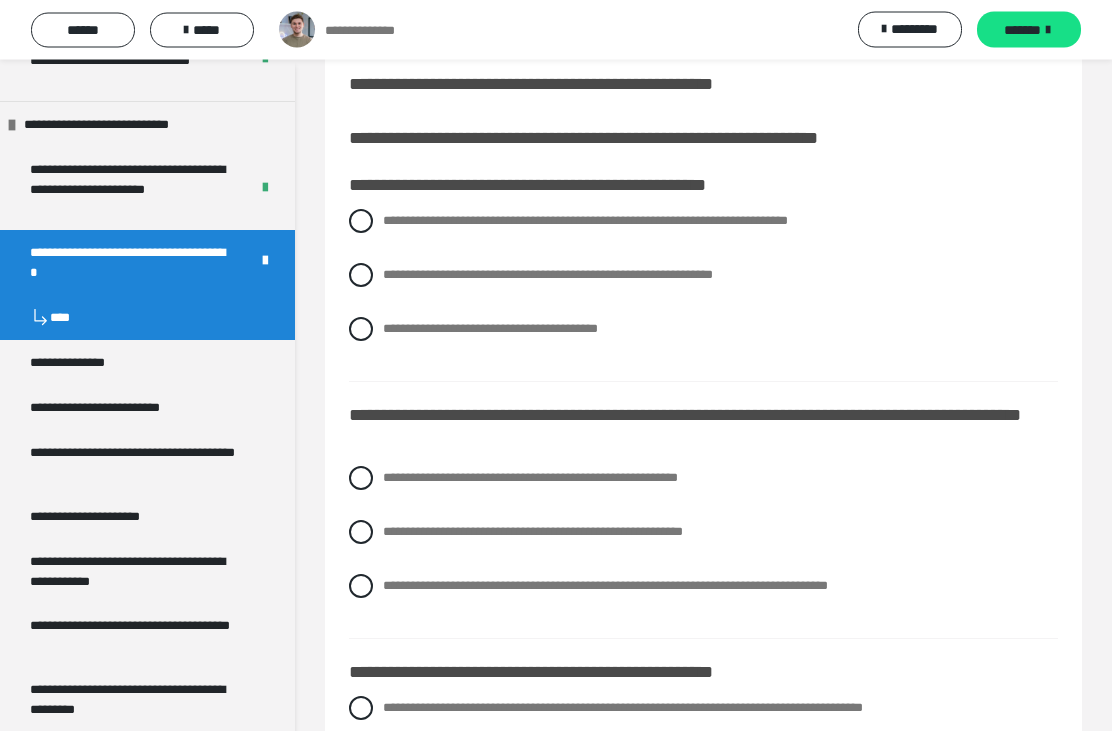 scroll, scrollTop: 37, scrollLeft: 0, axis: vertical 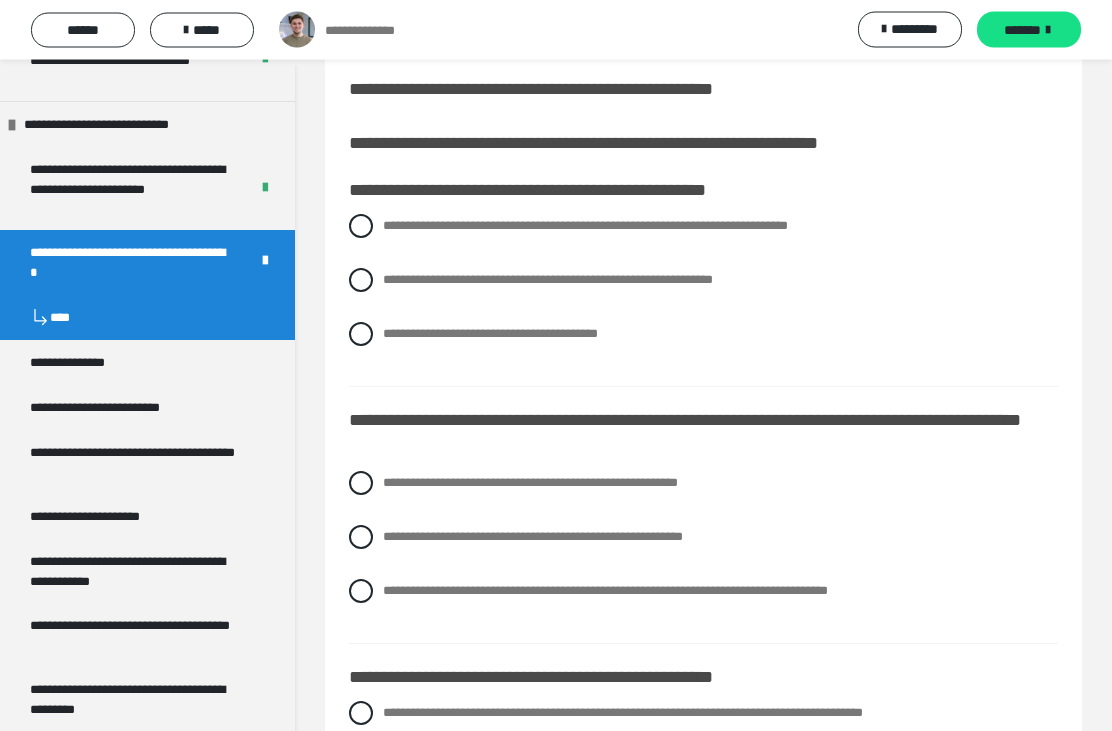 click on "**********" at bounding box center [703, 335] 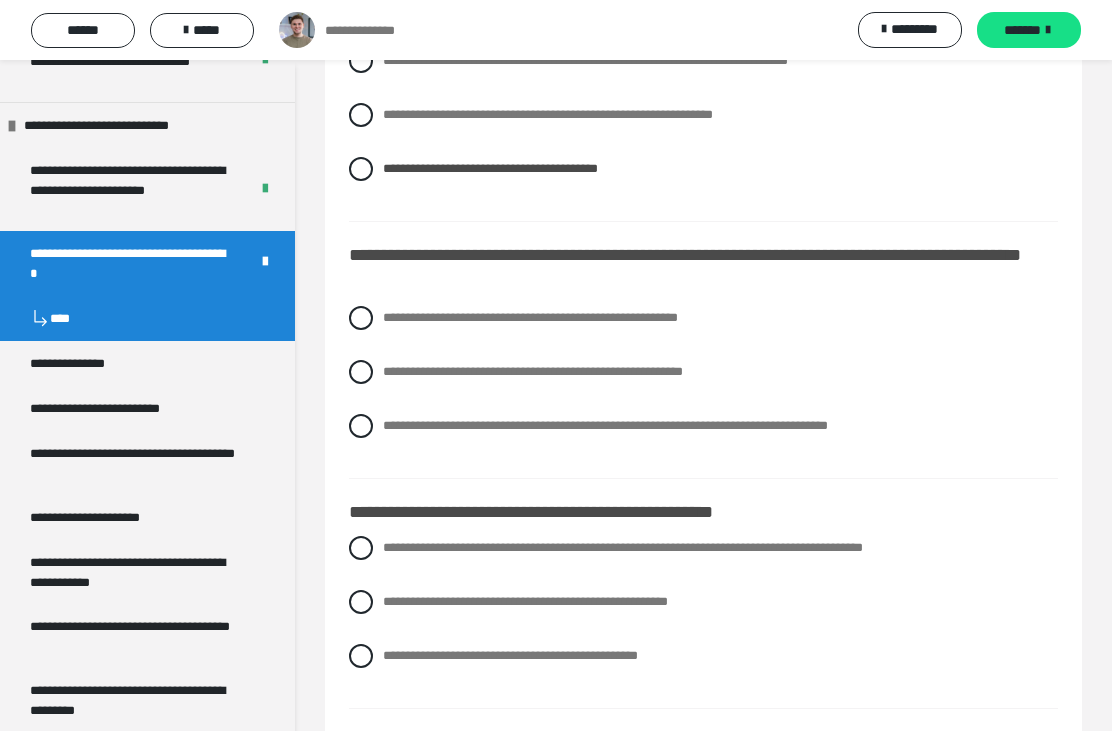 scroll, scrollTop: 206, scrollLeft: 0, axis: vertical 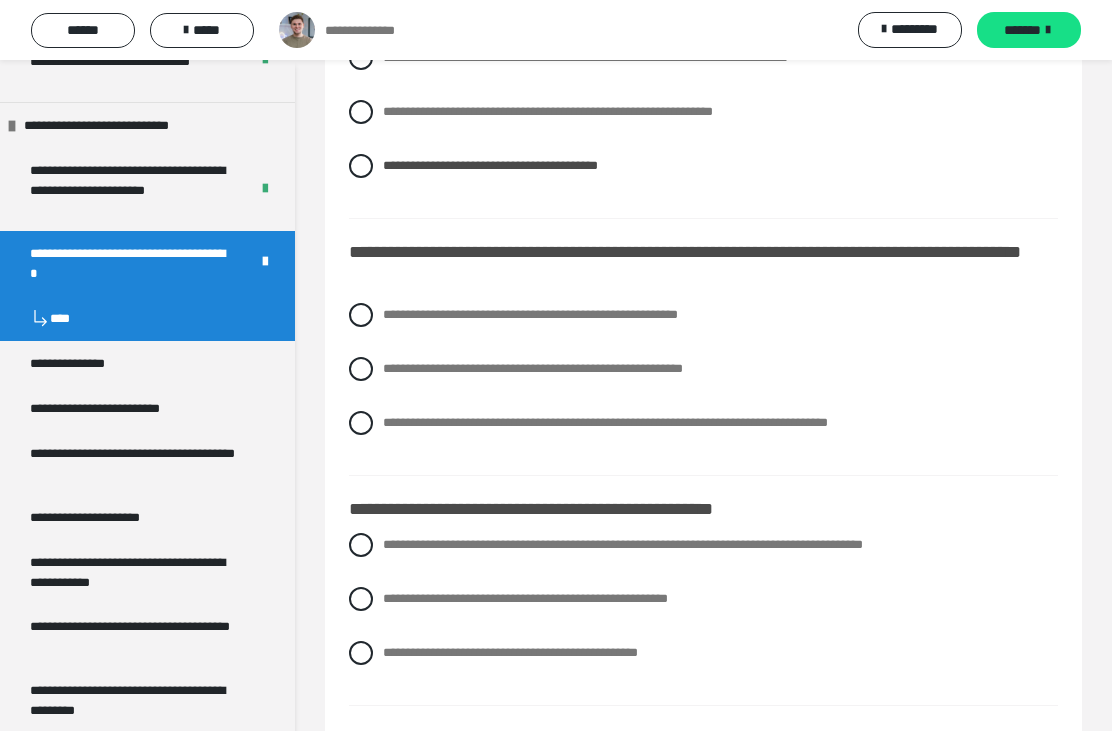 click on "**********" at bounding box center [605, 422] 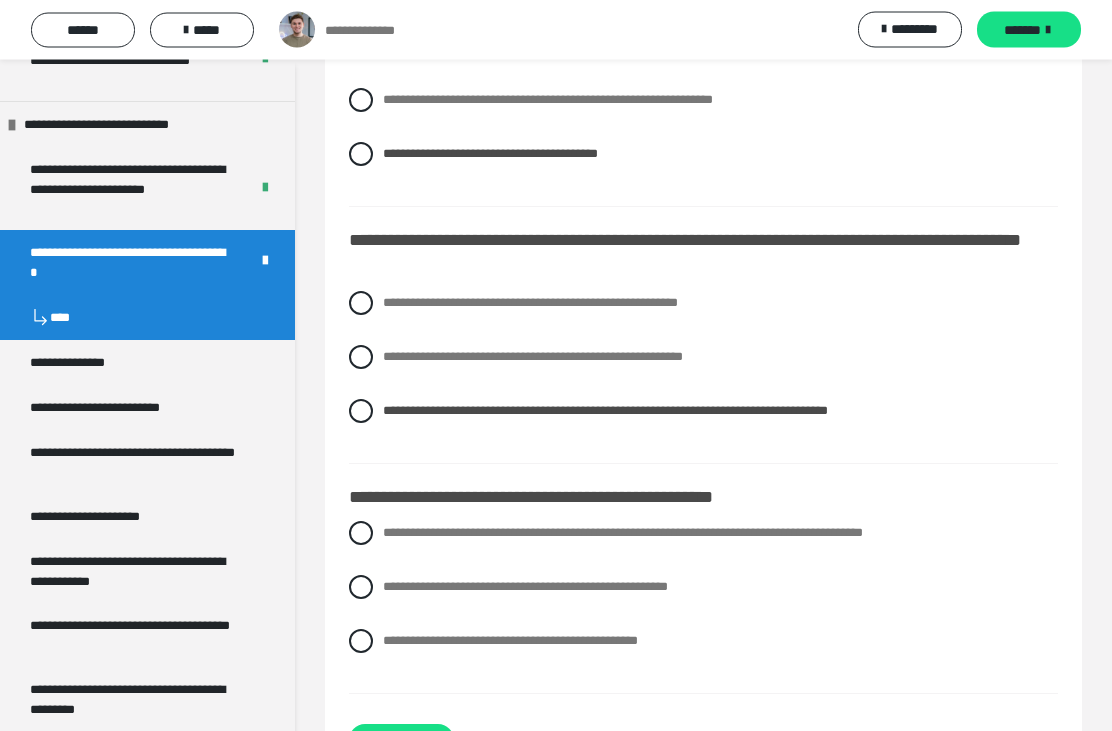 scroll, scrollTop: 233, scrollLeft: 0, axis: vertical 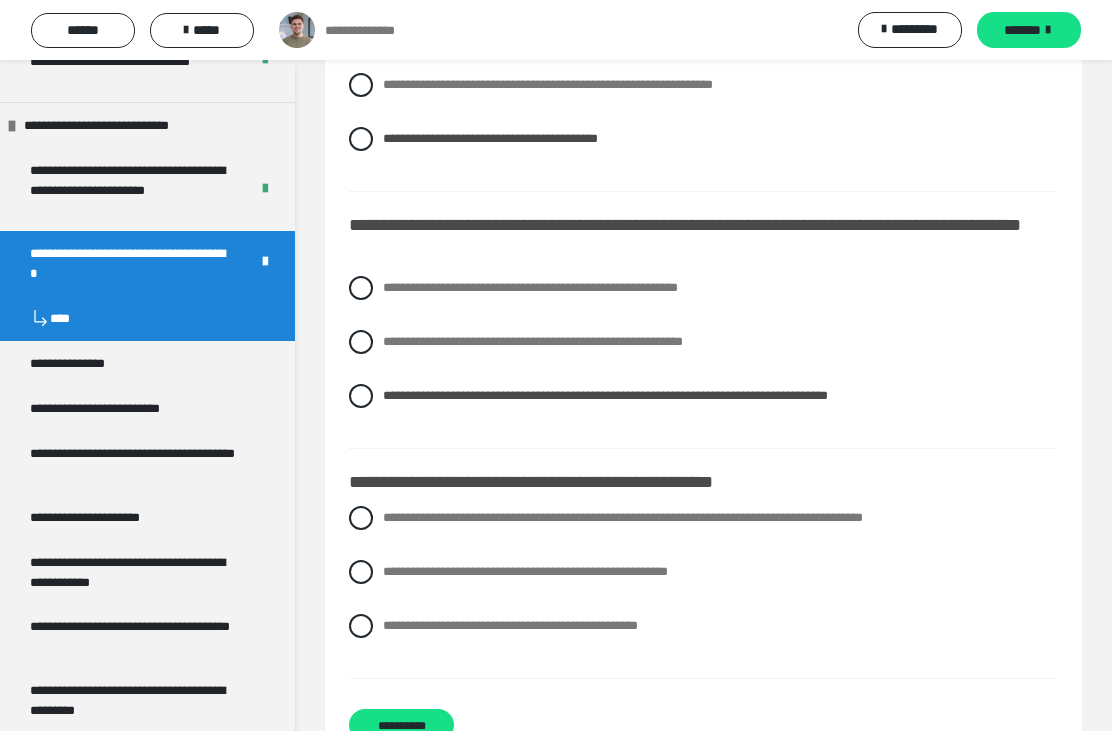 click on "**********" at bounding box center [510, 625] 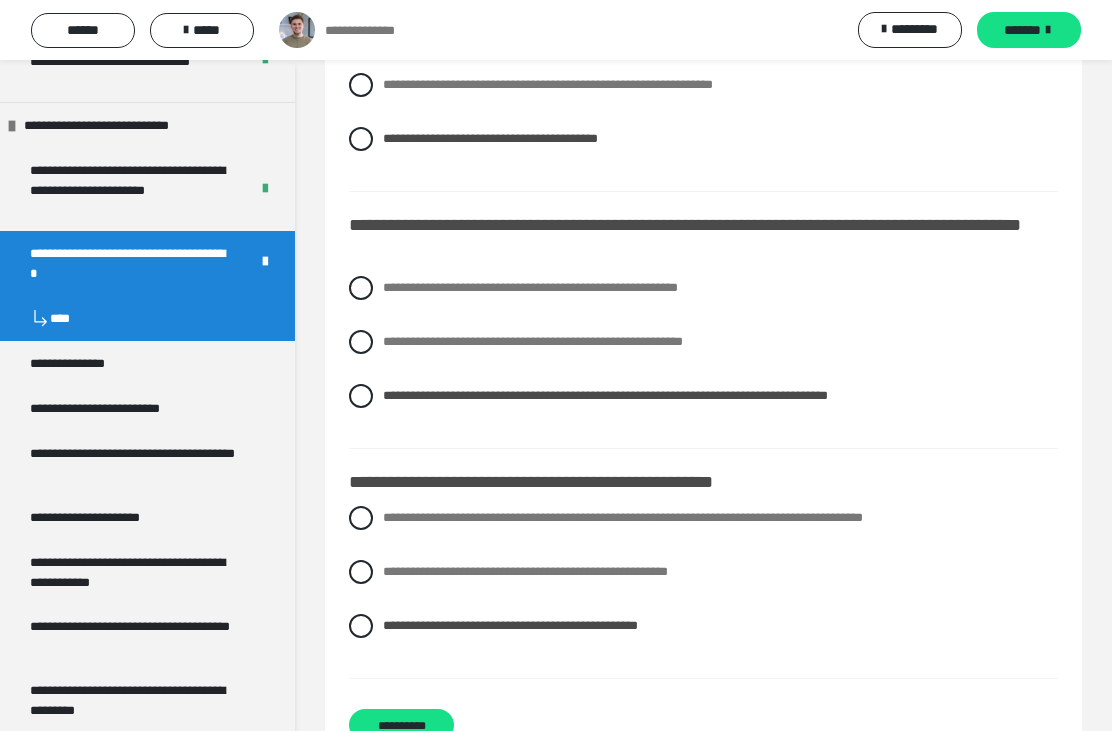 click on "**********" at bounding box center [401, 725] 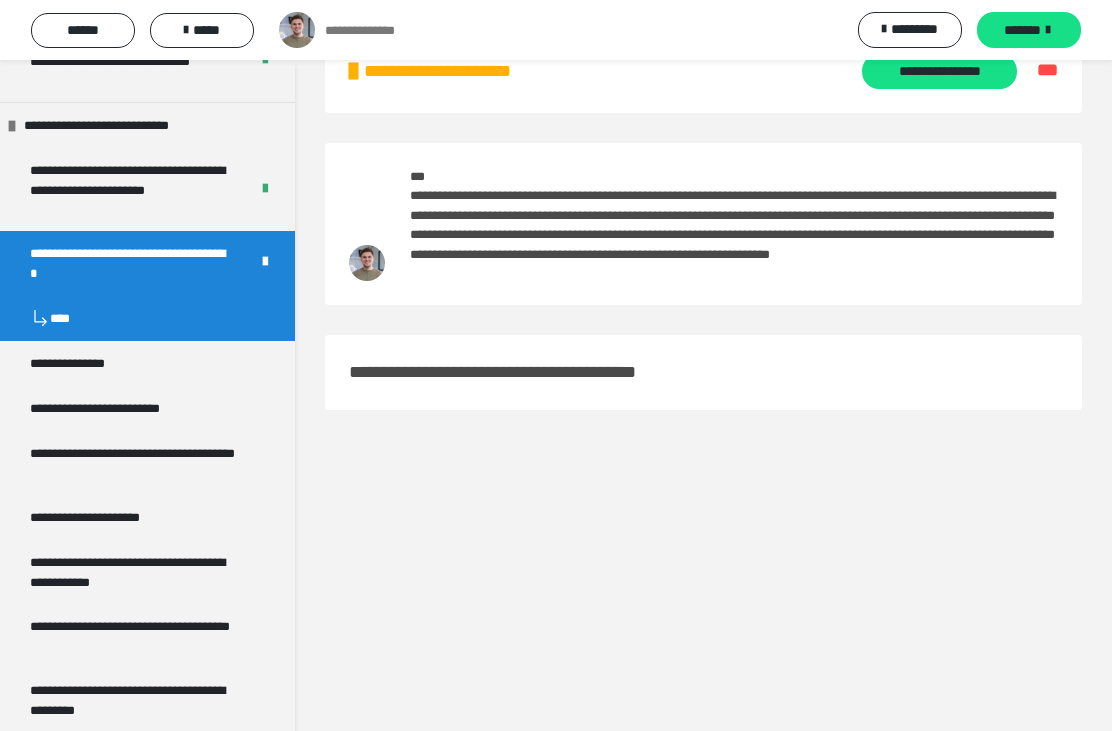 scroll, scrollTop: 60, scrollLeft: 0, axis: vertical 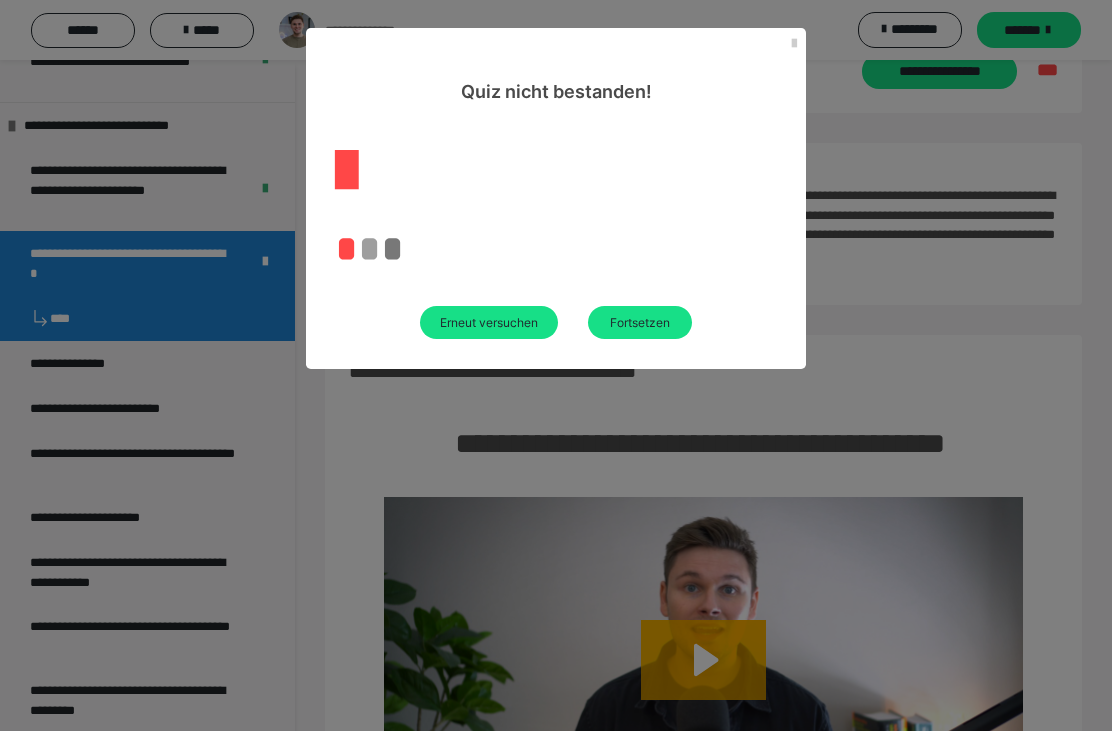 click on "Erneut versuchen" at bounding box center (489, 322) 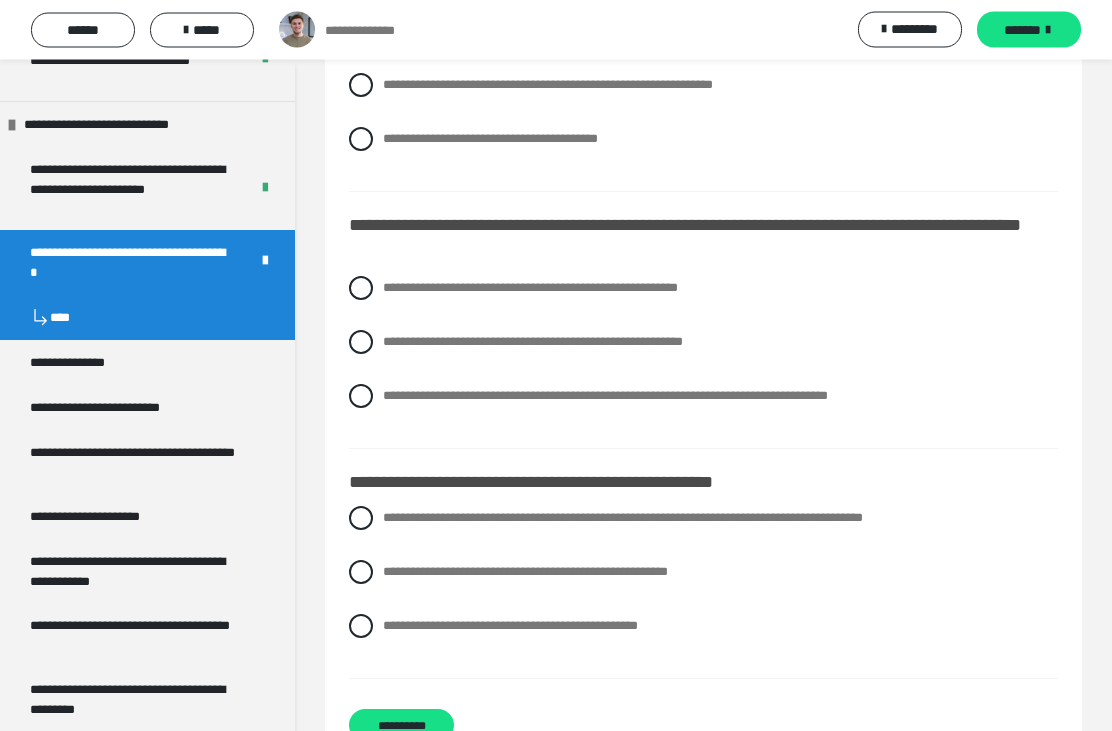 scroll, scrollTop: 233, scrollLeft: 0, axis: vertical 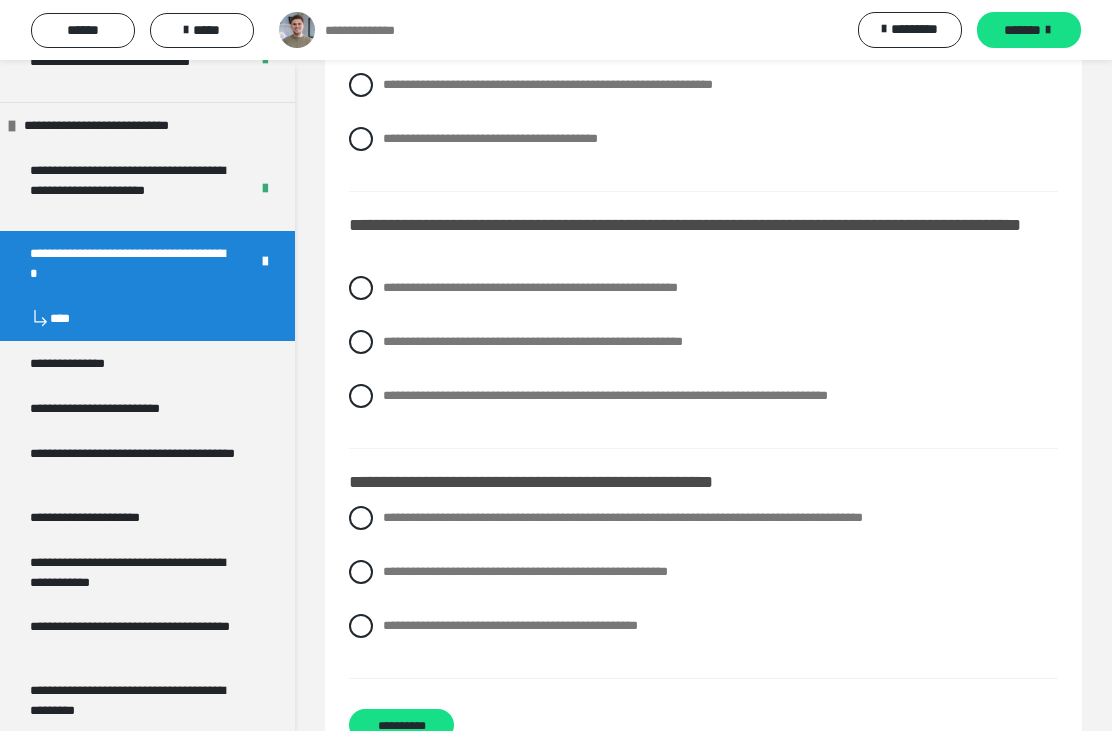 click on "**********" at bounding box center [703, 572] 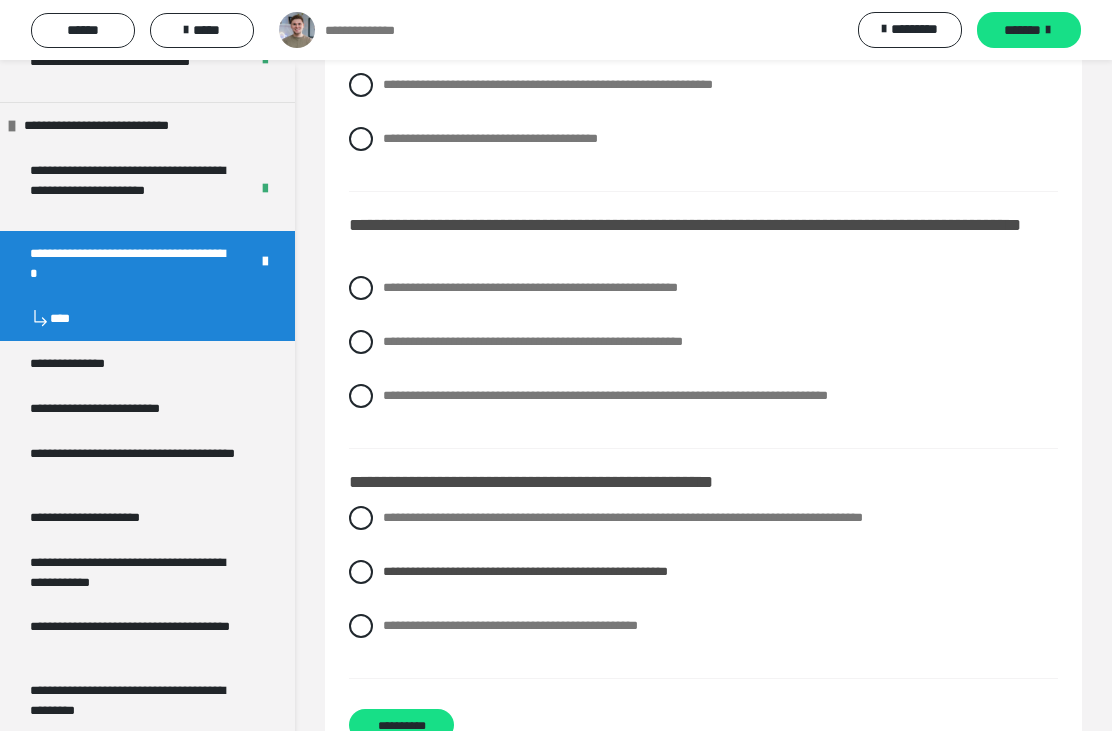 click on "**********" at bounding box center [605, 395] 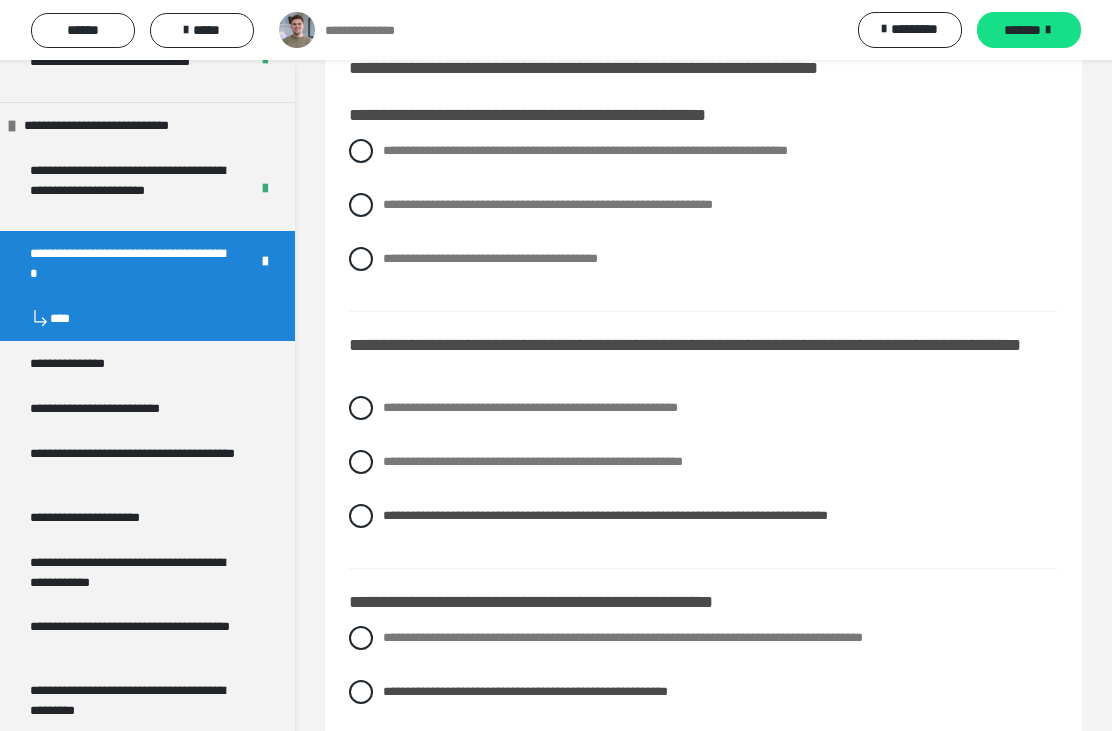 scroll, scrollTop: 71, scrollLeft: 0, axis: vertical 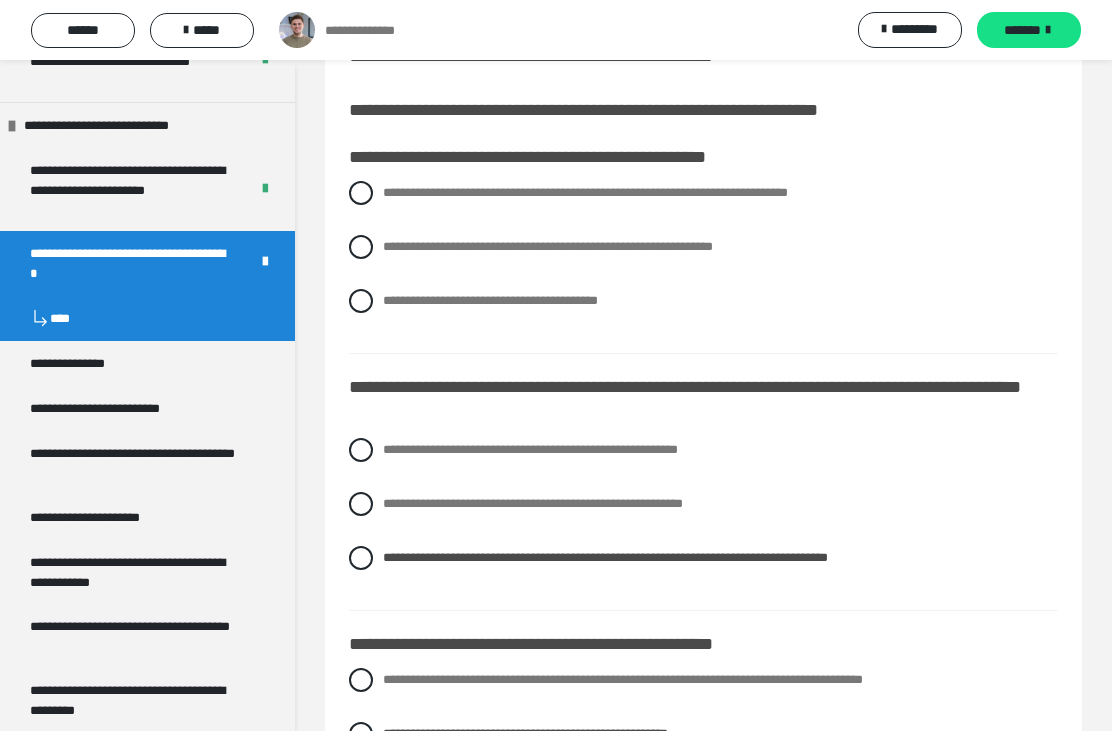 click on "**********" at bounding box center (703, 247) 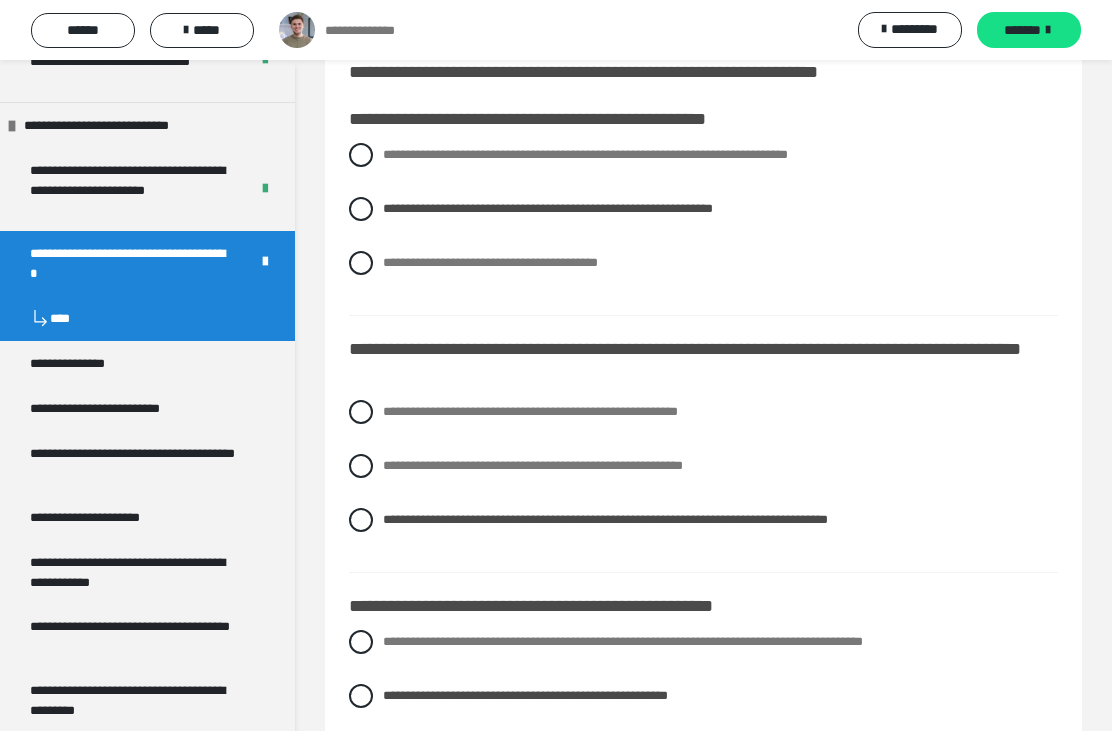 scroll, scrollTop: 233, scrollLeft: 0, axis: vertical 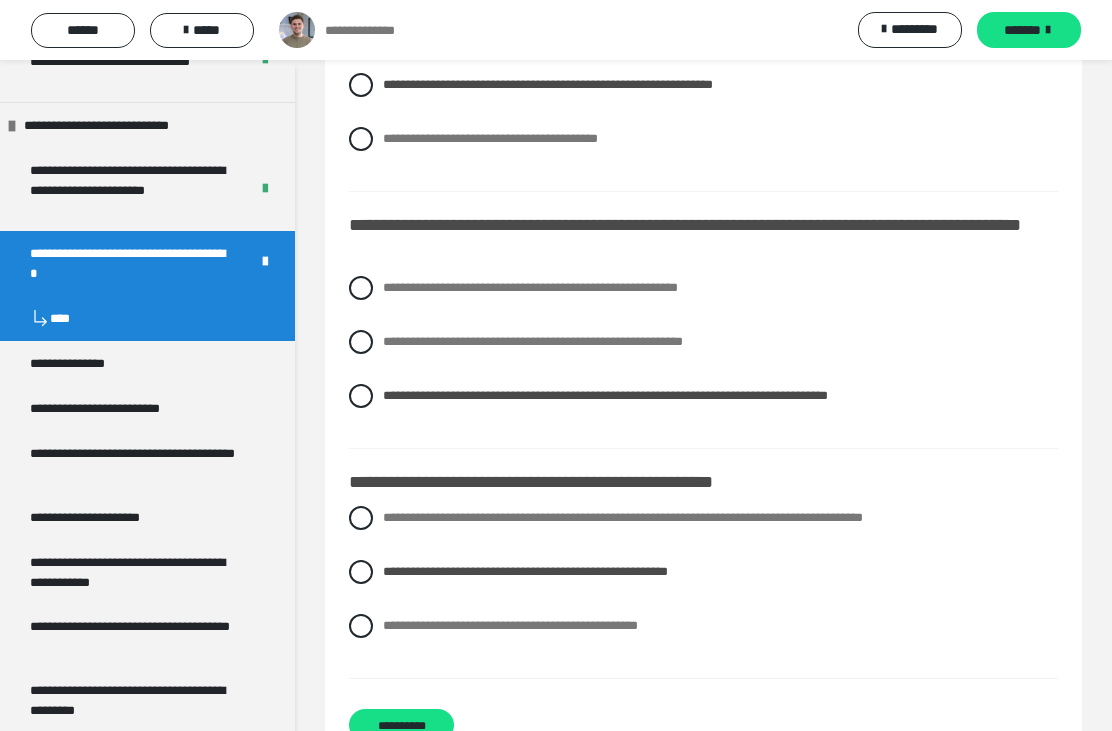 click on "**********" at bounding box center (401, 725) 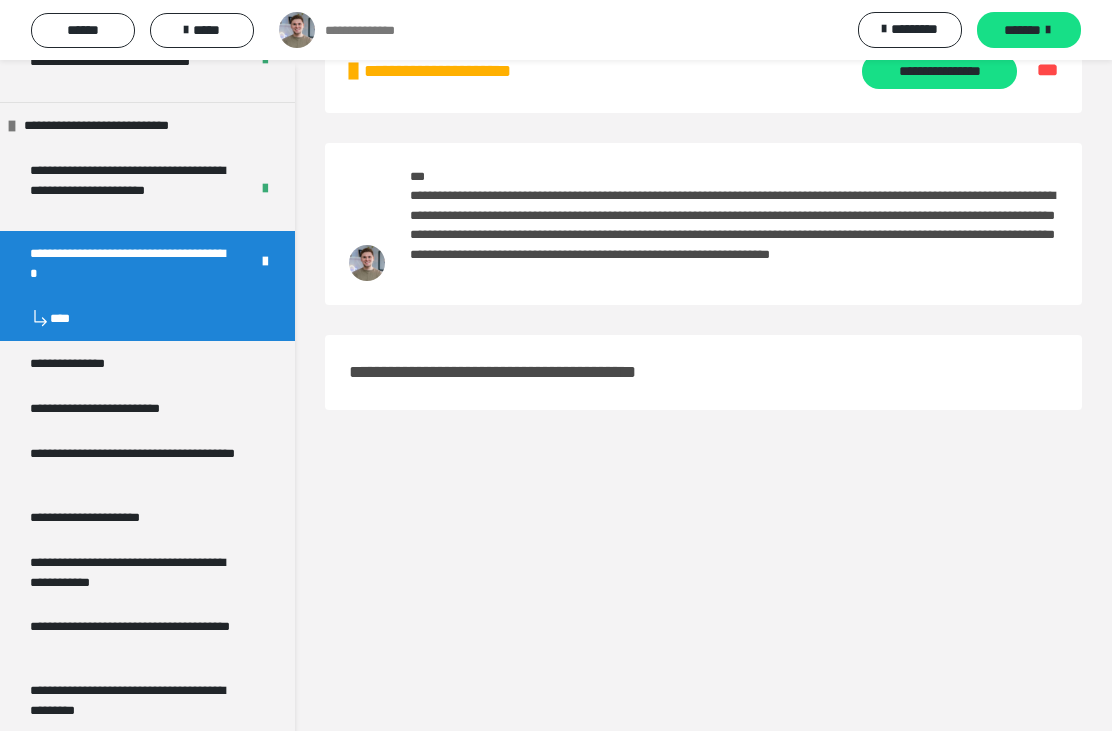 scroll, scrollTop: 60, scrollLeft: 0, axis: vertical 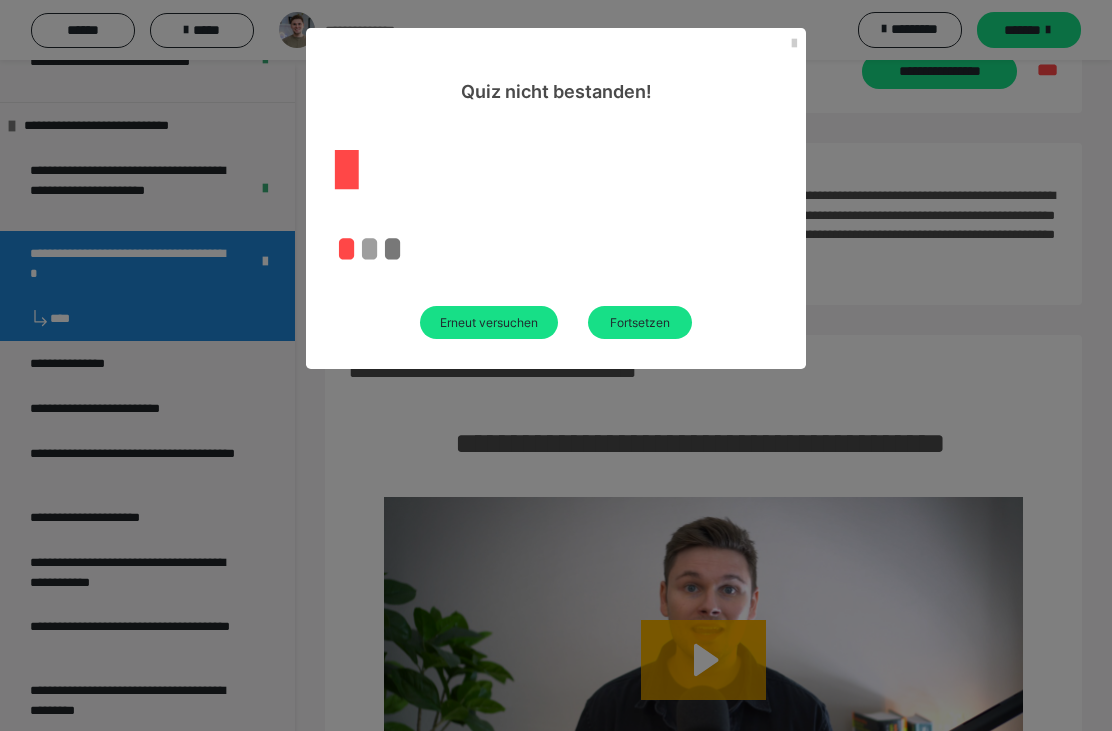 click on "Erneut versuchen" at bounding box center (489, 322) 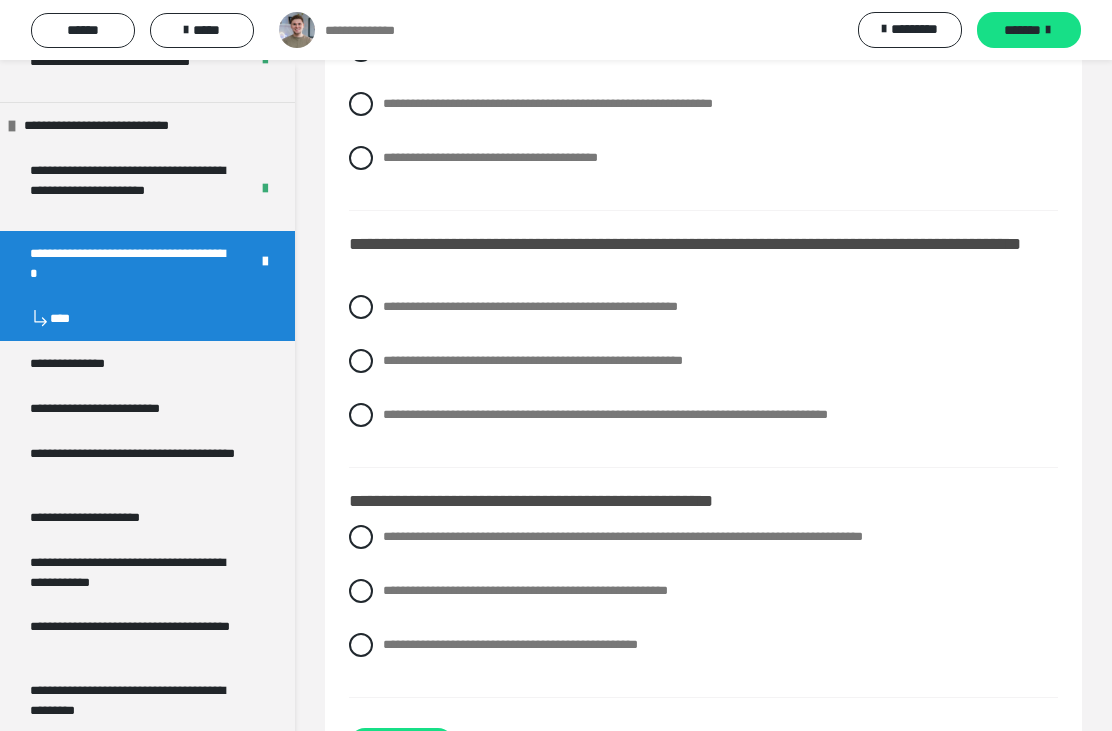 scroll, scrollTop: 233, scrollLeft: 0, axis: vertical 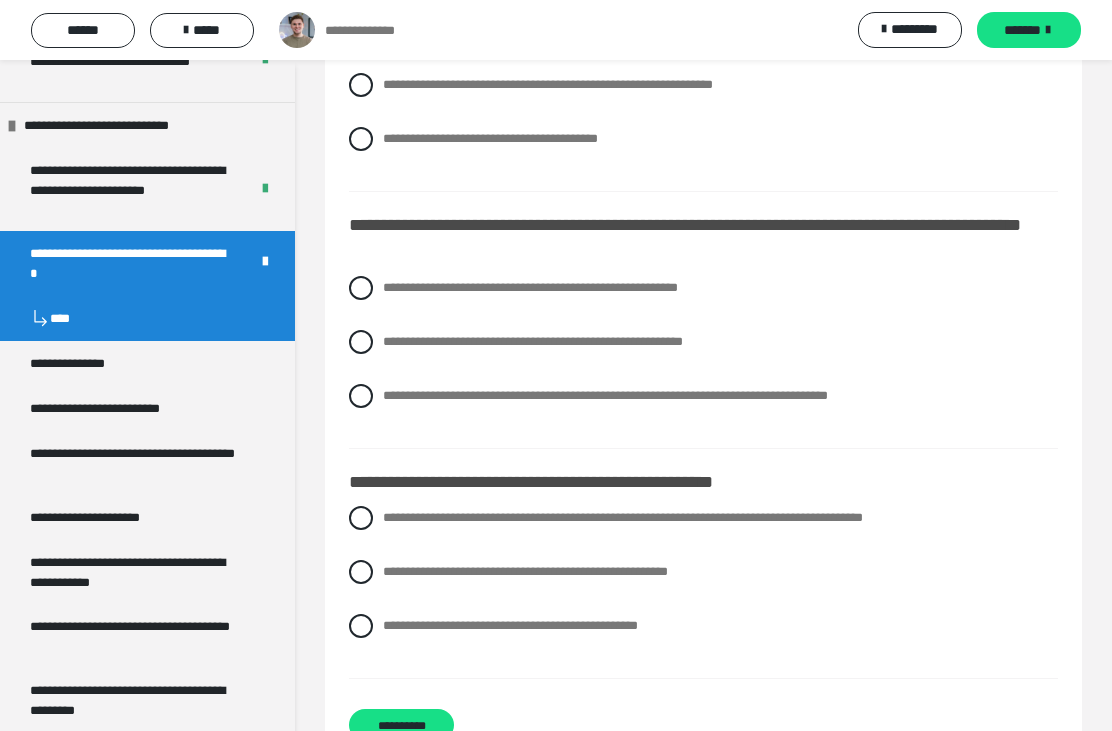 click on "**********" at bounding box center (703, 626) 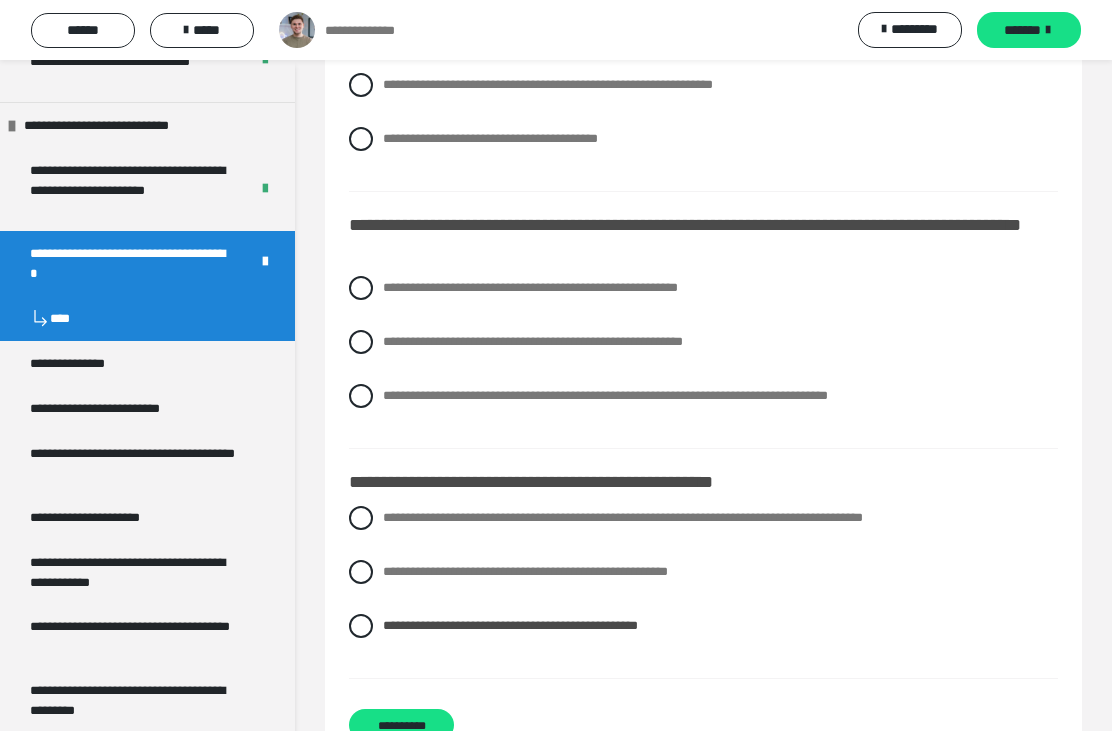 click on "**********" at bounding box center (703, 396) 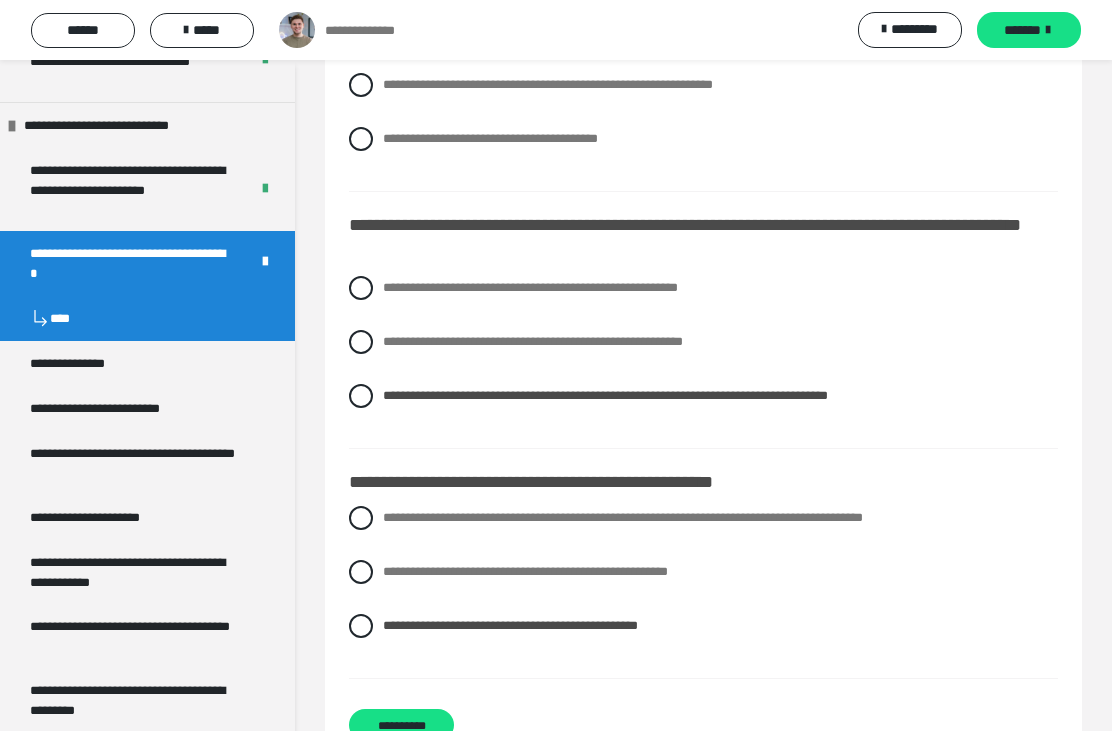 click on "**********" at bounding box center [703, 587] 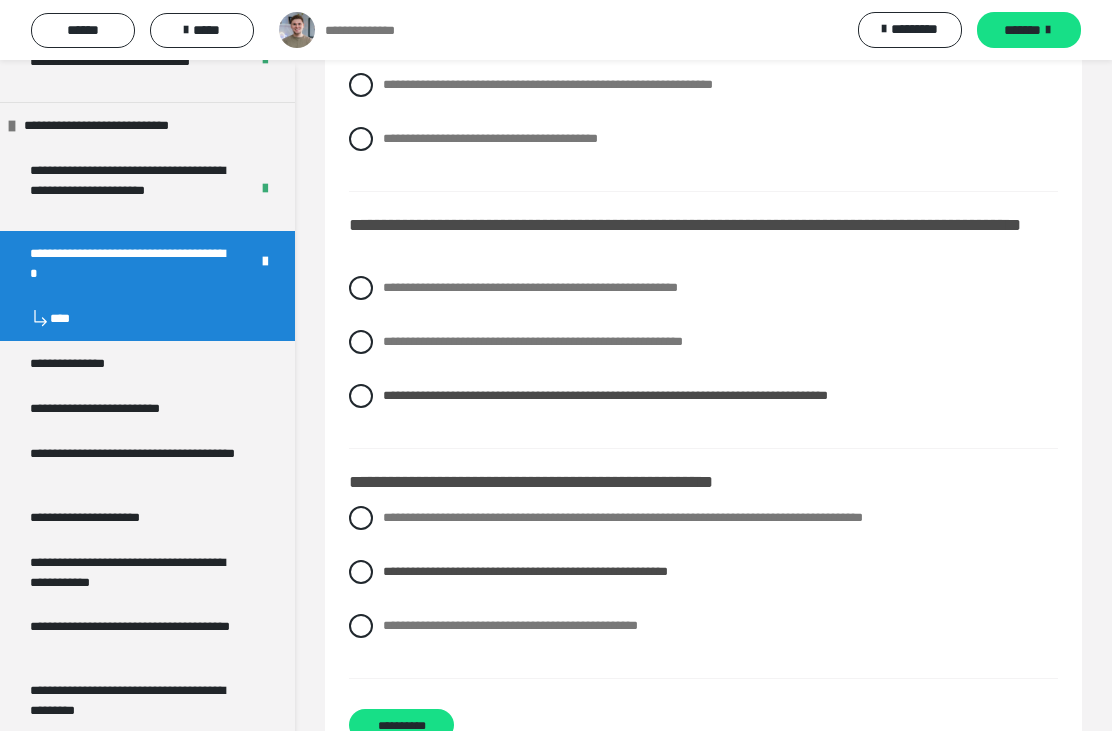 click on "**********" at bounding box center (703, 518) 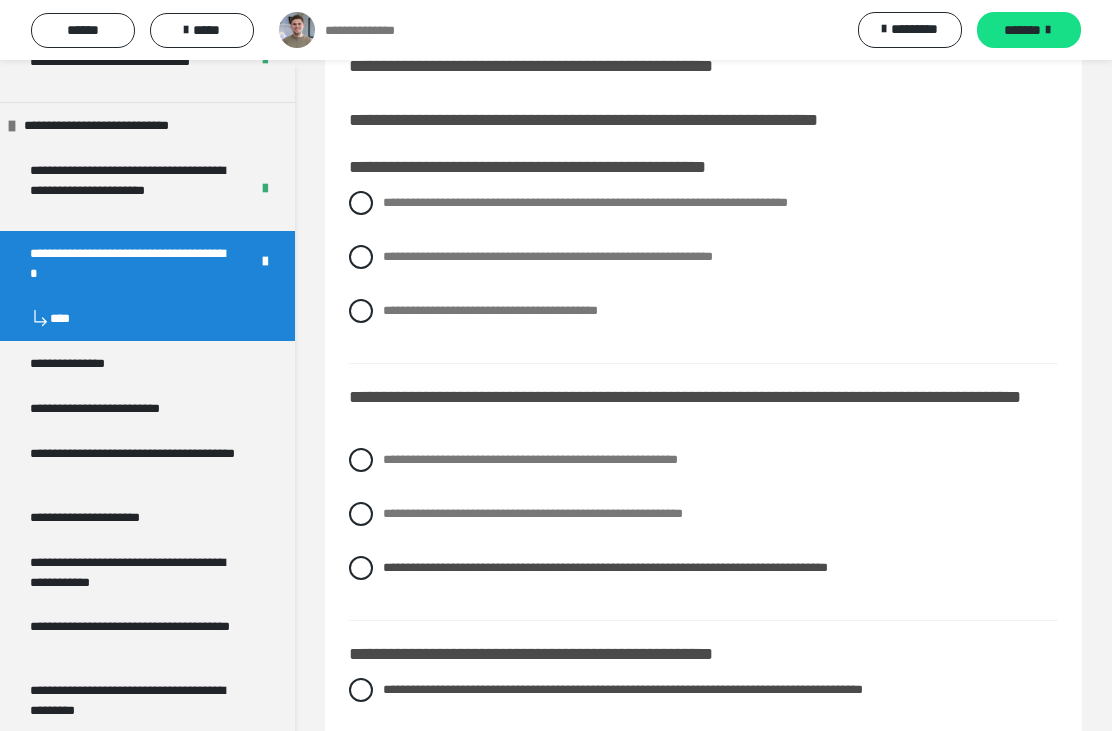 scroll, scrollTop: 58, scrollLeft: 0, axis: vertical 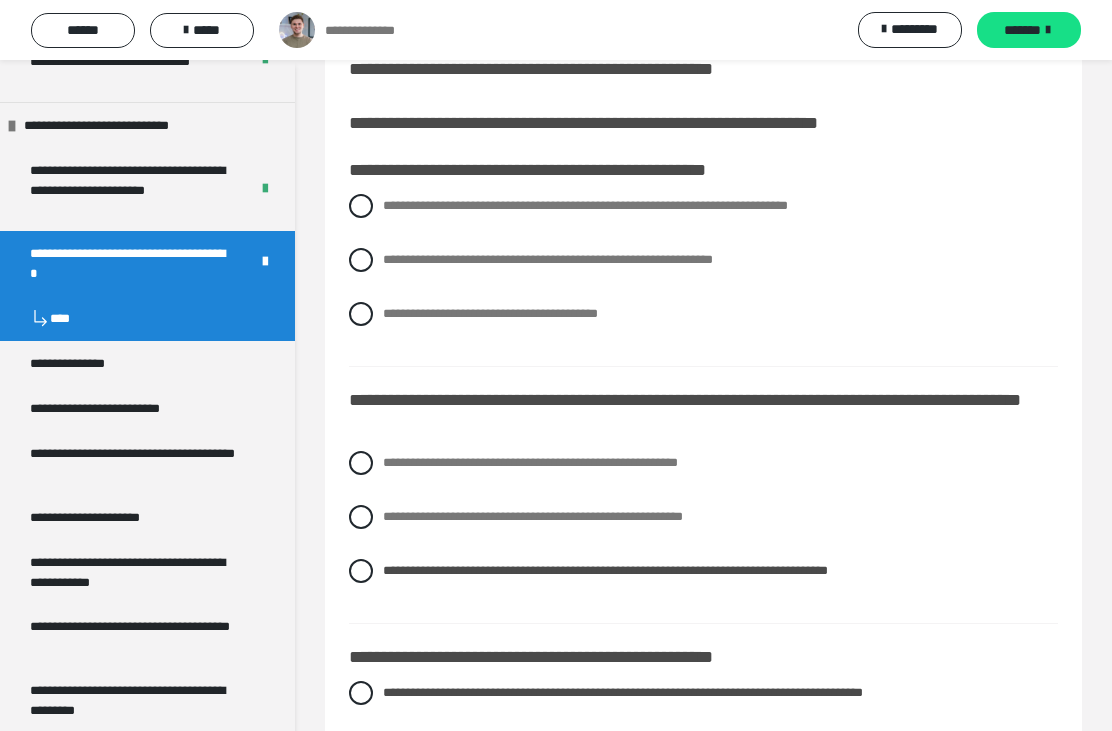 click on "**********" at bounding box center (548, 259) 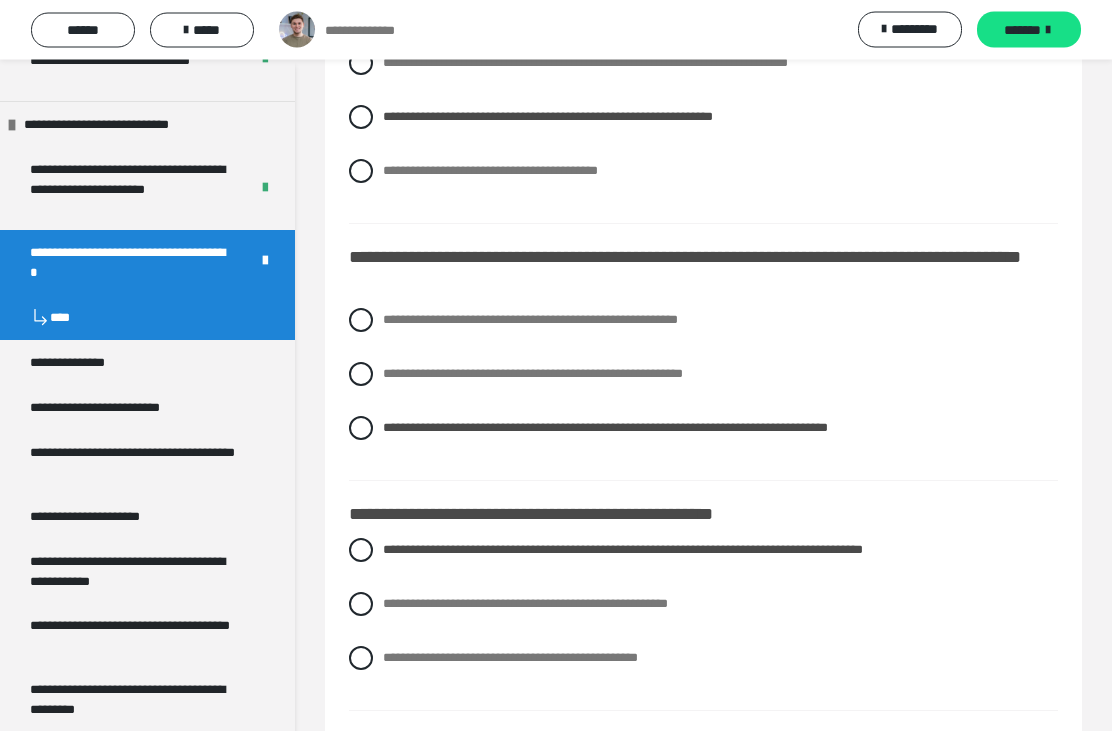 scroll, scrollTop: 233, scrollLeft: 0, axis: vertical 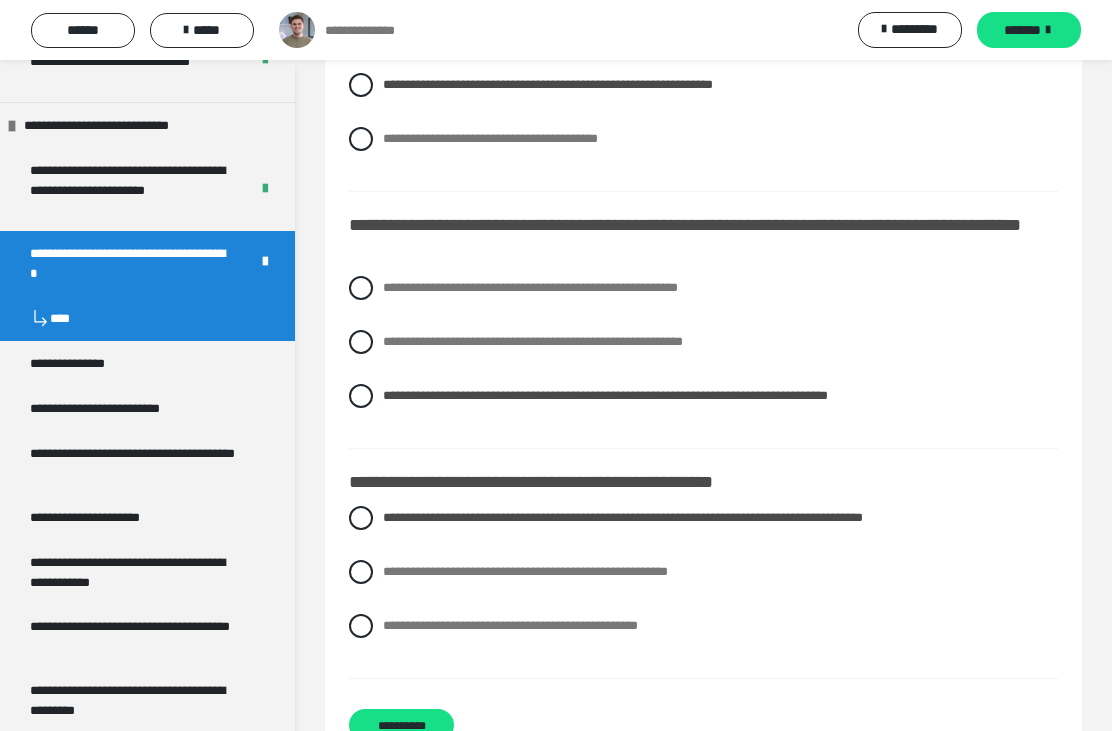 click on "**********" at bounding box center [401, 725] 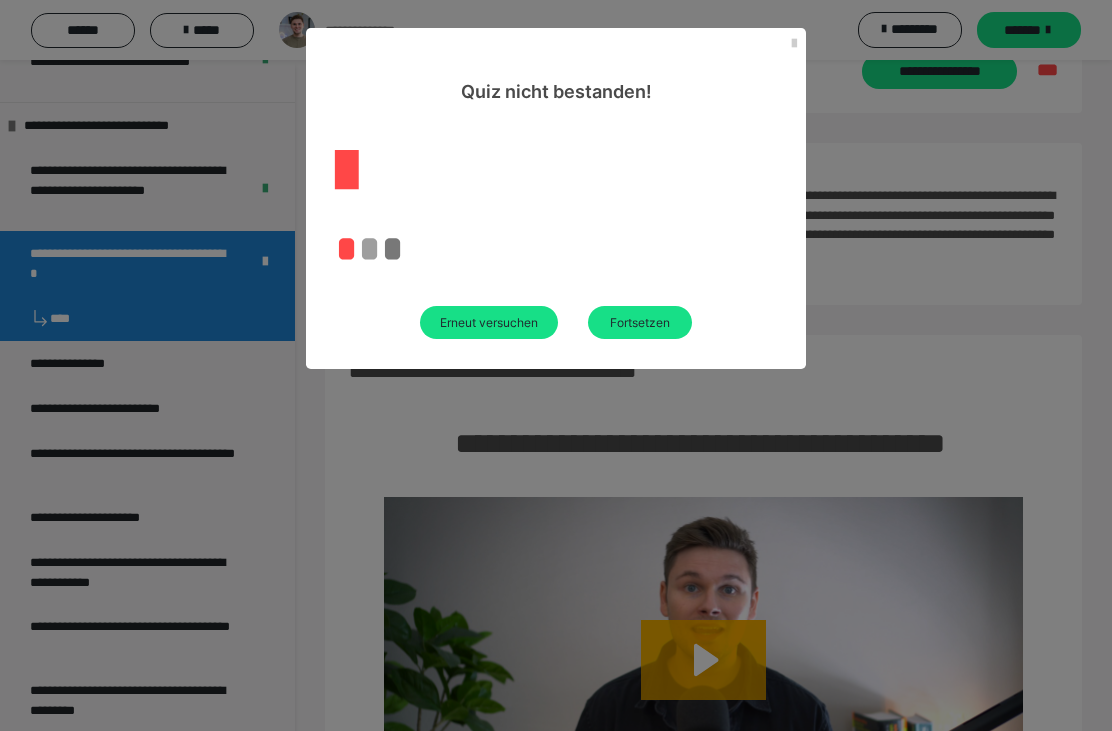 click on "Erneut versuchen" at bounding box center [489, 322] 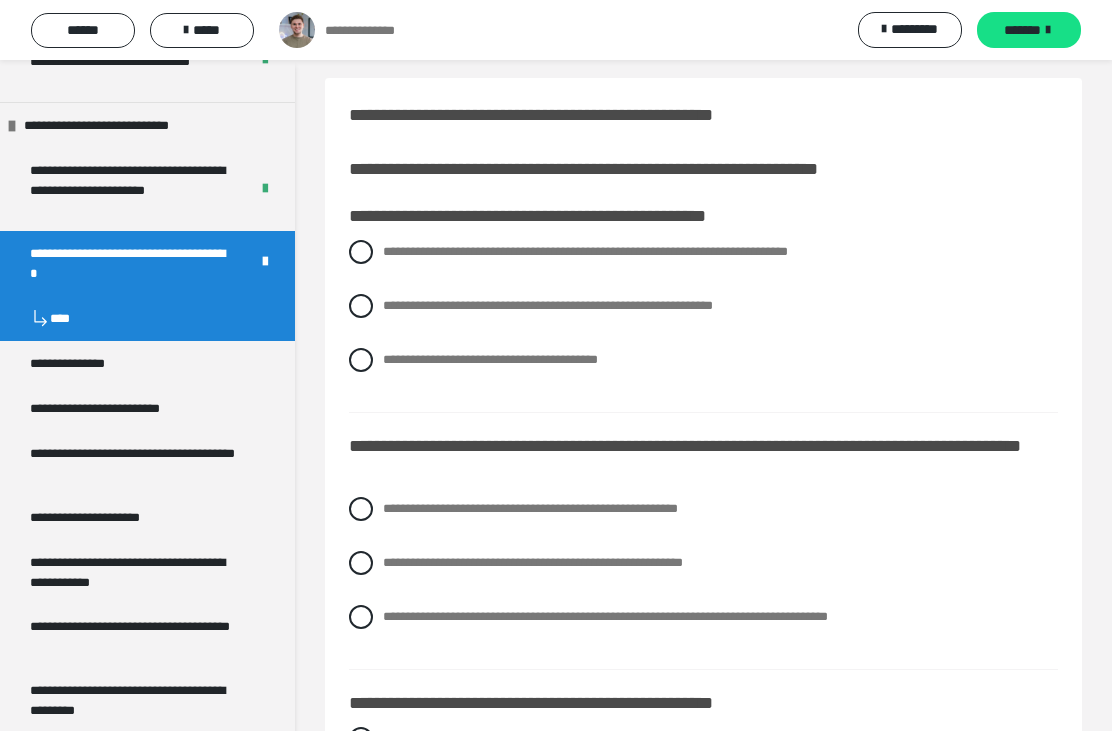 scroll, scrollTop: 11, scrollLeft: 0, axis: vertical 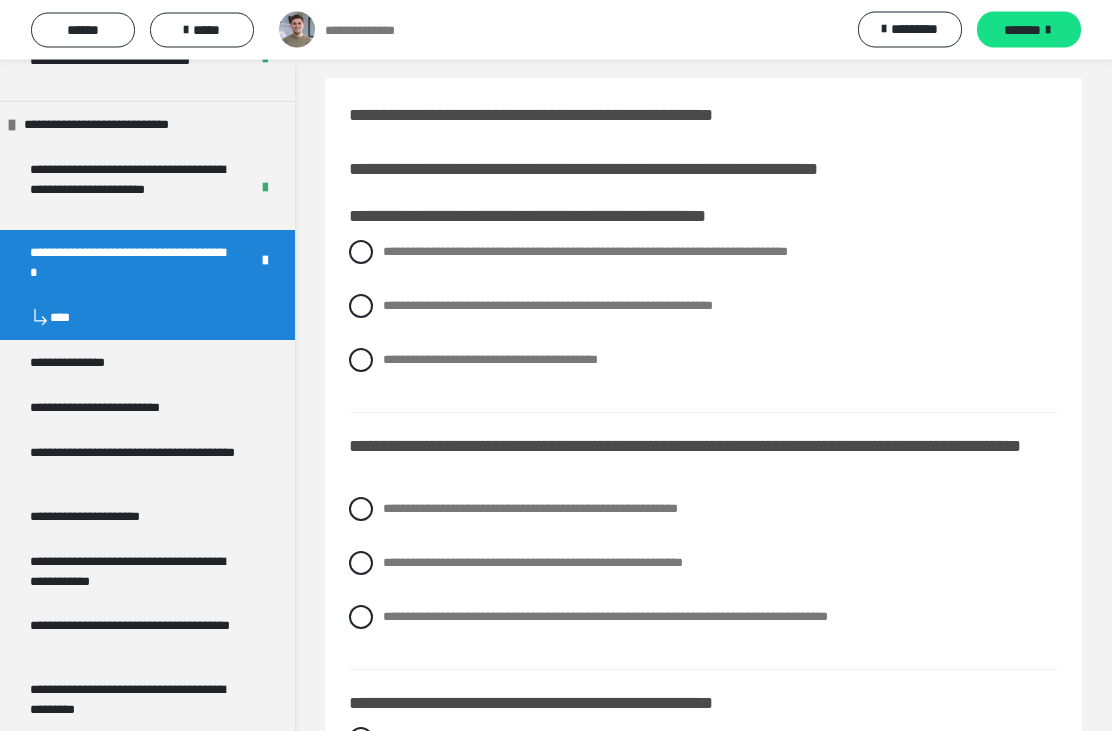 click on "**********" at bounding box center (703, 361) 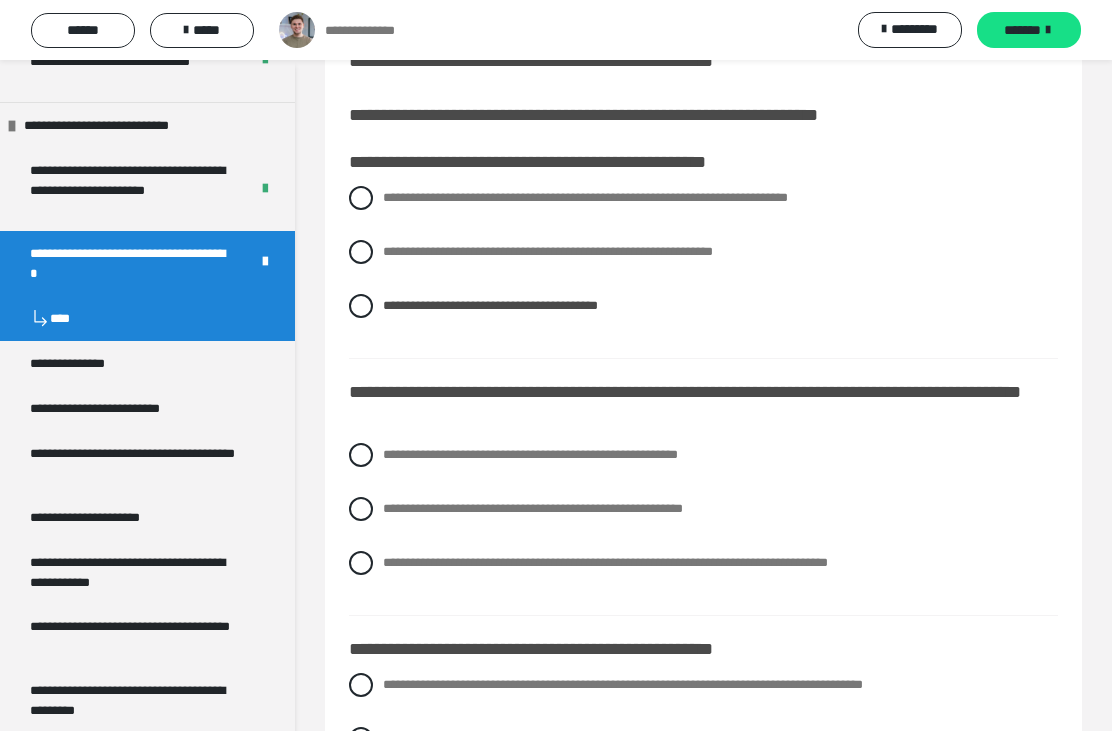 scroll, scrollTop: 192, scrollLeft: 0, axis: vertical 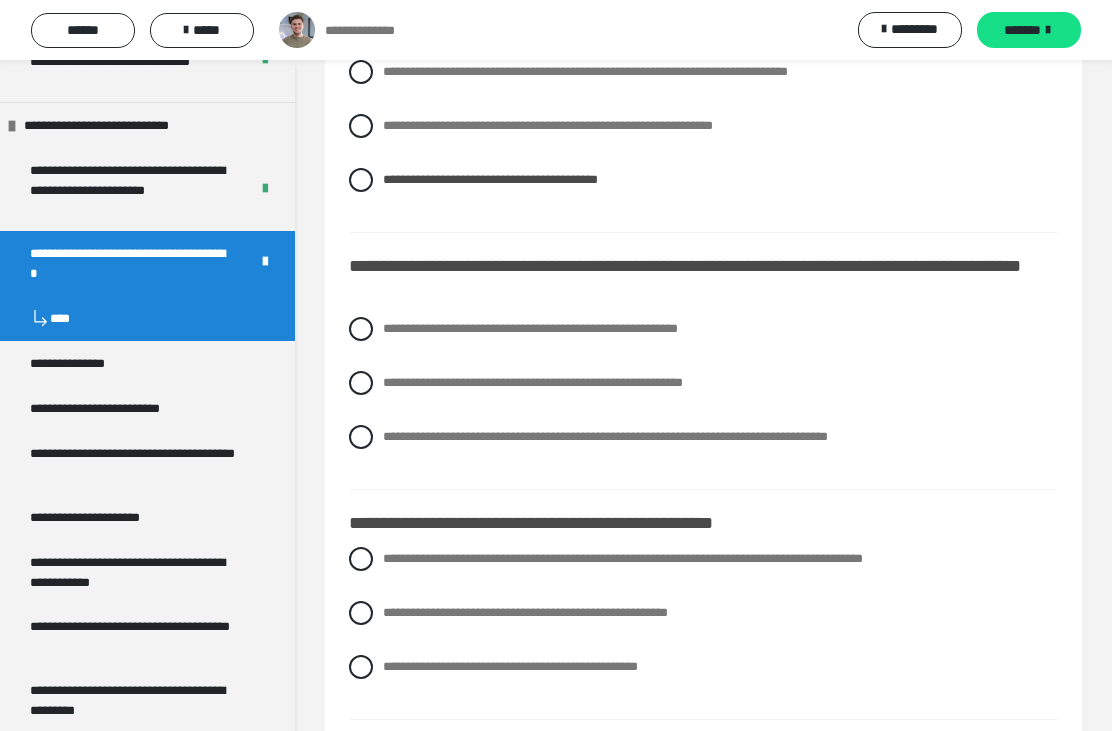 click on "**********" at bounding box center [530, 328] 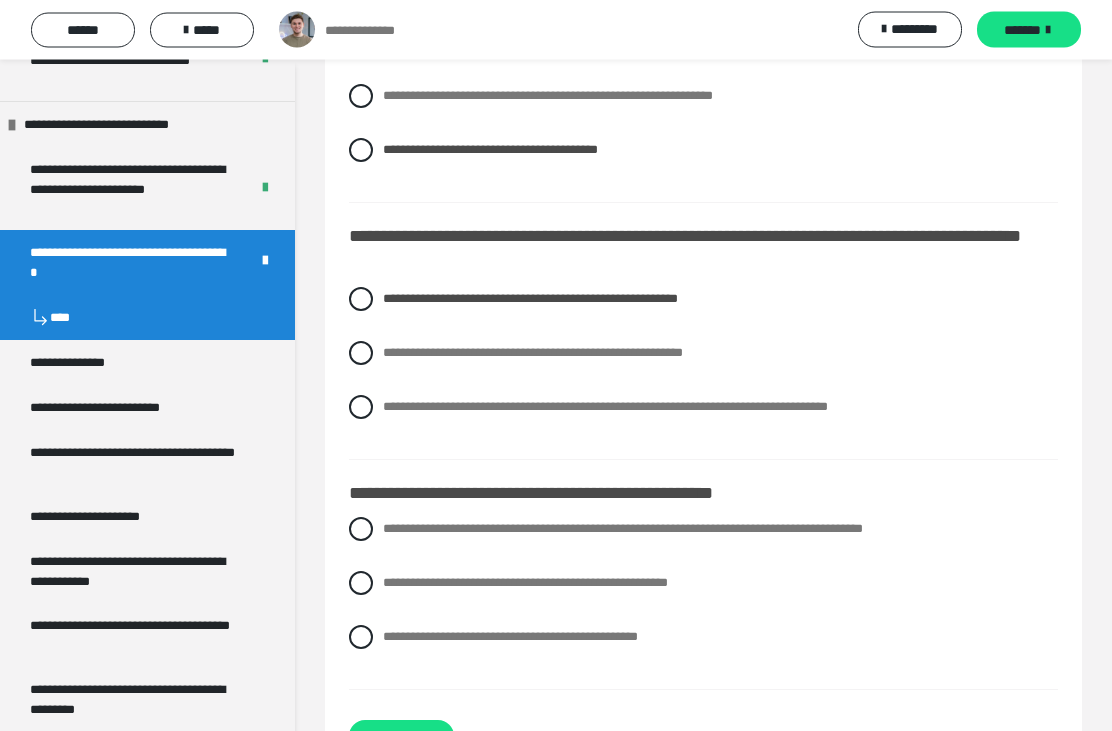scroll, scrollTop: 233, scrollLeft: 0, axis: vertical 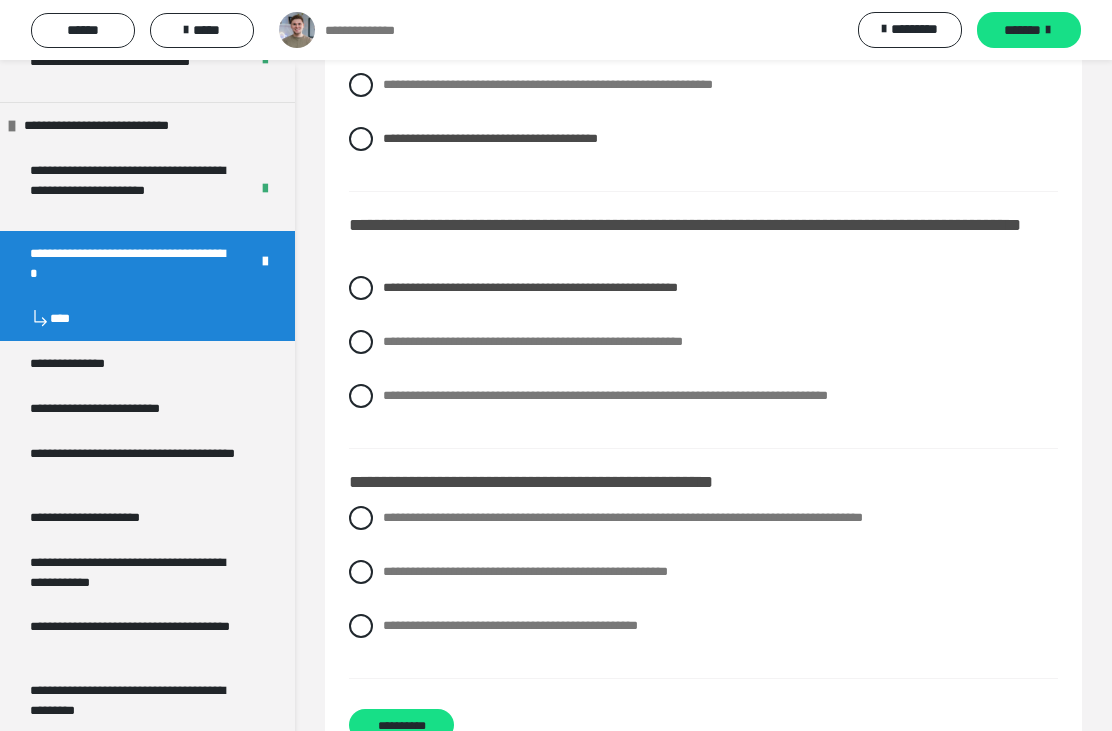 click on "**********" at bounding box center [703, 572] 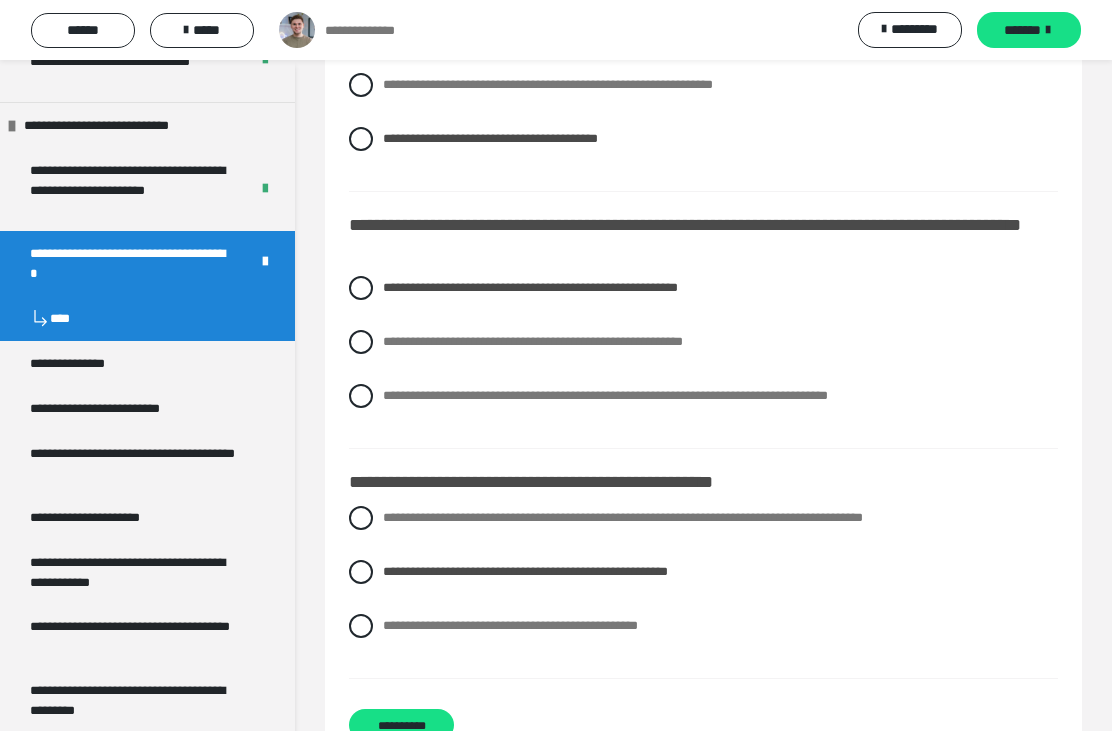click on "**********" at bounding box center [401, 725] 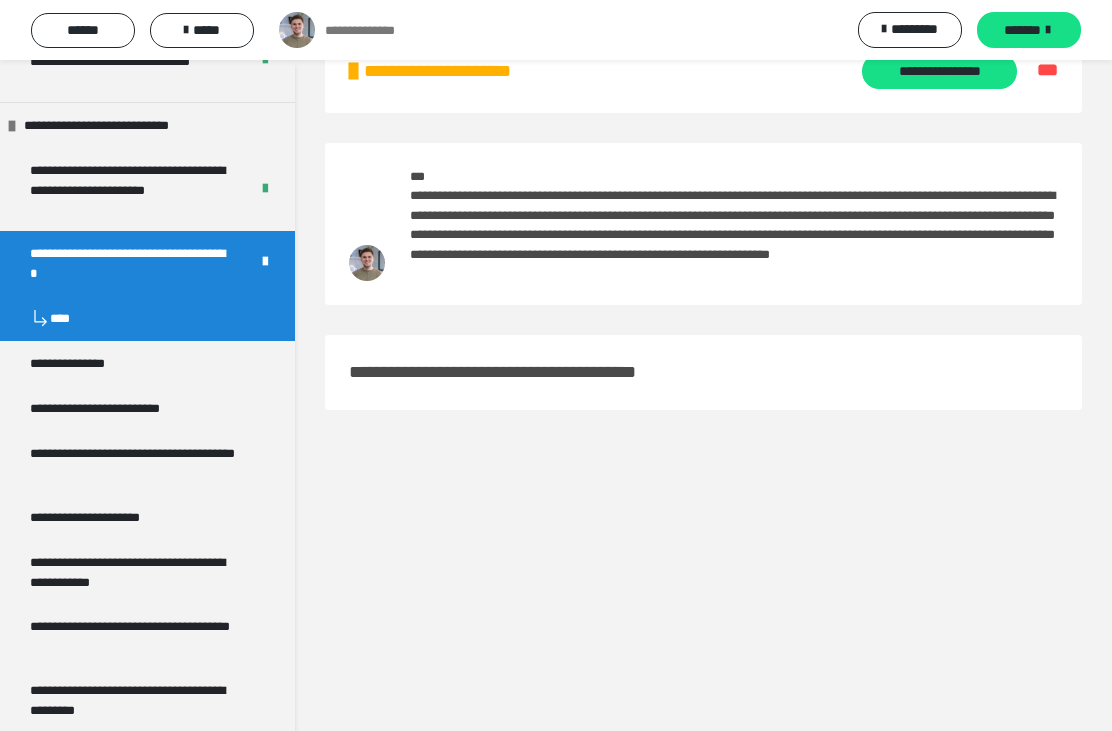 scroll, scrollTop: 60, scrollLeft: 0, axis: vertical 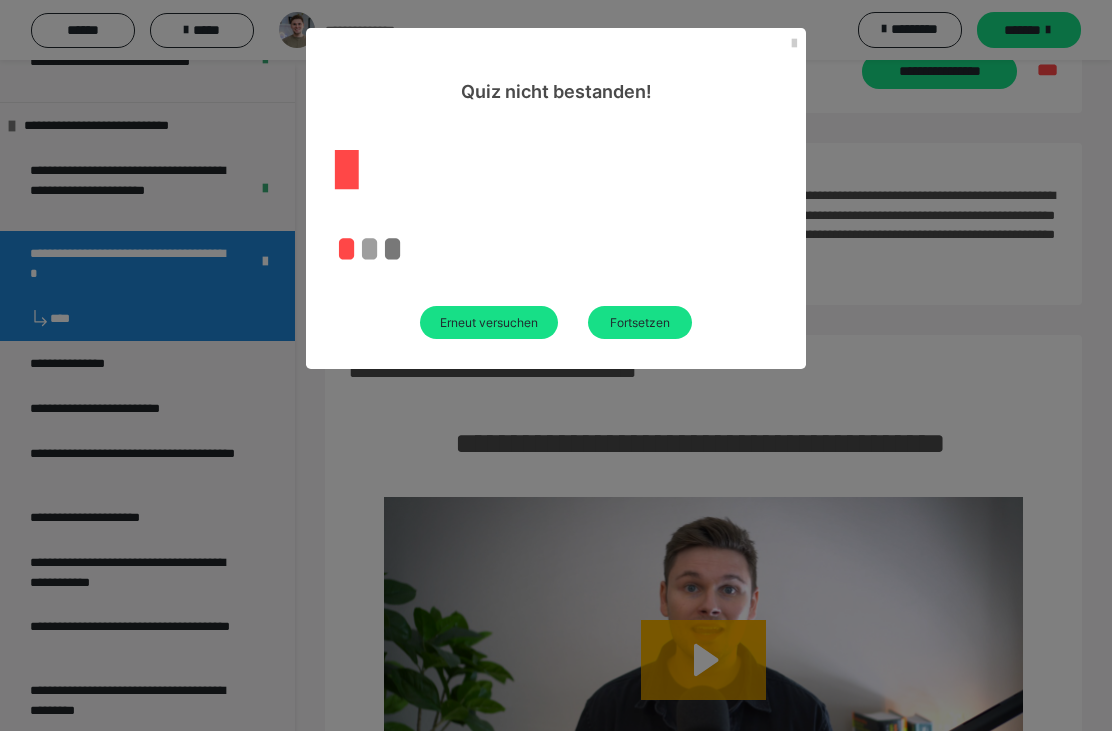 click on "Erneut versuchen" at bounding box center (489, 322) 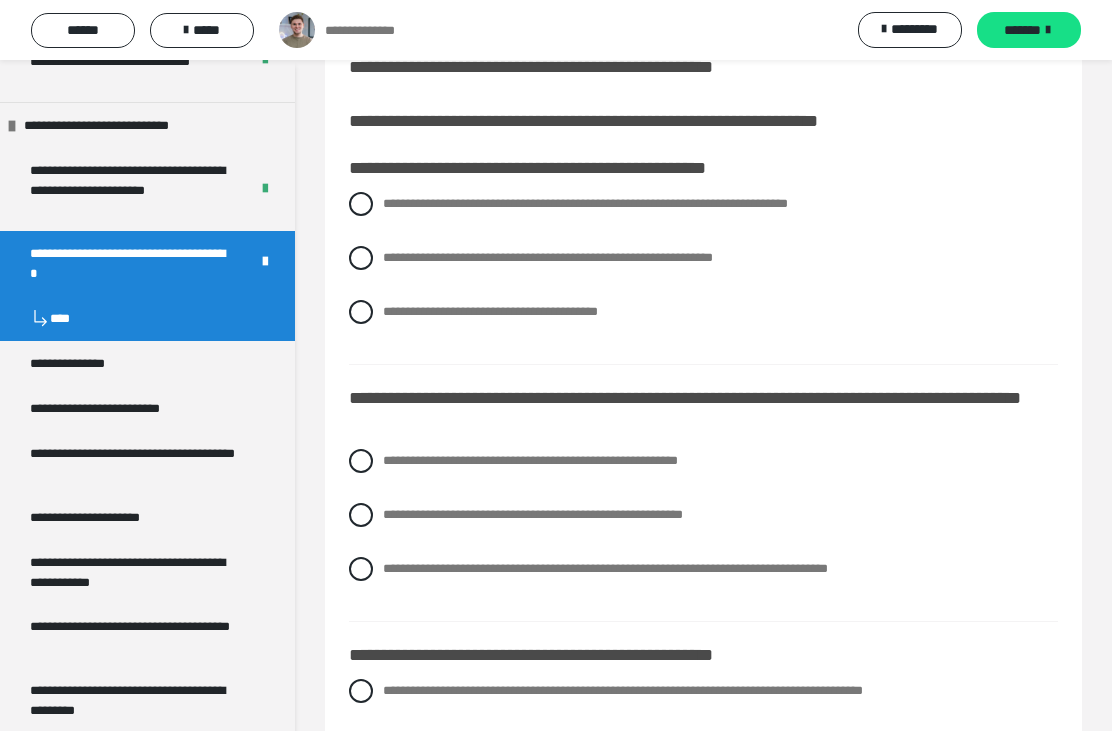 click on "**********" at bounding box center [703, 312] 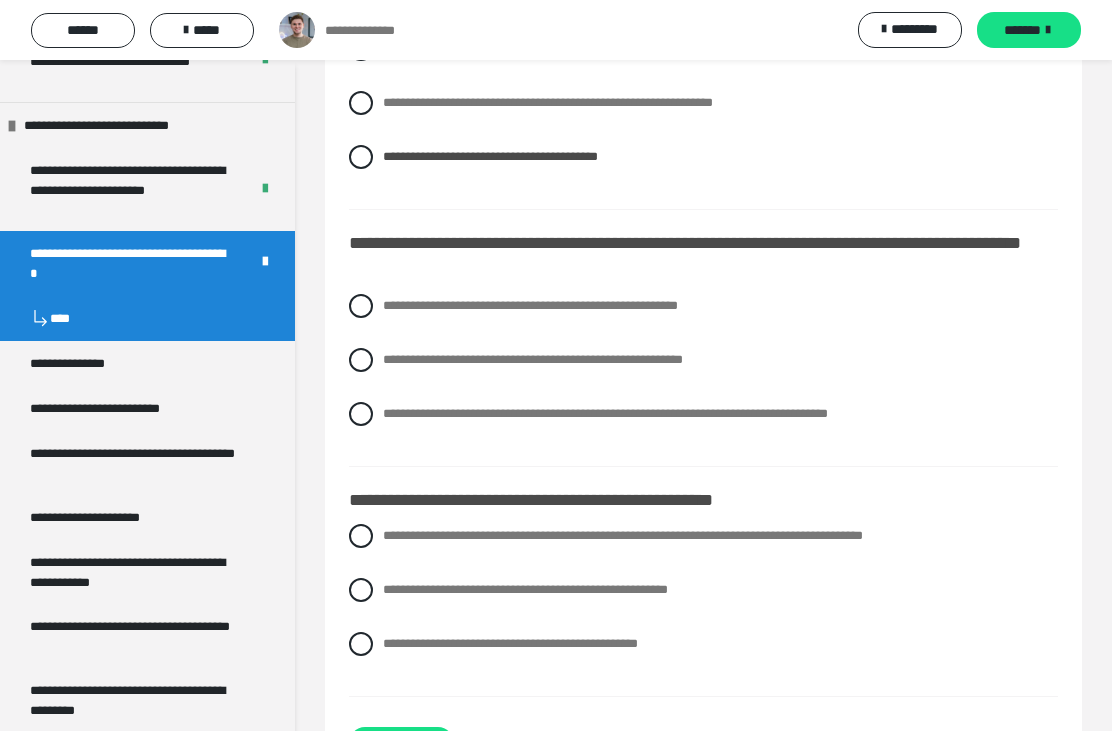 scroll, scrollTop: 233, scrollLeft: 0, axis: vertical 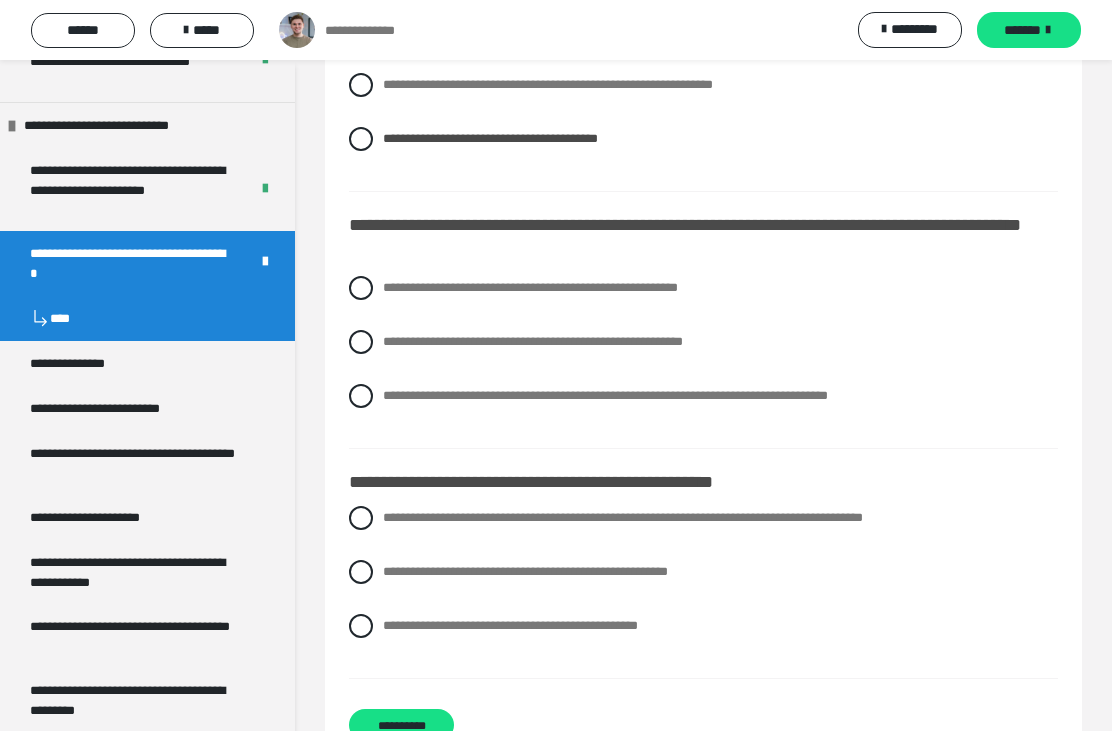 click on "**********" at bounding box center (703, 396) 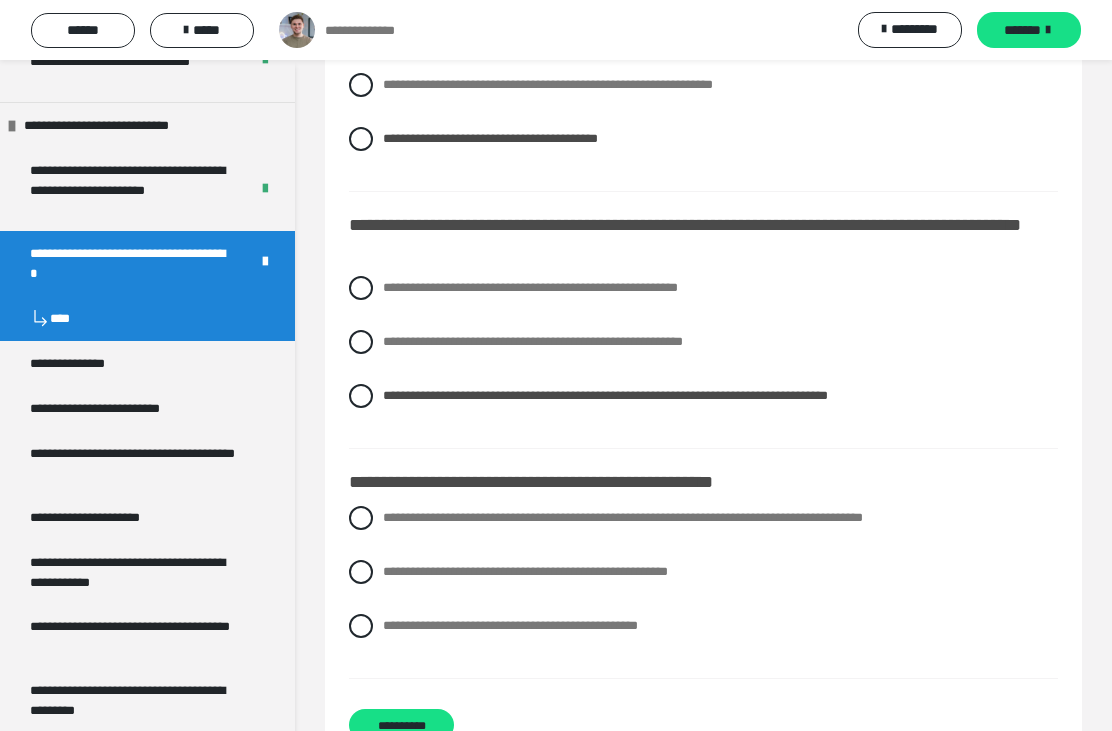 click on "**********" at bounding box center (623, 517) 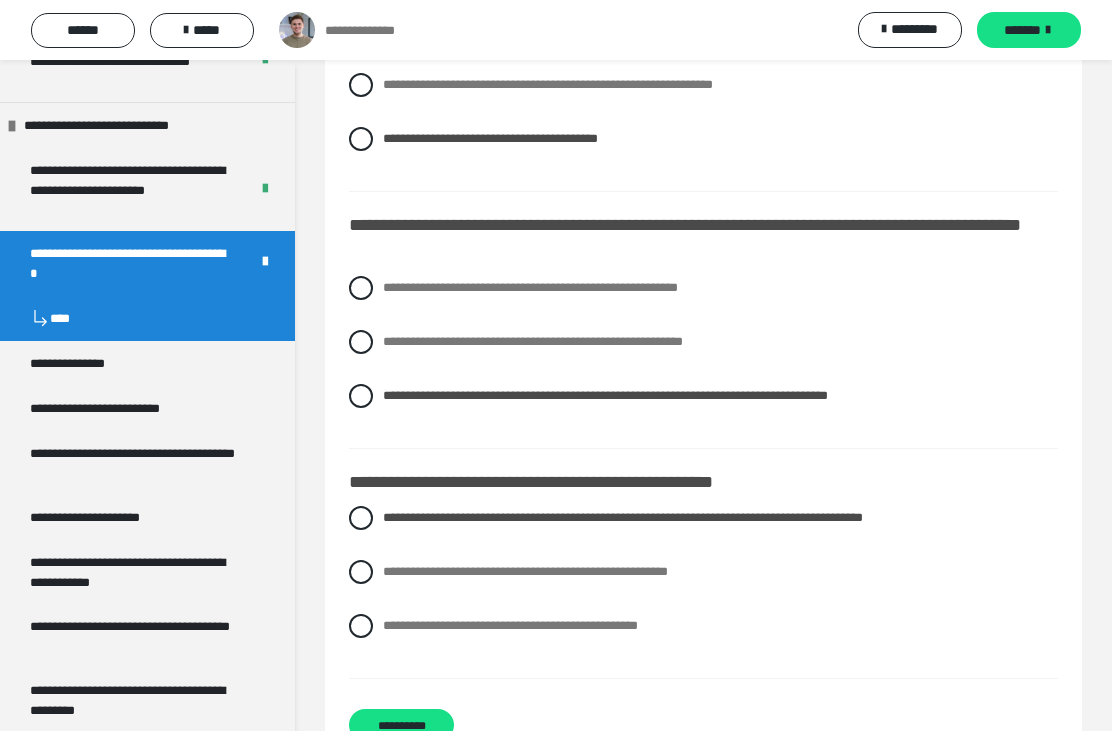 click on "**********" at bounding box center [401, 725] 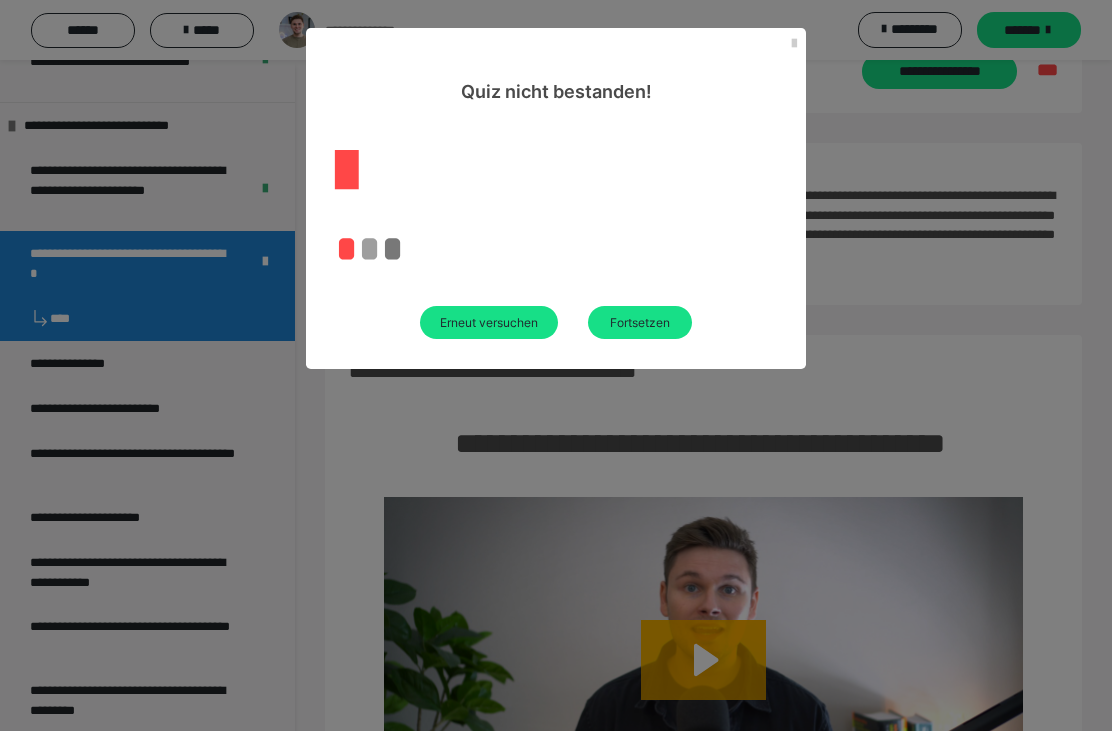 click on "Erneut versuchen" at bounding box center (489, 322) 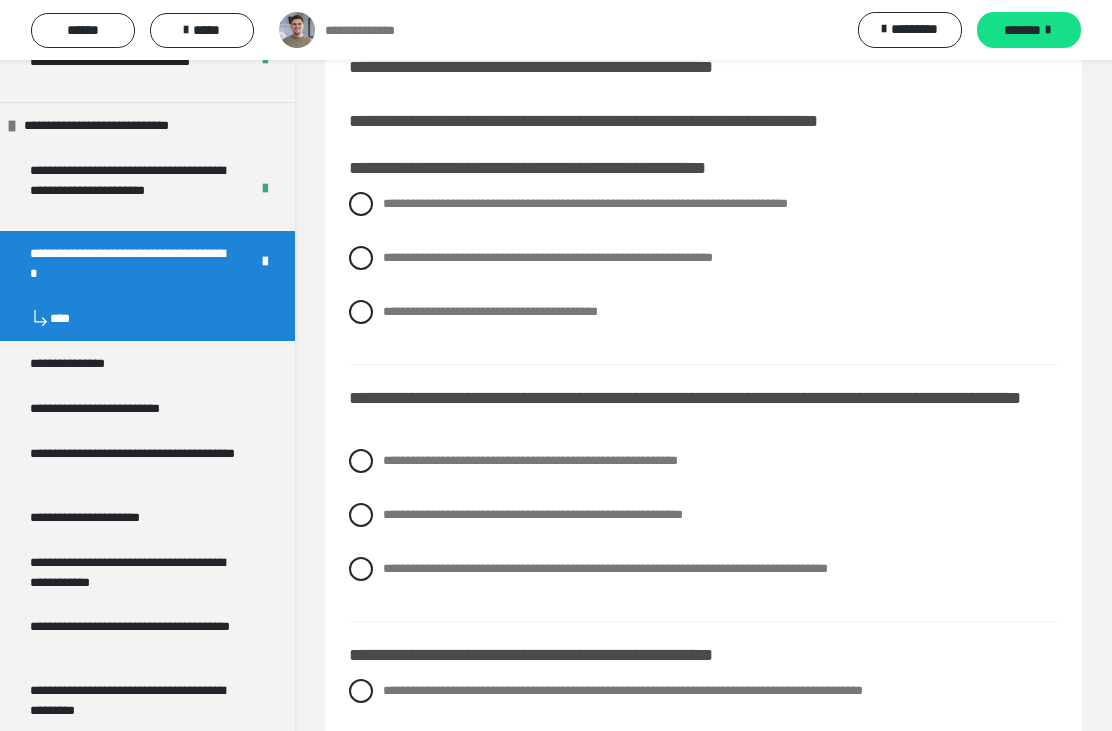 click on "**********" at bounding box center (490, 311) 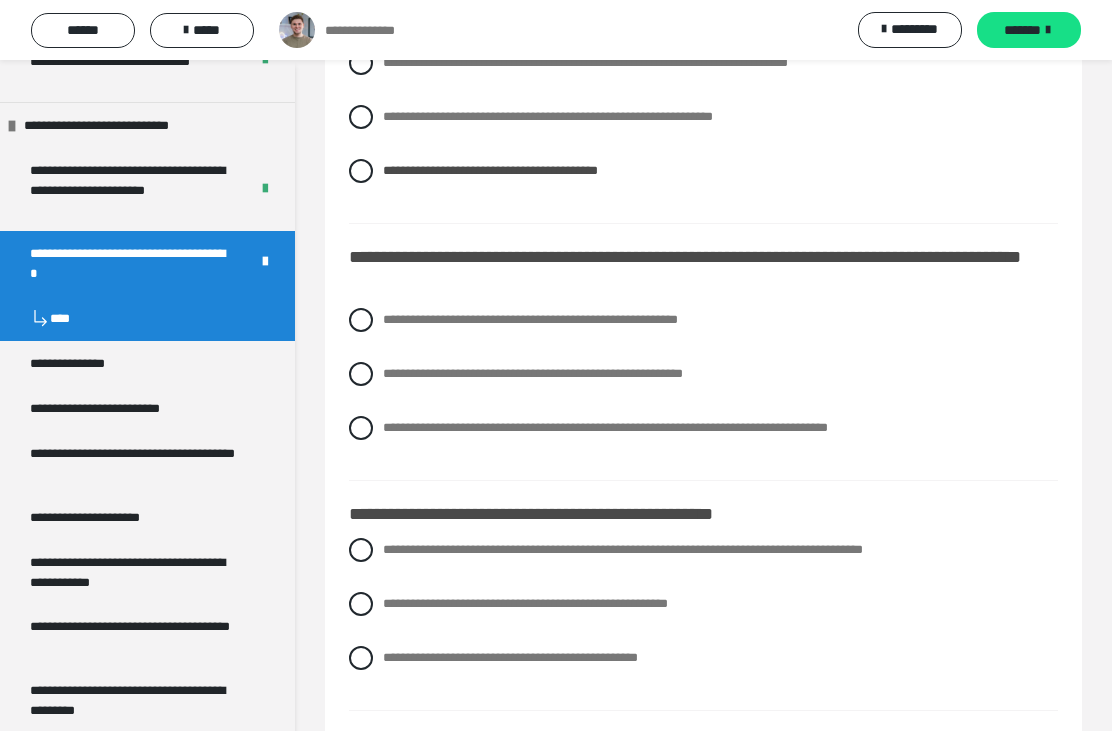 scroll, scrollTop: 233, scrollLeft: 0, axis: vertical 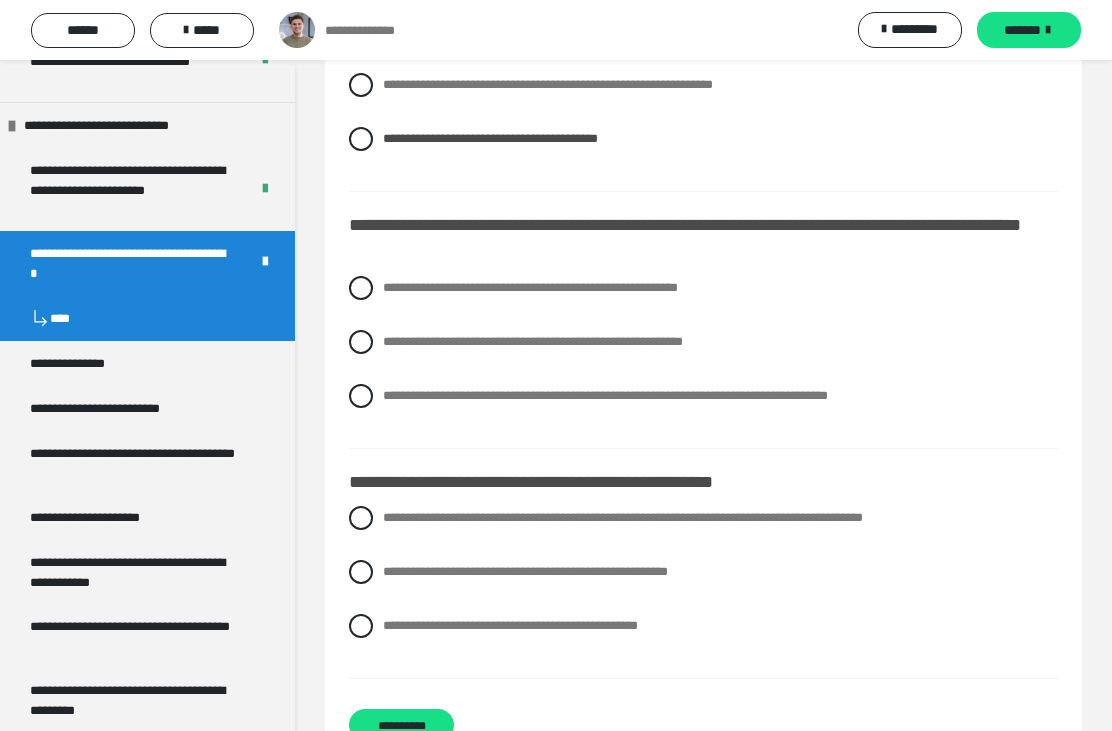 click on "**********" at bounding box center [703, 396] 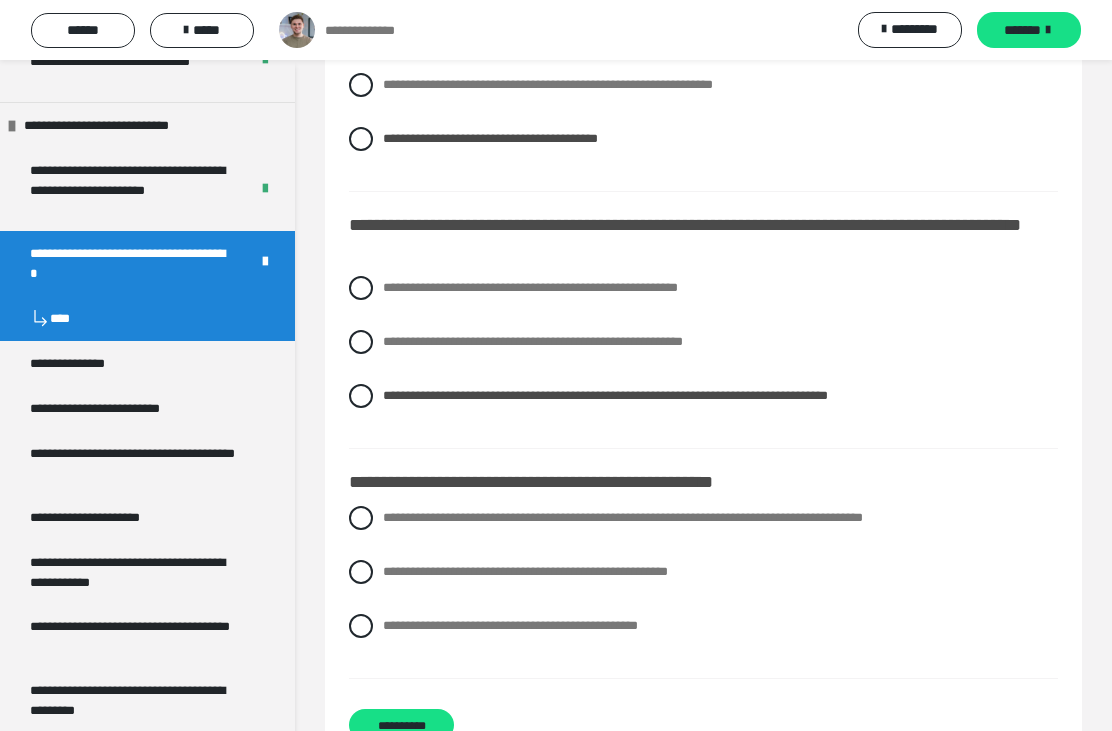 click on "**********" at bounding box center [703, 518] 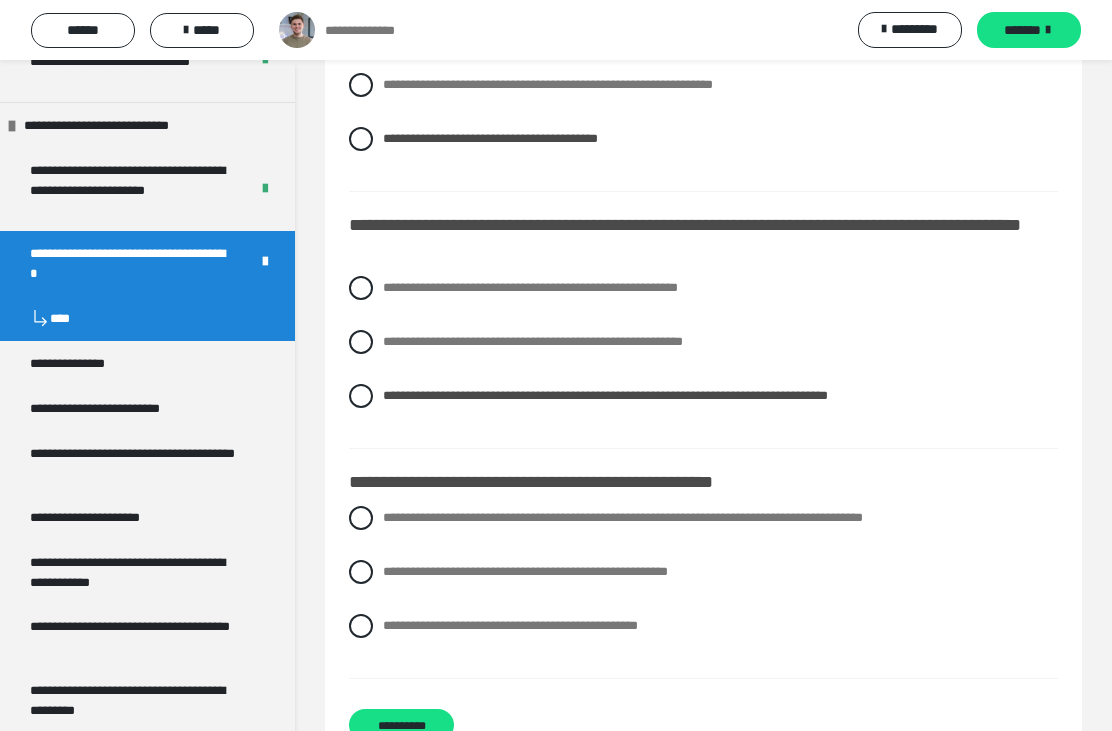 radio on "****" 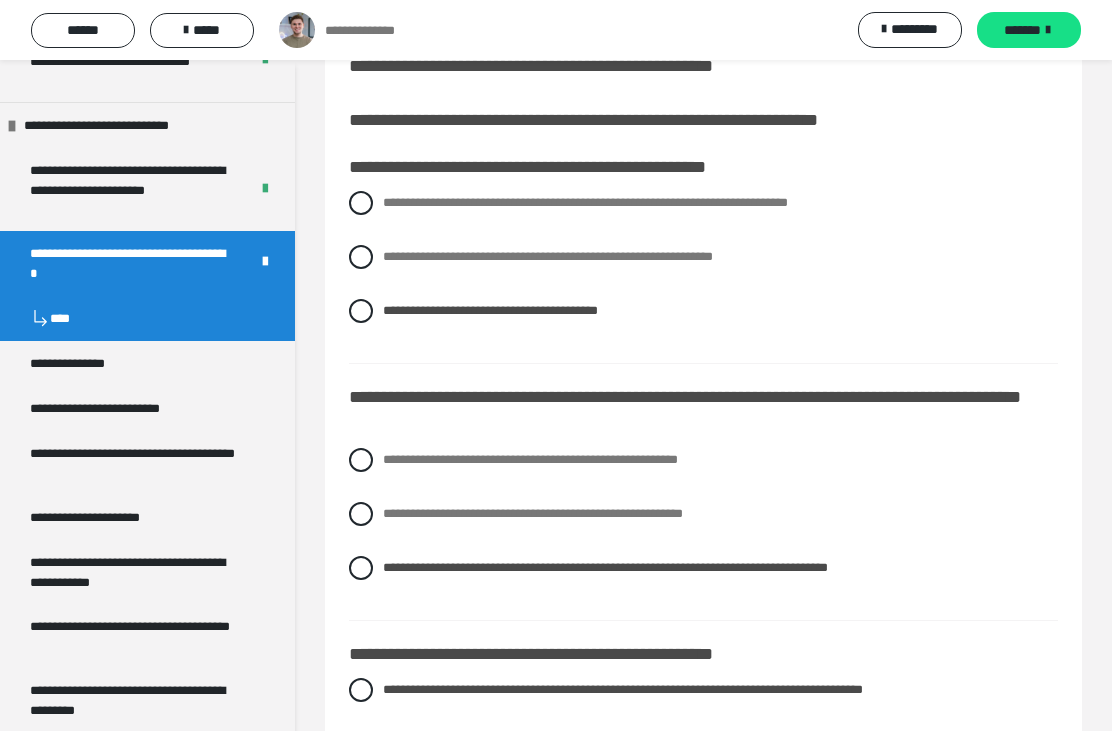 scroll, scrollTop: 15, scrollLeft: 0, axis: vertical 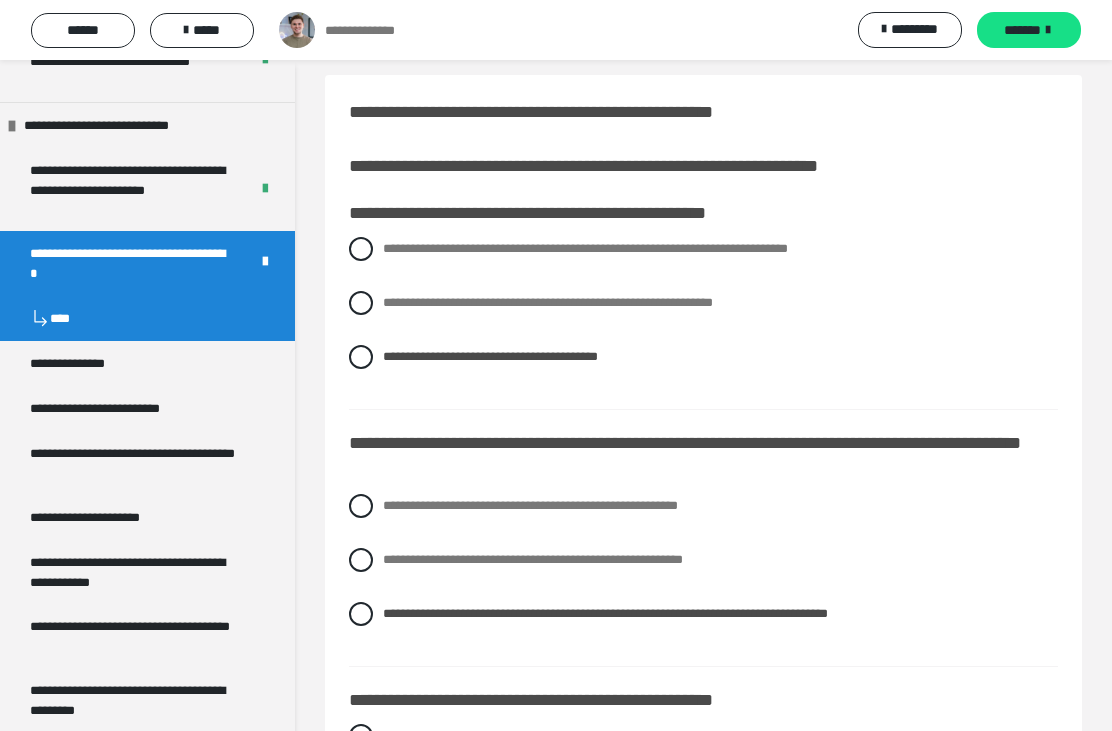 click on "**********" at bounding box center [548, 302] 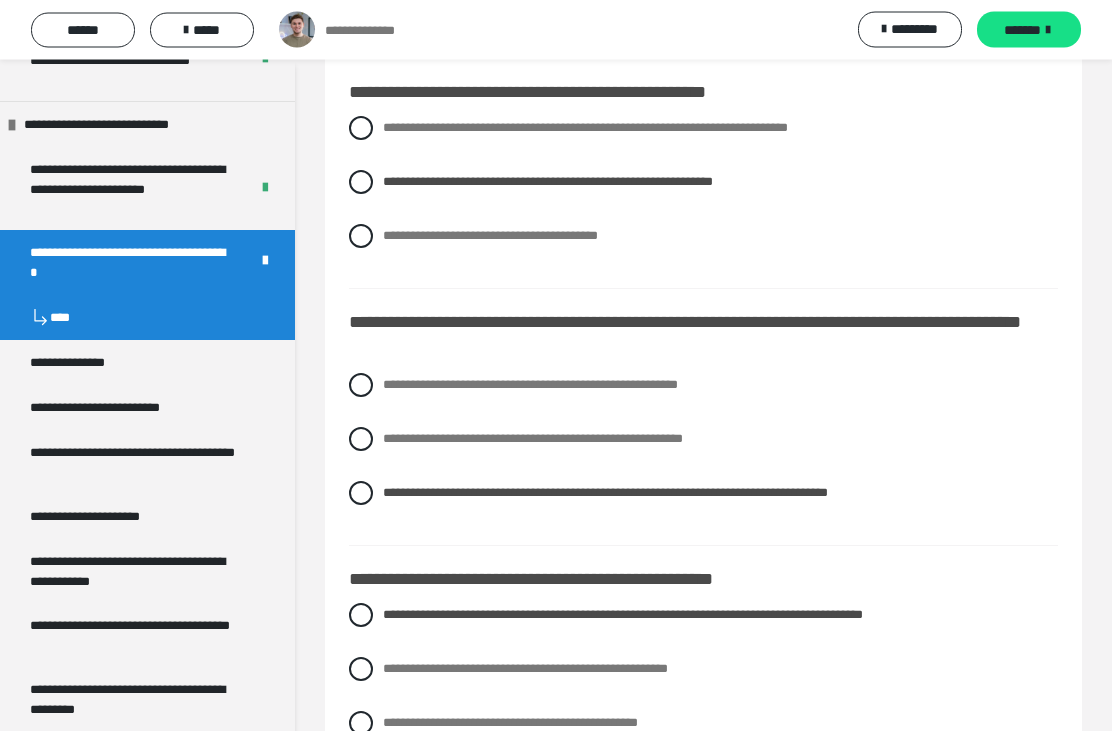scroll, scrollTop: 233, scrollLeft: 0, axis: vertical 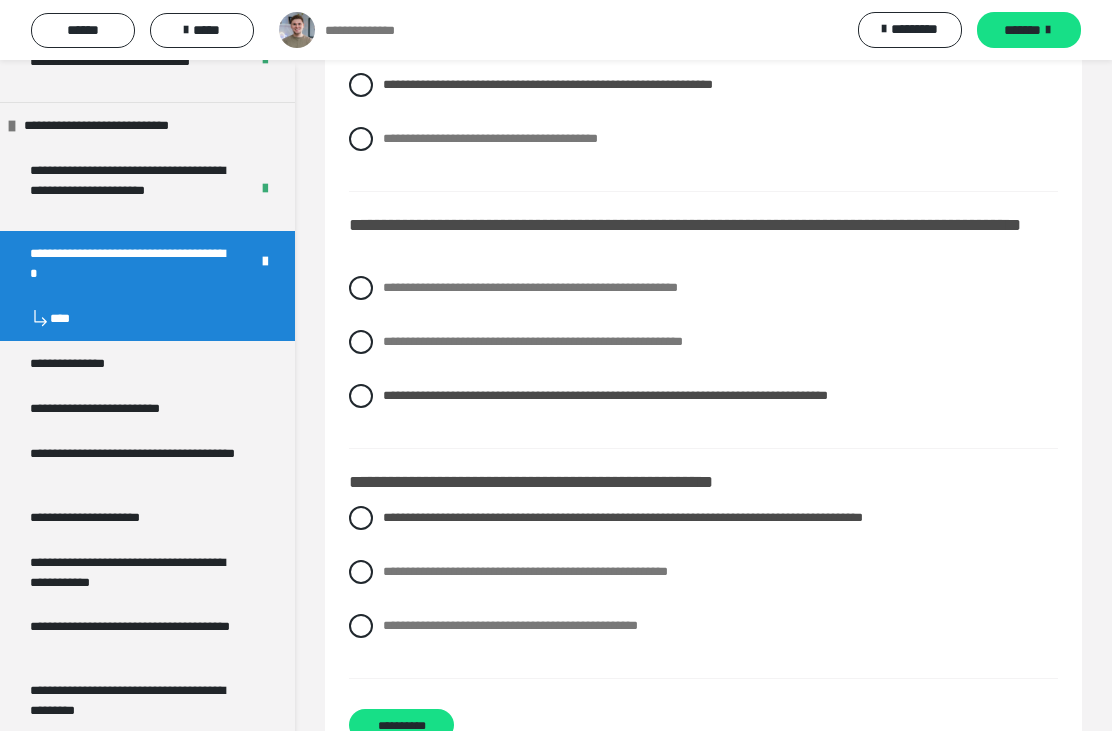 click on "**********" at bounding box center [401, 725] 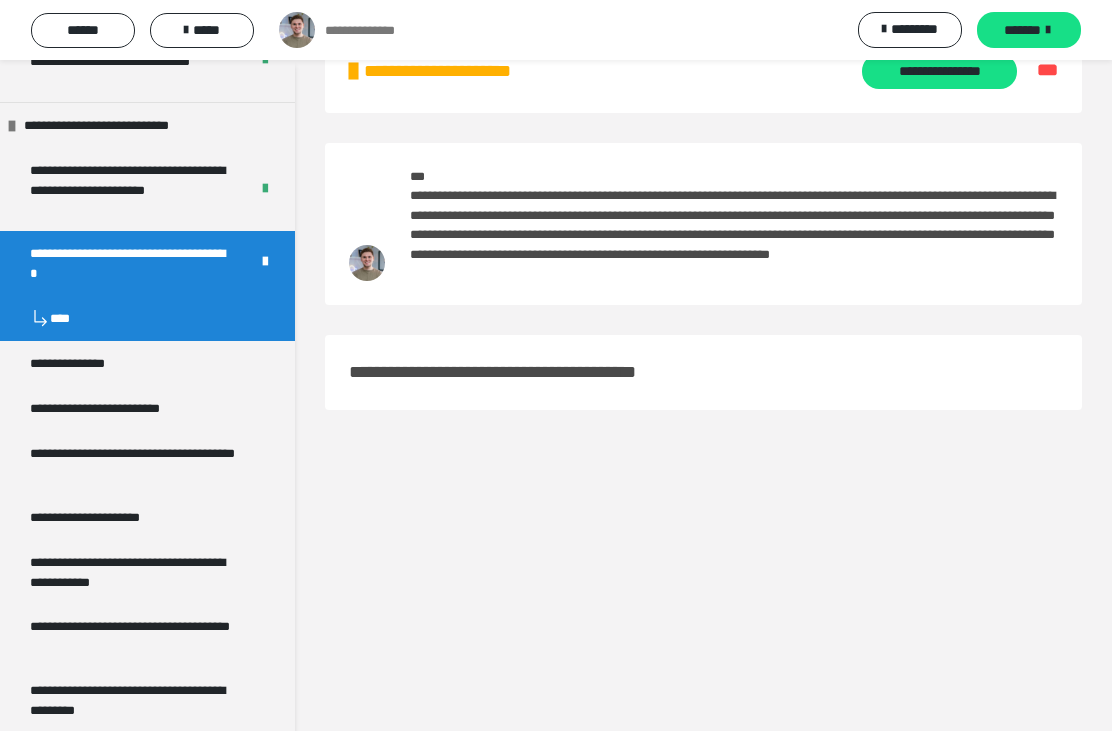 scroll, scrollTop: 60, scrollLeft: 0, axis: vertical 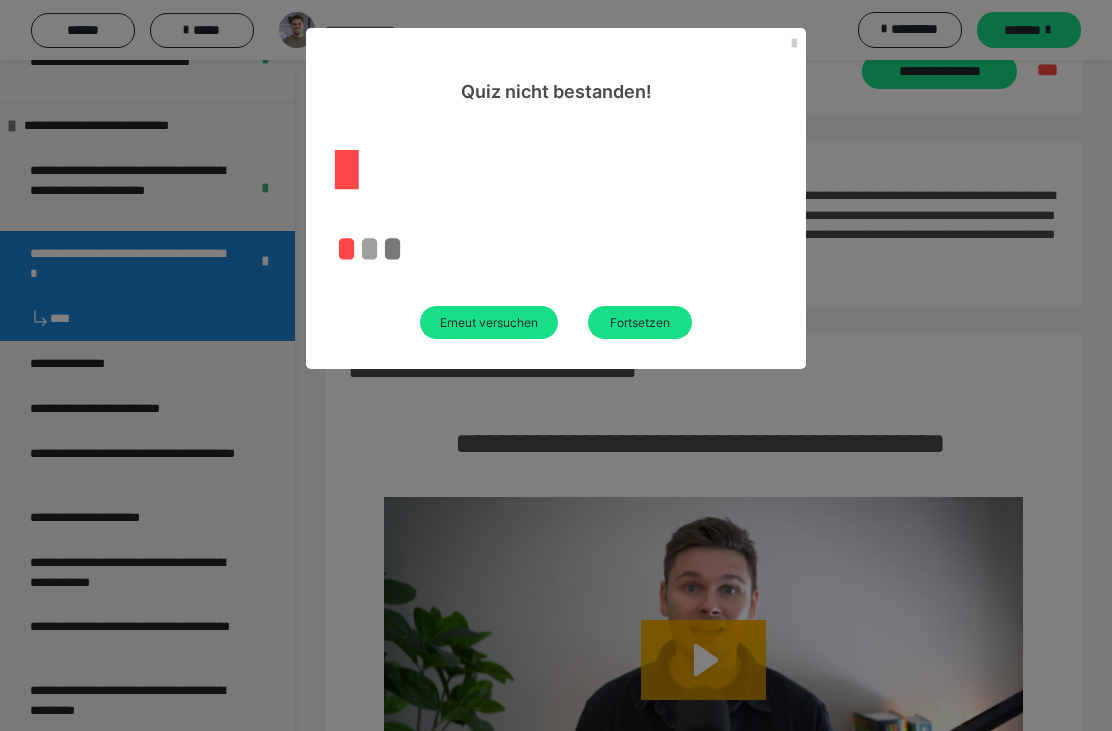 click on "Erneut versuchen" at bounding box center (489, 322) 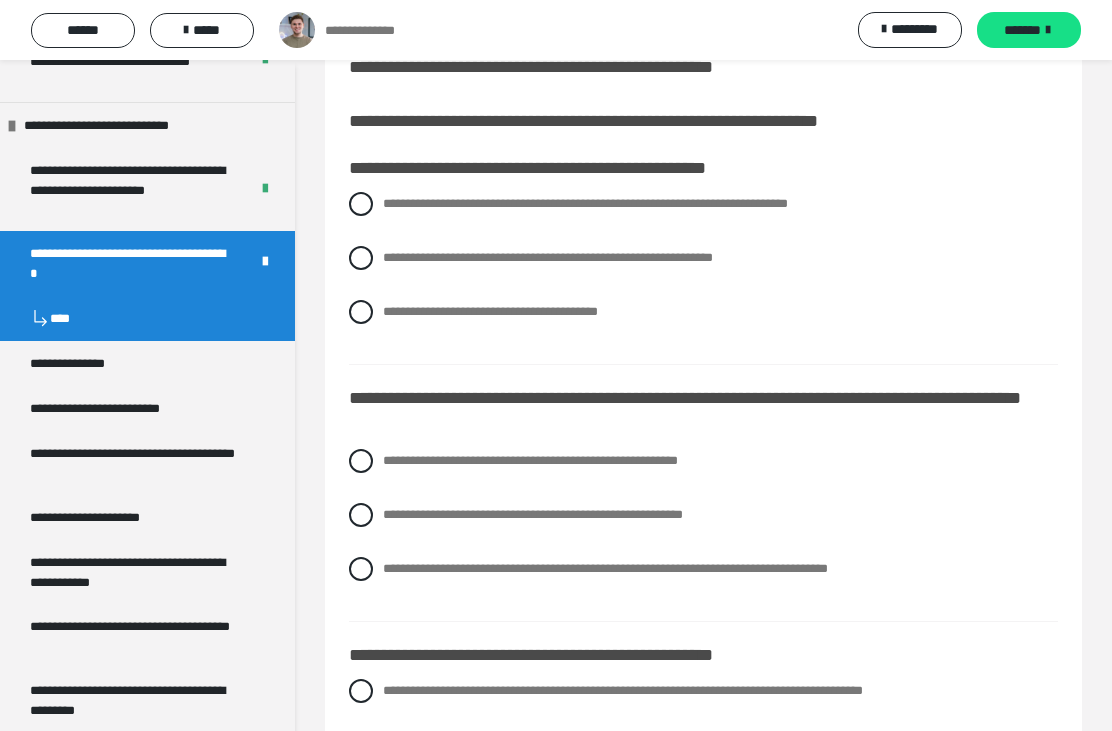 click on "**********" at bounding box center (585, 203) 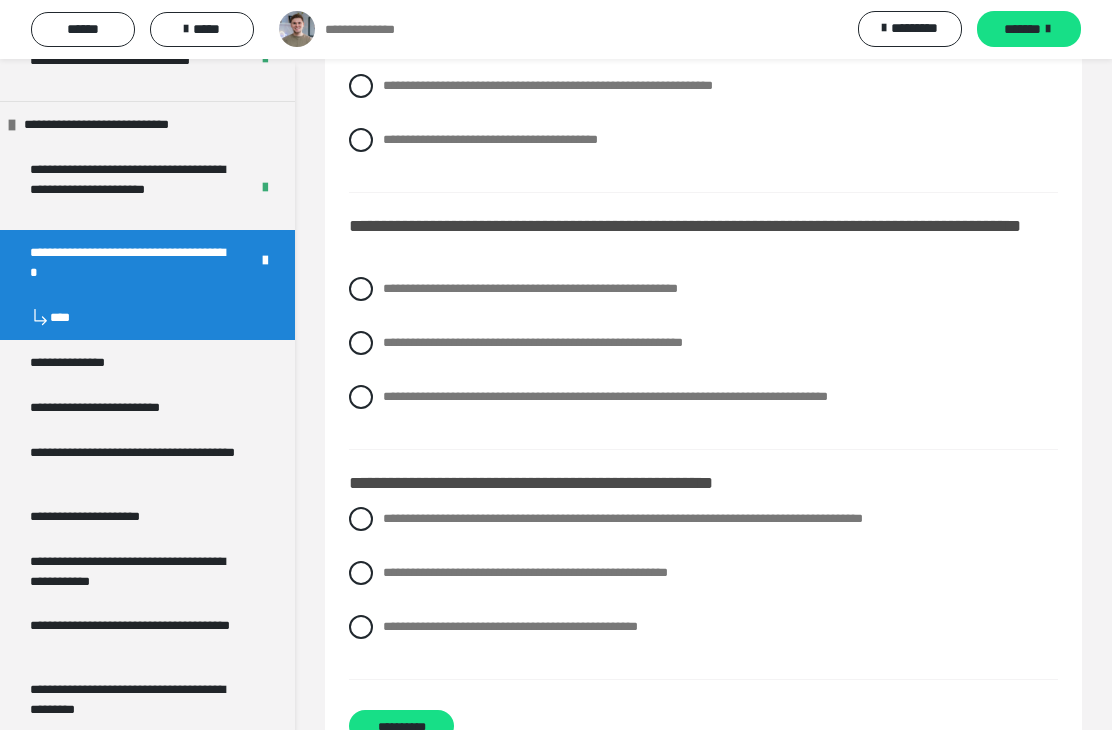 click on "**********" at bounding box center [533, 343] 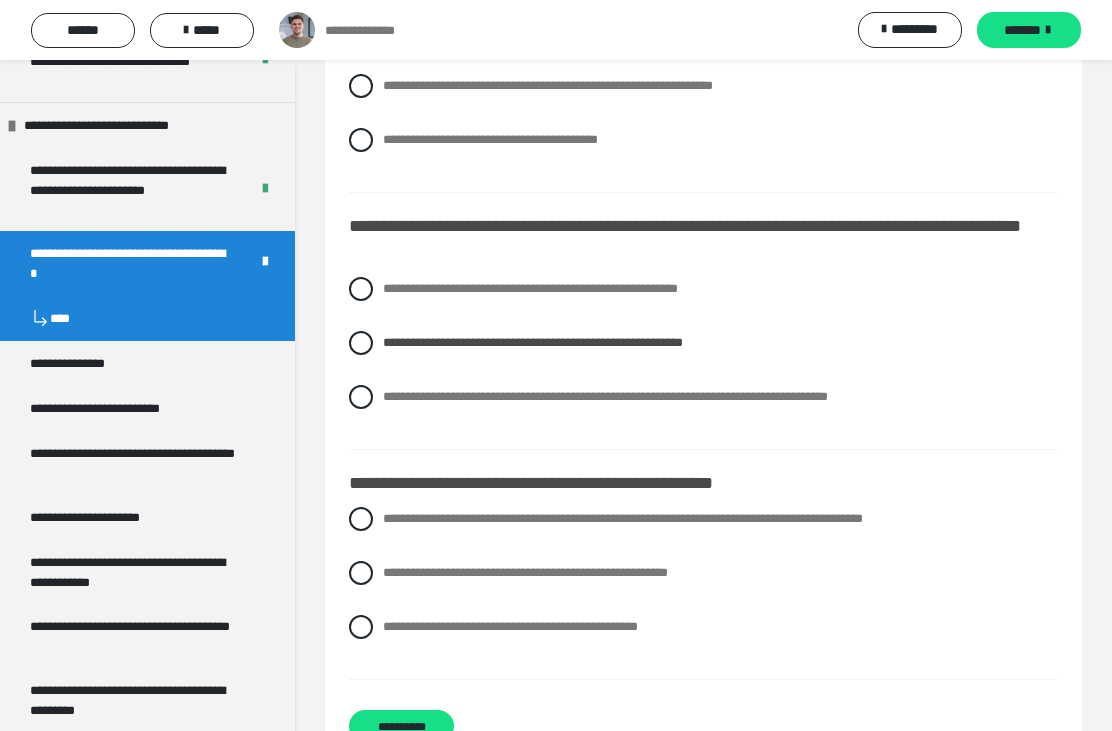 click on "**********" at bounding box center (605, 396) 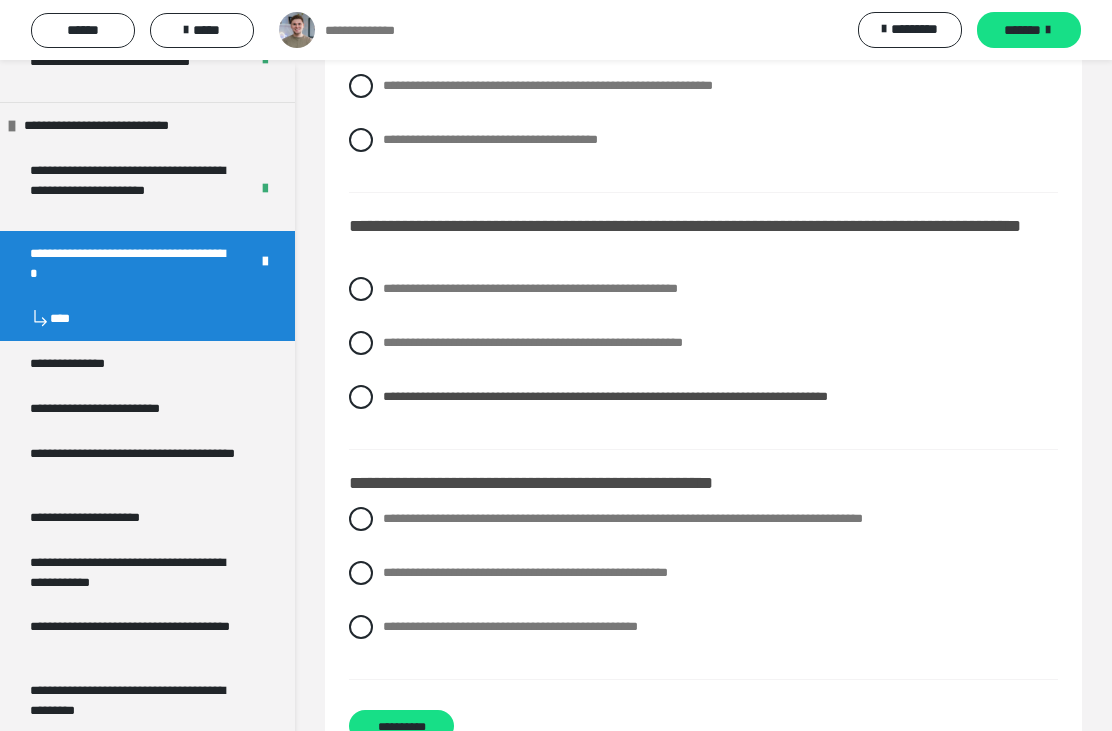 click on "**********" at bounding box center (703, 573) 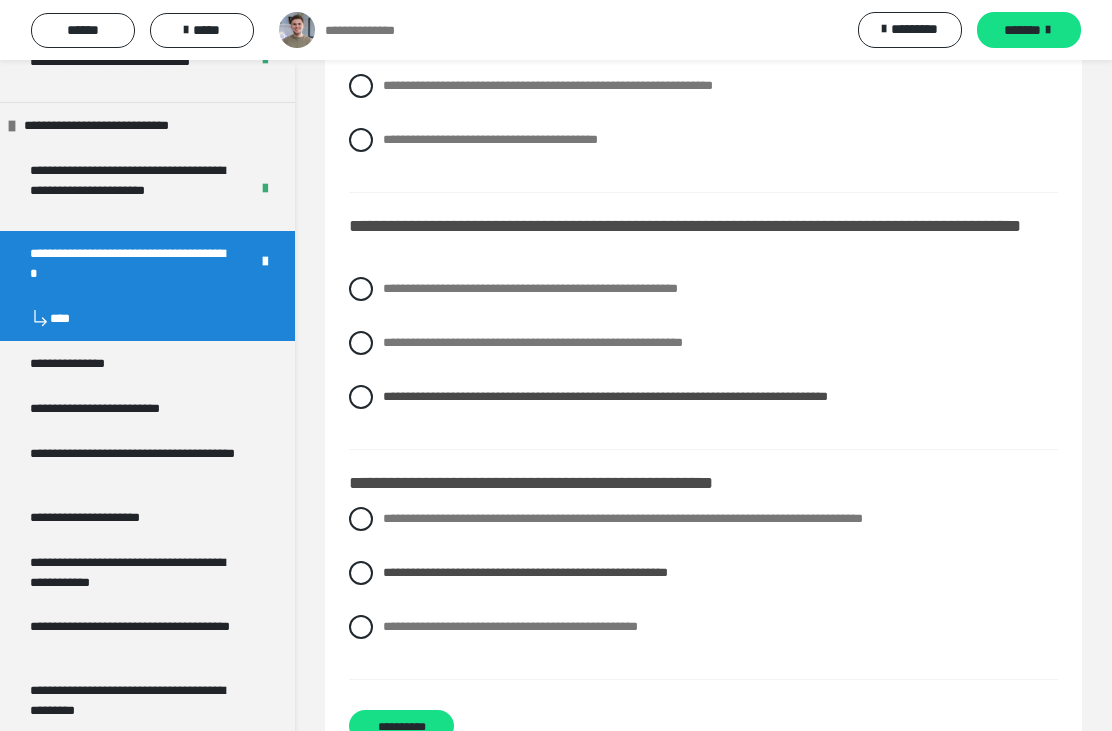 click on "**********" at bounding box center [401, 726] 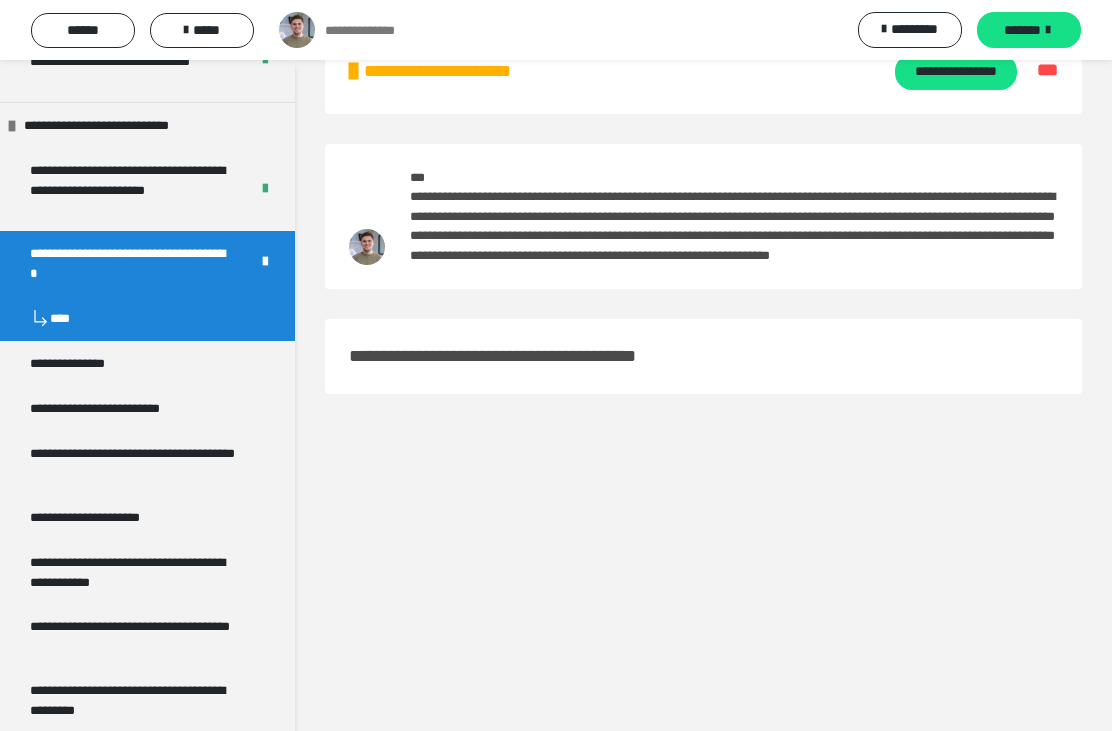 scroll, scrollTop: 60, scrollLeft: 0, axis: vertical 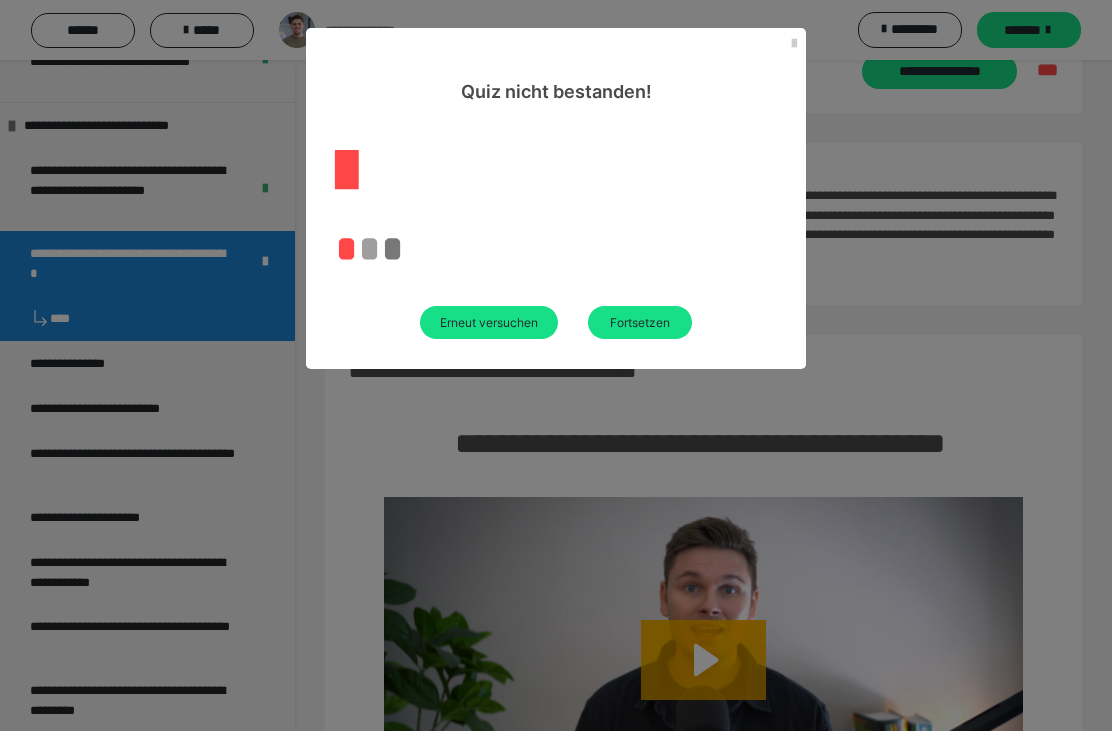 click on "Erneut versuchen" at bounding box center (489, 322) 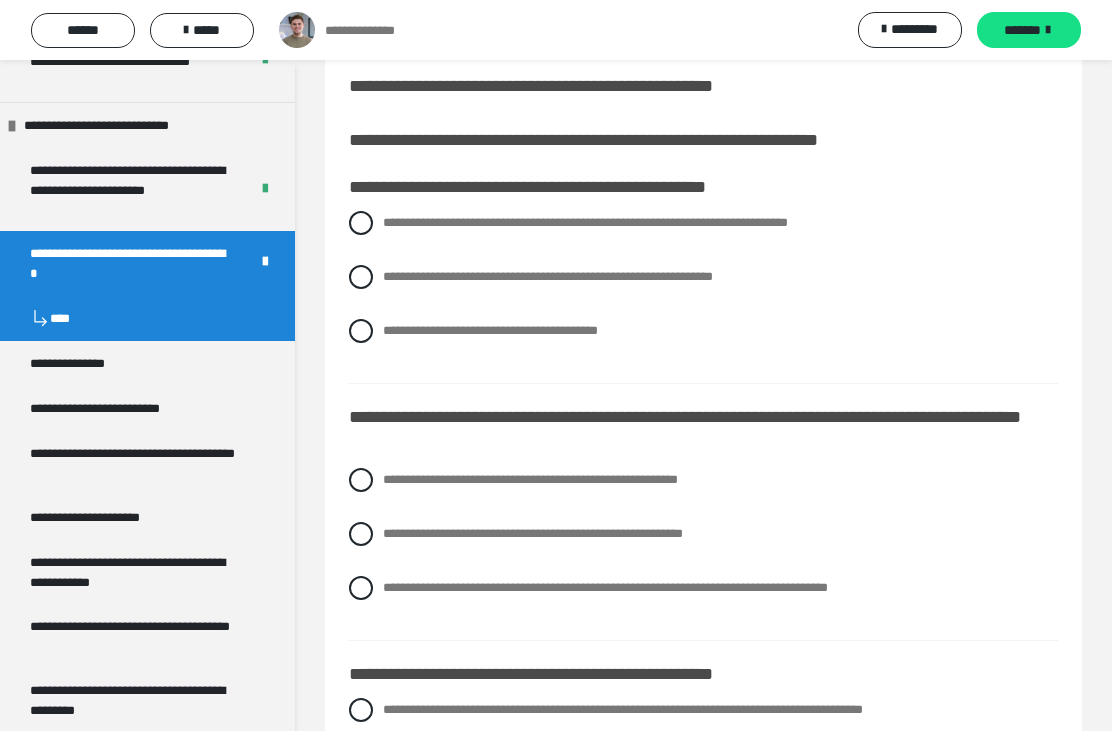 scroll, scrollTop: 43, scrollLeft: 0, axis: vertical 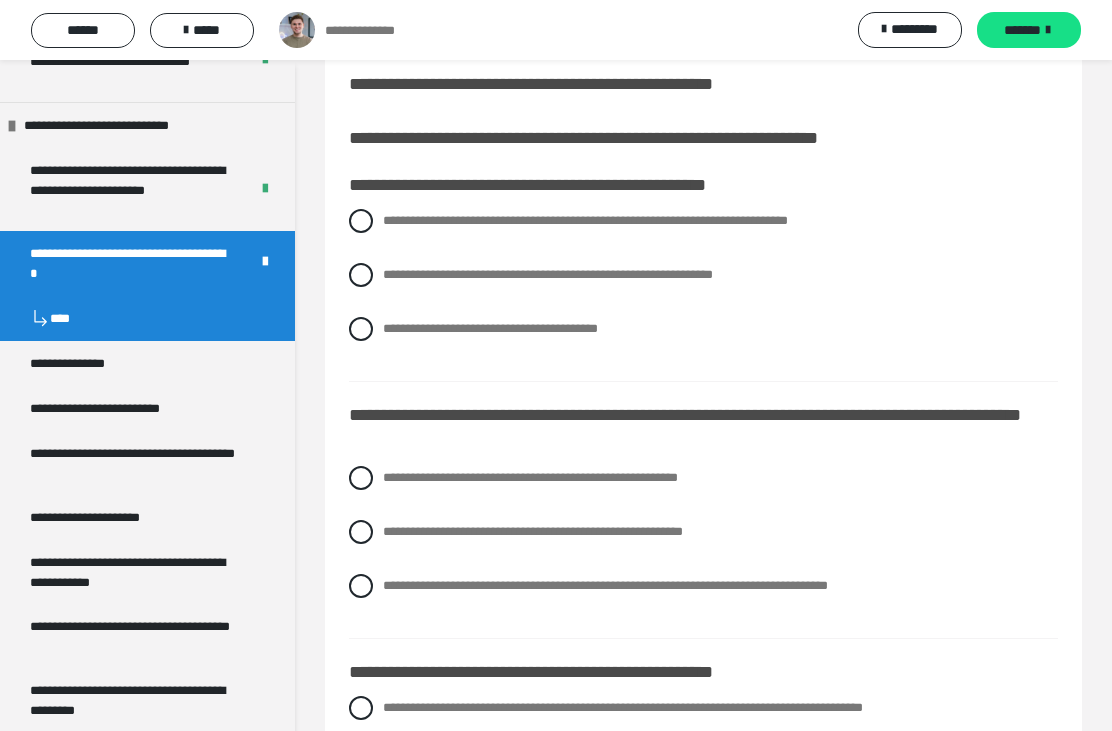 click on "**********" at bounding box center [585, 220] 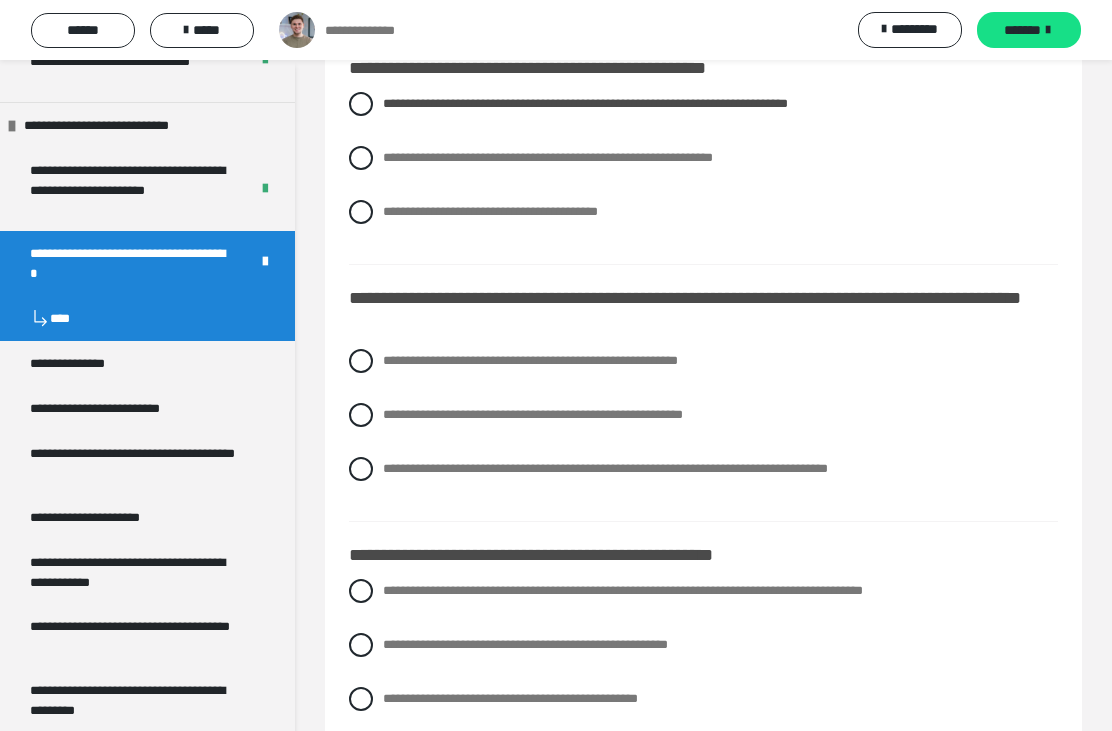scroll, scrollTop: 163, scrollLeft: 0, axis: vertical 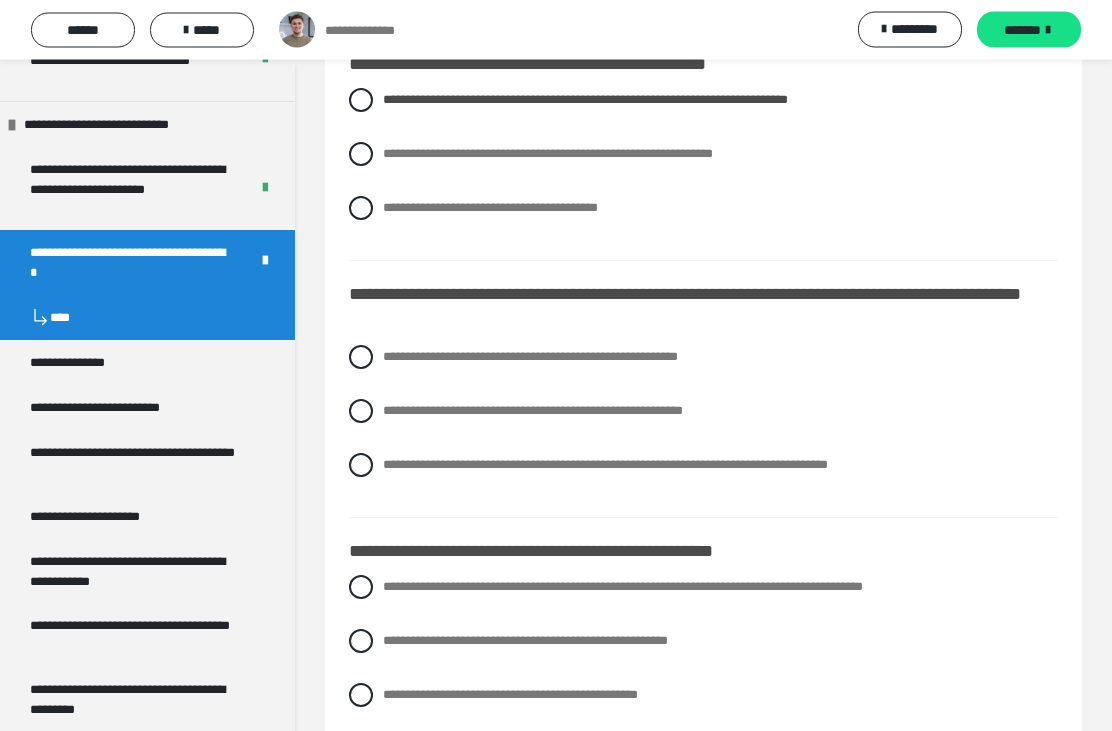 click on "**********" at bounding box center [703, 466] 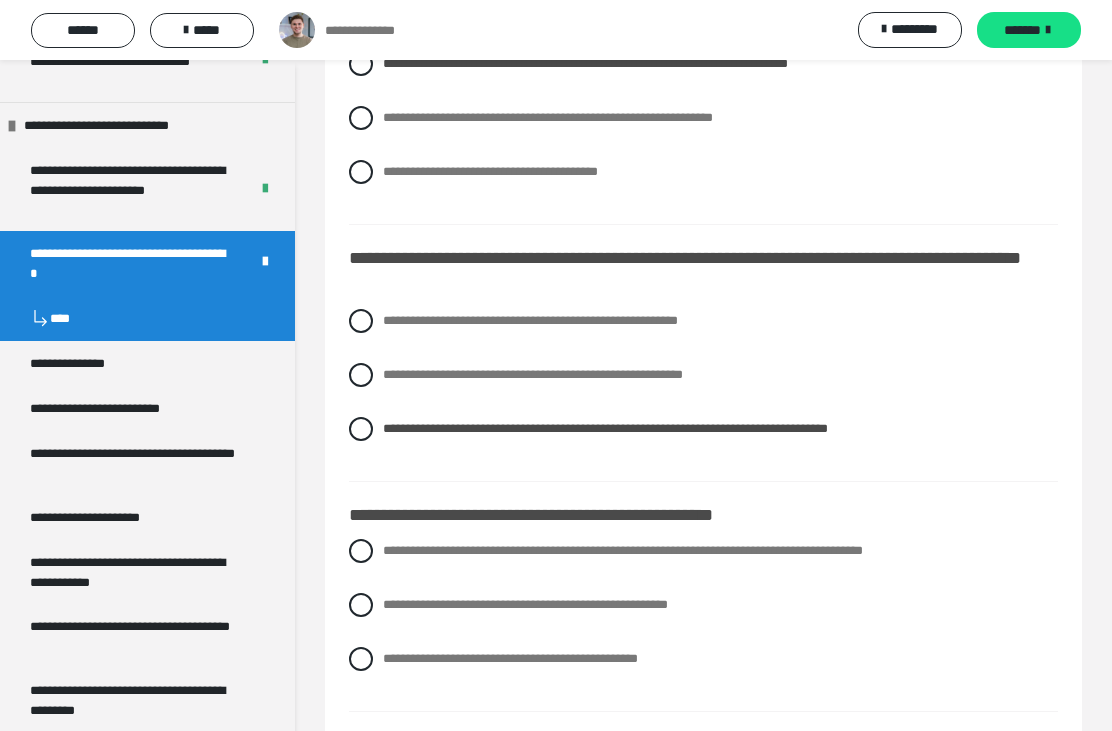 scroll, scrollTop: 233, scrollLeft: 0, axis: vertical 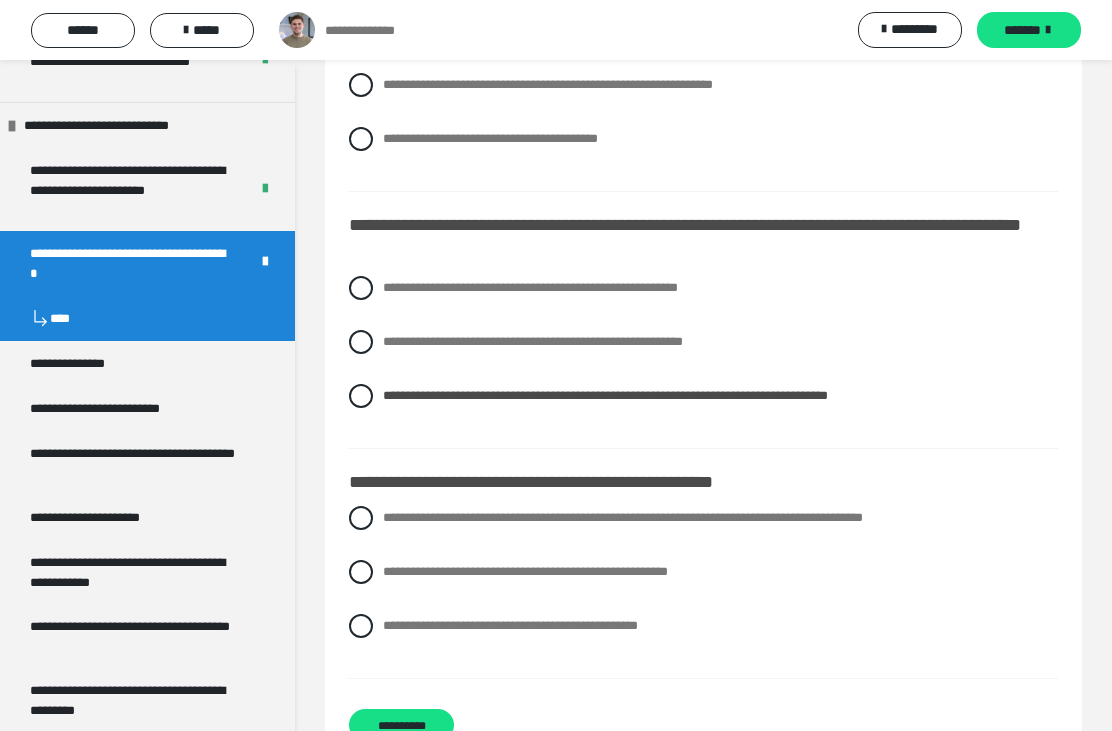click on "**********" at bounding box center (525, 571) 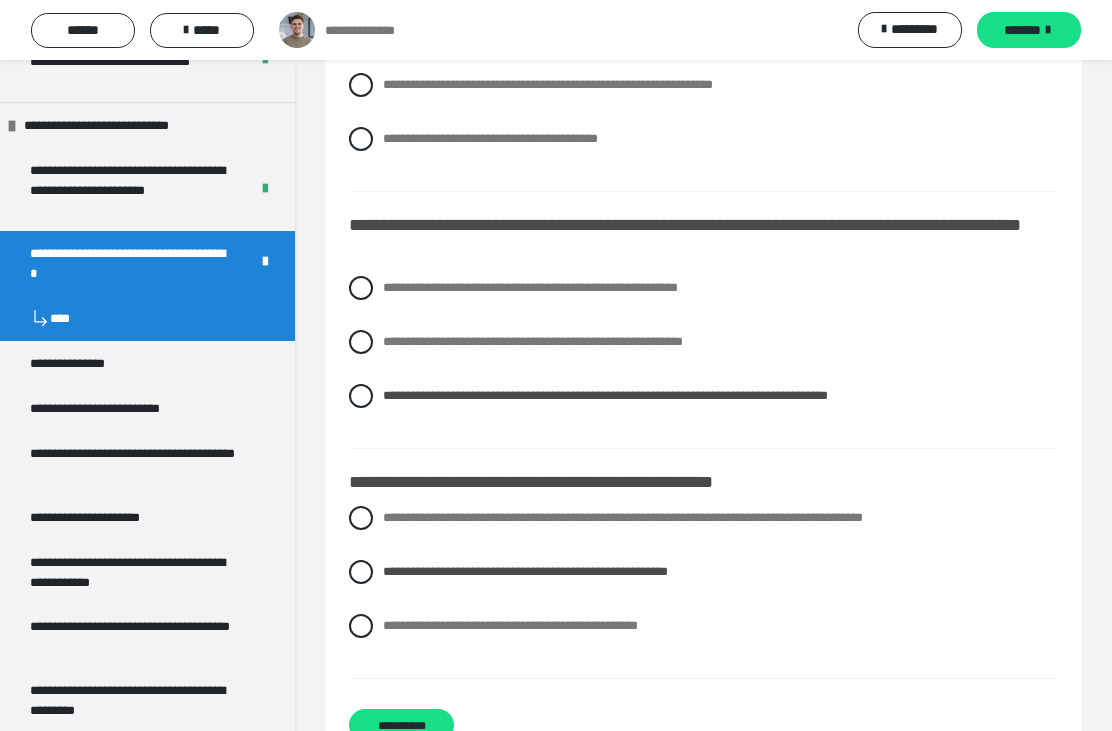 click on "**********" at bounding box center [510, 625] 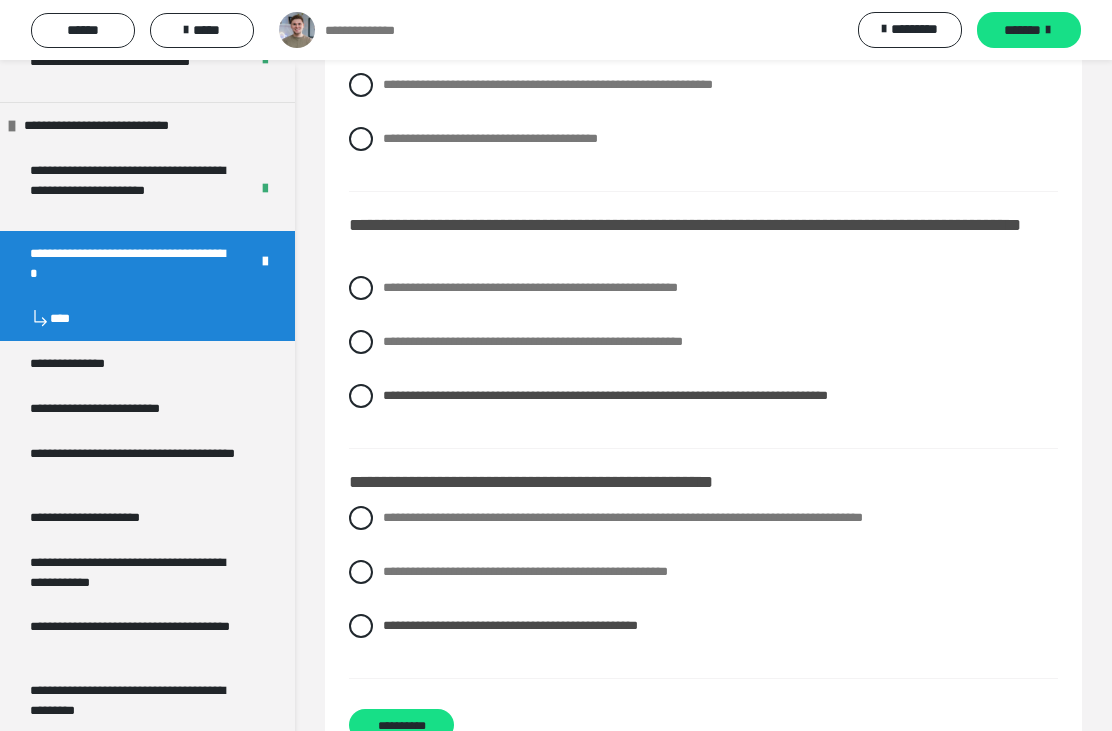 click on "**********" at bounding box center [401, 725] 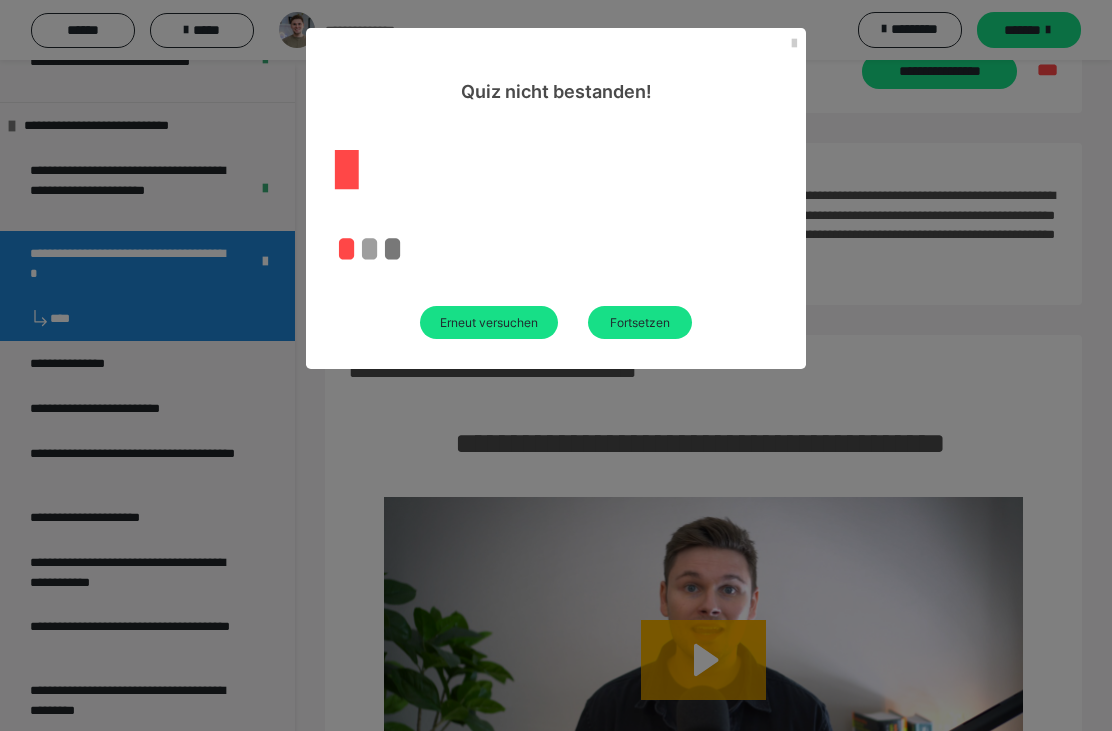 click on "Erneut versuchen" at bounding box center [489, 322] 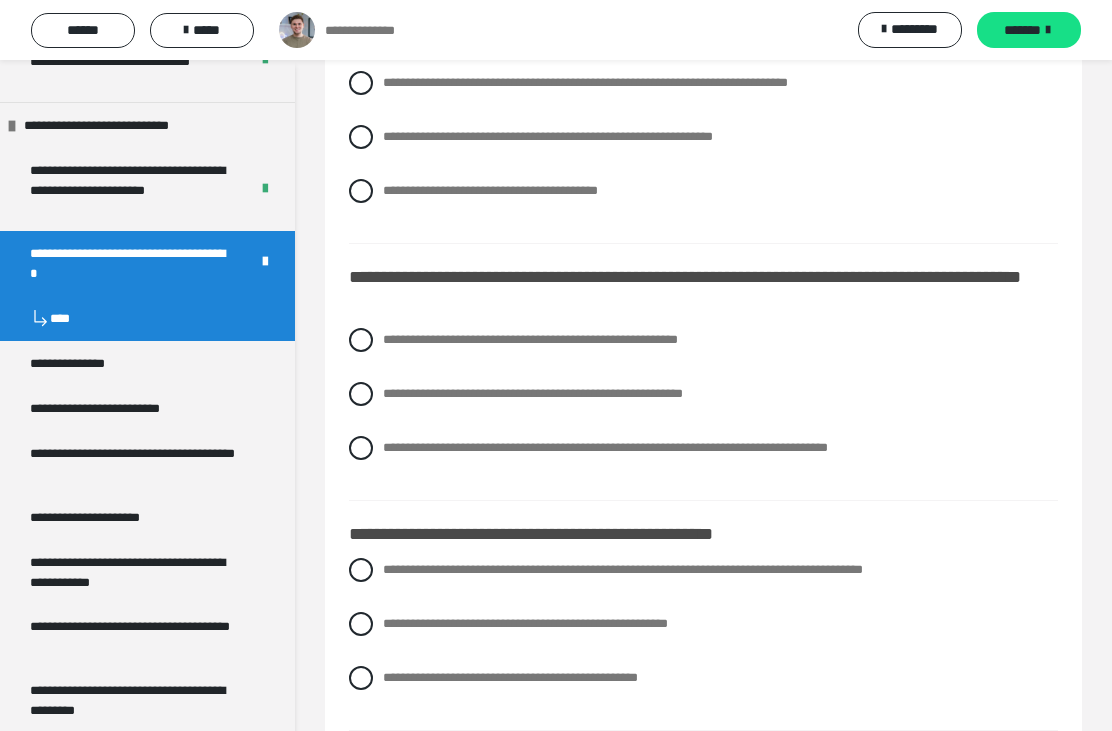 scroll, scrollTop: 233, scrollLeft: 0, axis: vertical 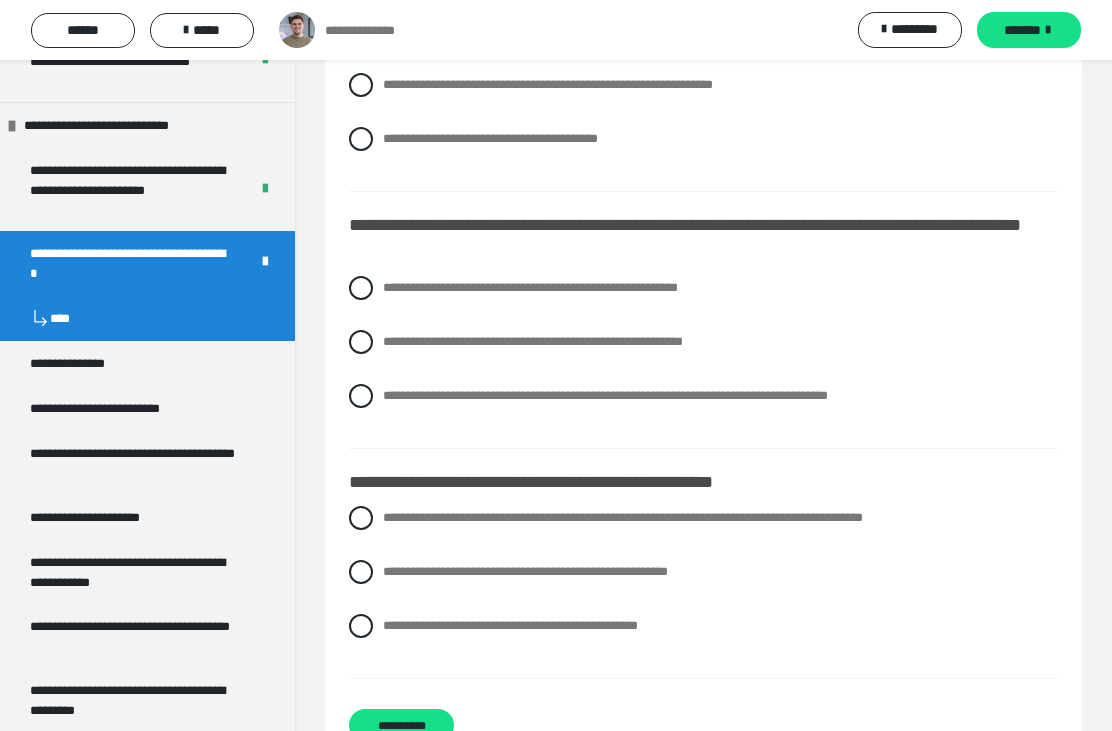 click on "**********" at bounding box center [510, 625] 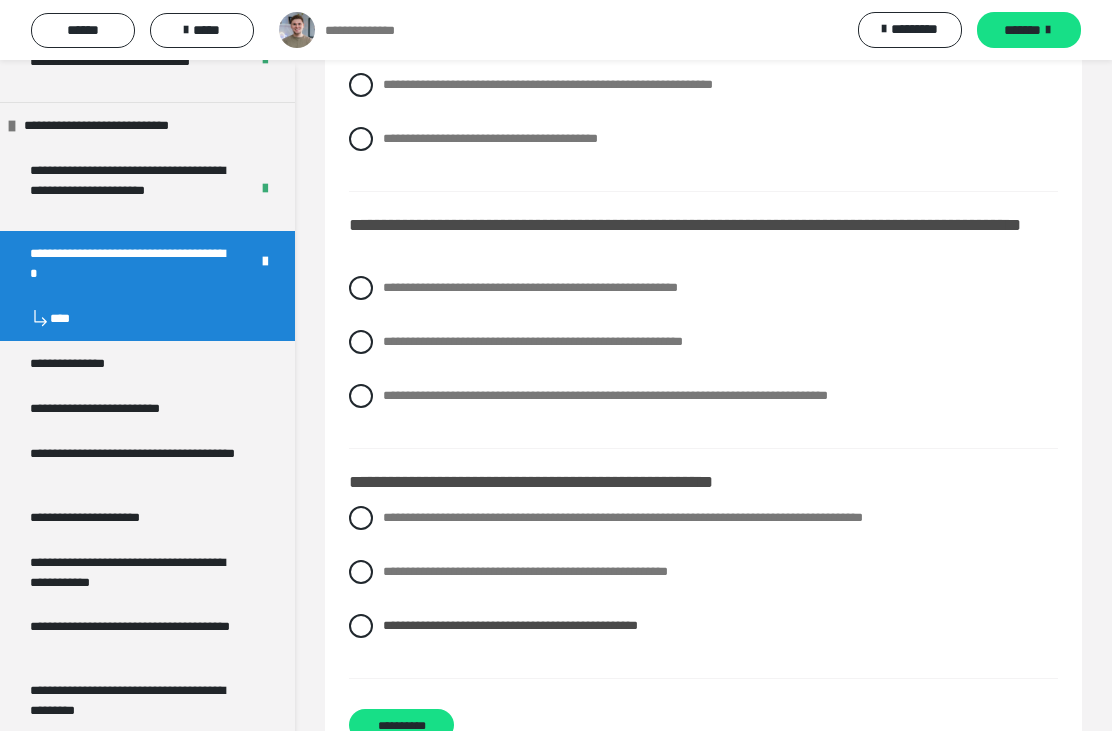 click on "**********" at bounding box center [533, 341] 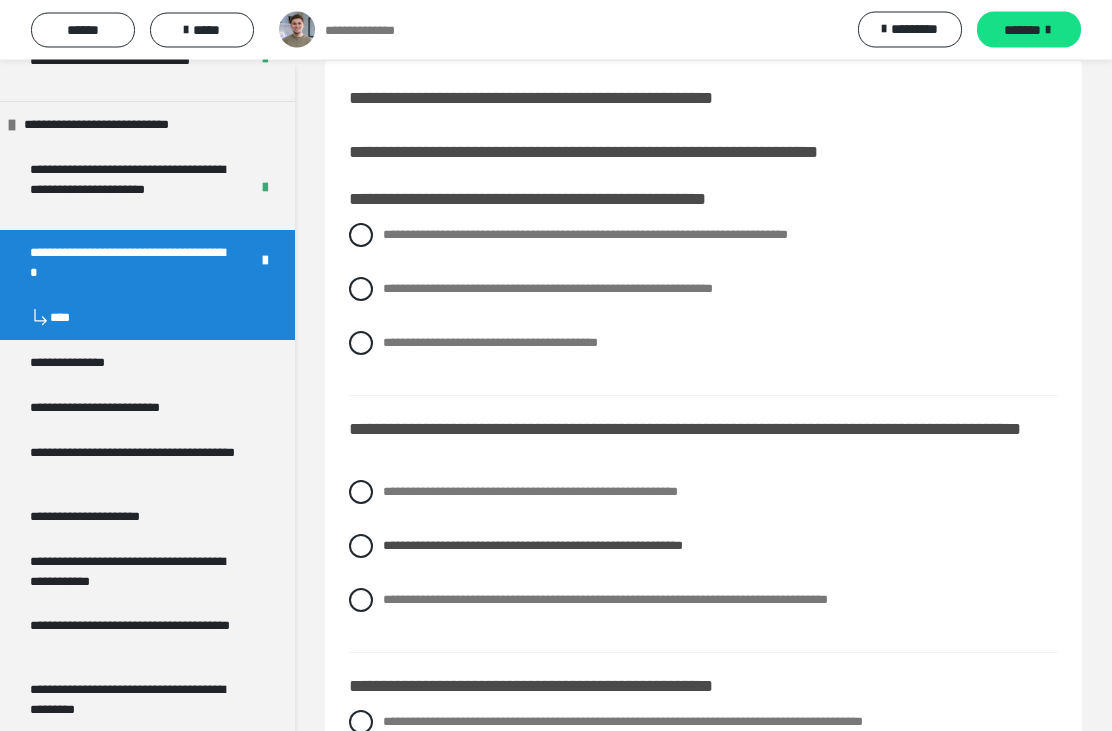 scroll, scrollTop: 29, scrollLeft: 0, axis: vertical 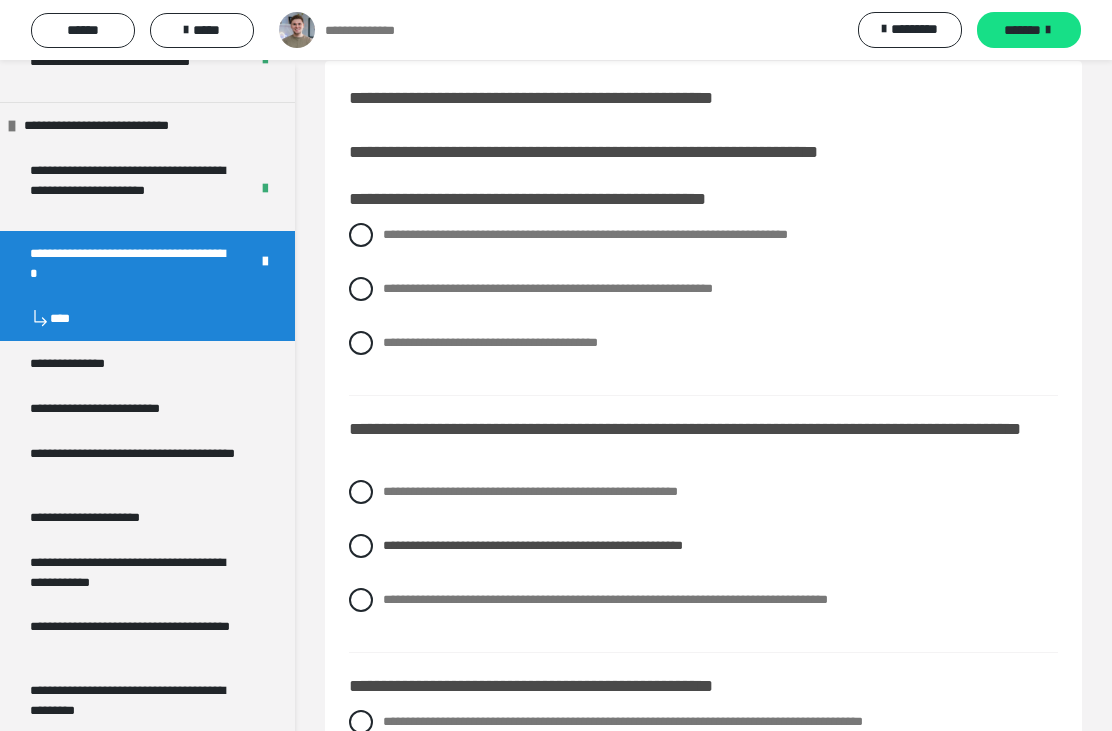 click on "**********" at bounding box center [490, 342] 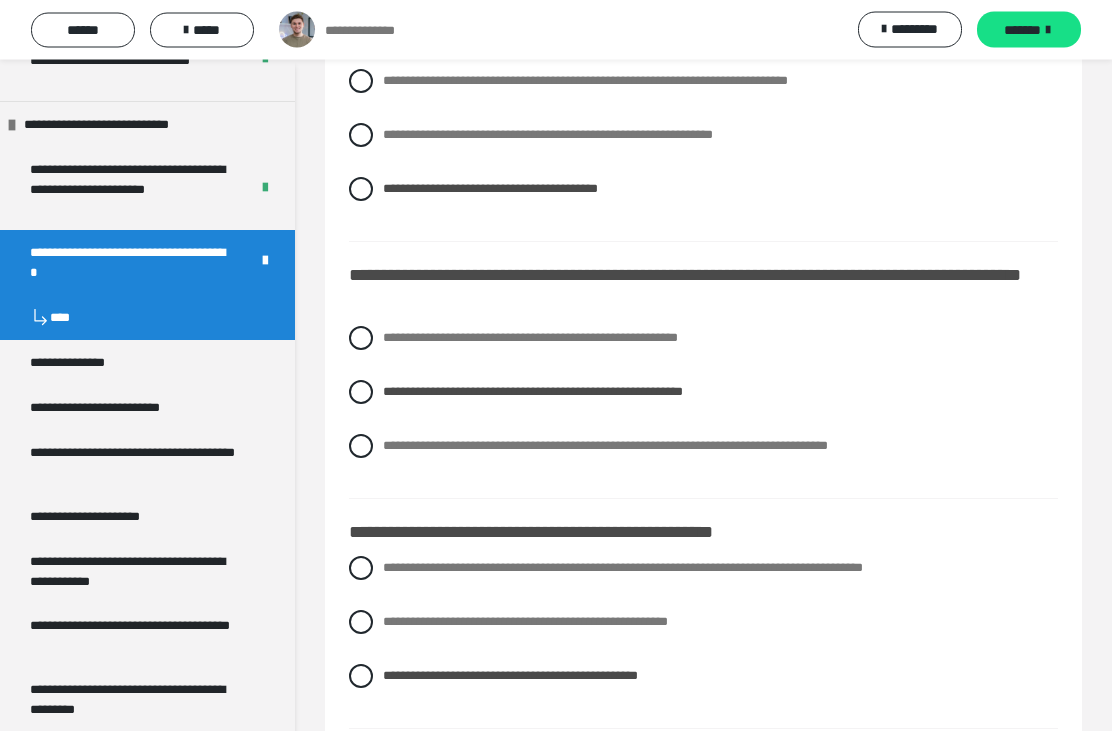 scroll, scrollTop: 233, scrollLeft: 0, axis: vertical 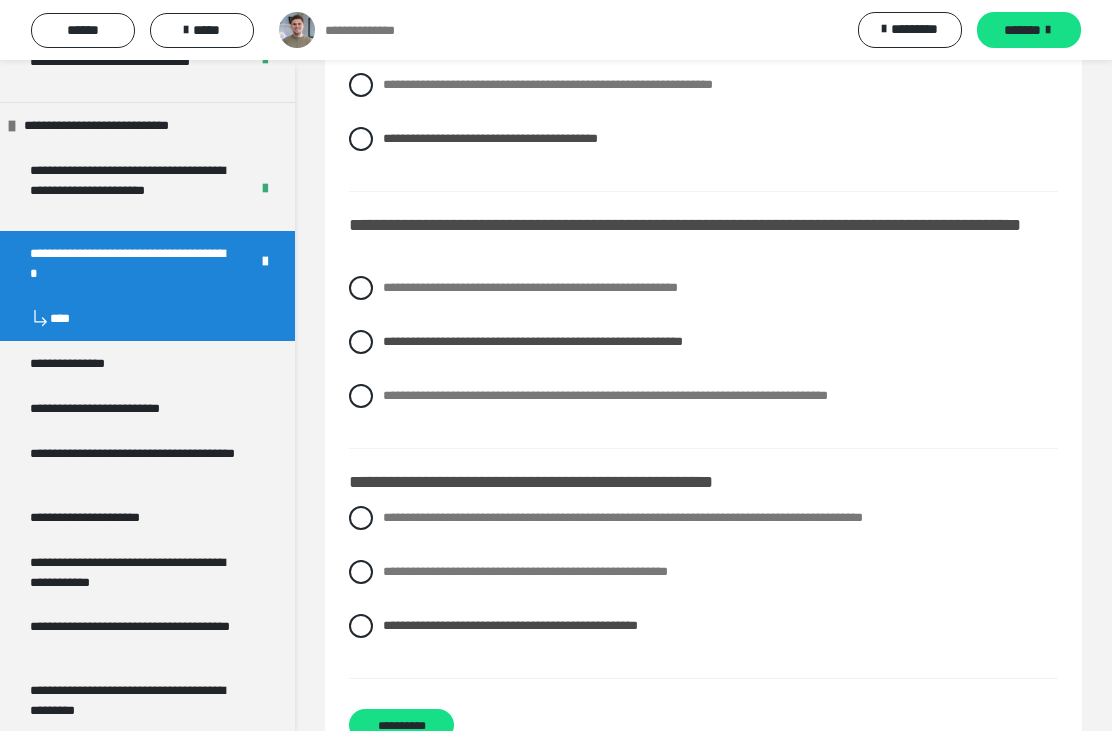 click on "**********" at bounding box center (401, 725) 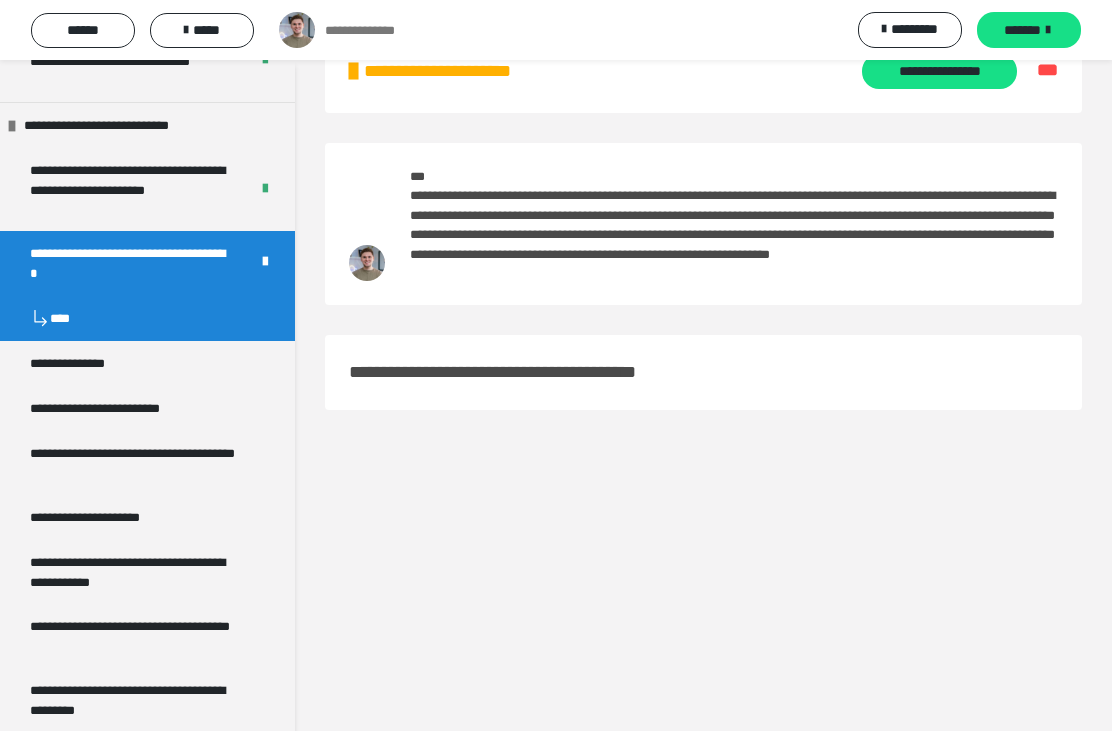 scroll, scrollTop: 60, scrollLeft: 0, axis: vertical 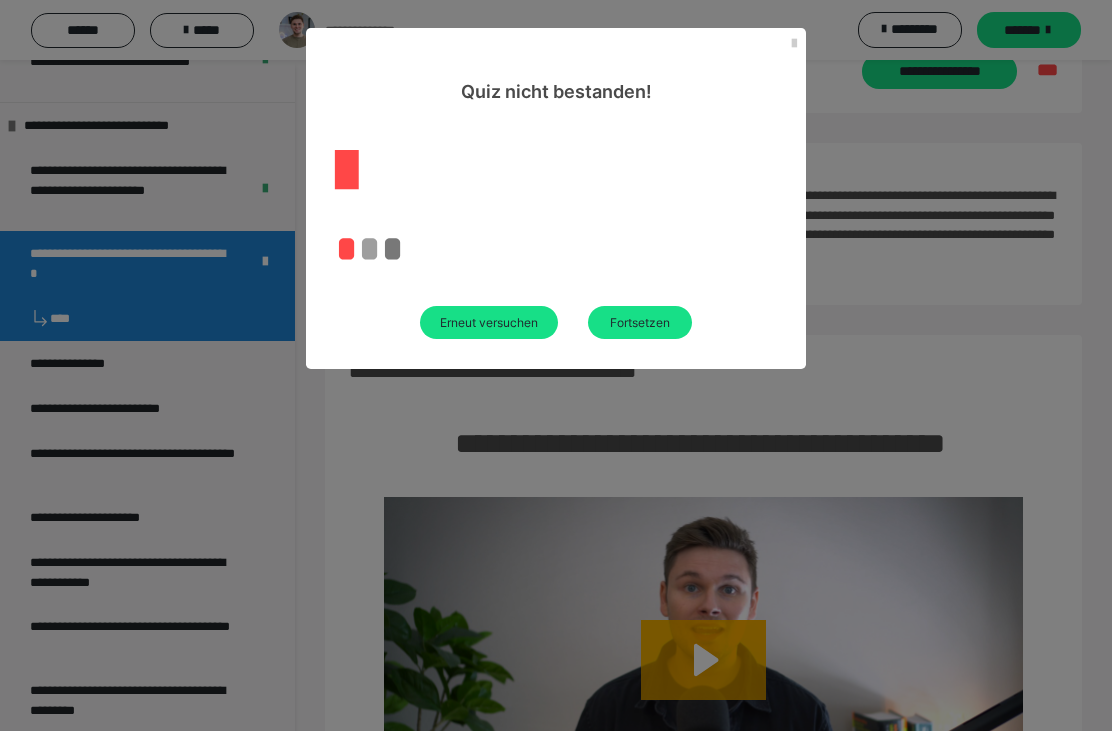 click on "Erneut versuchen" at bounding box center (489, 322) 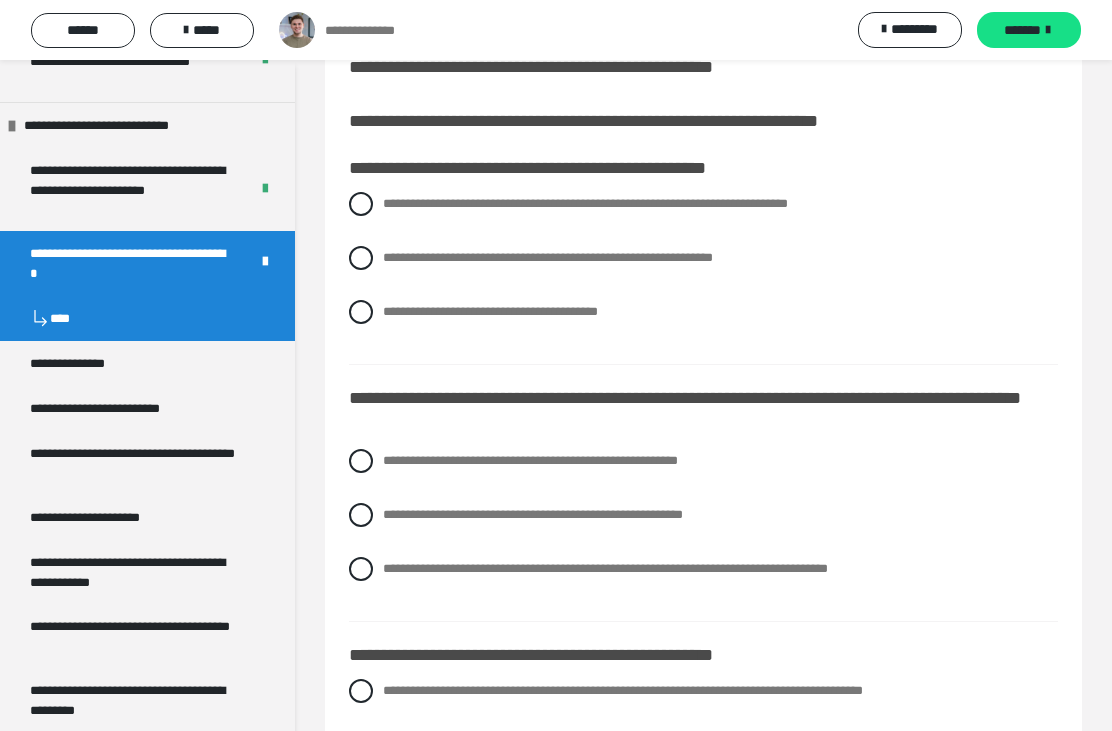 click on "**********" at bounding box center (703, 569) 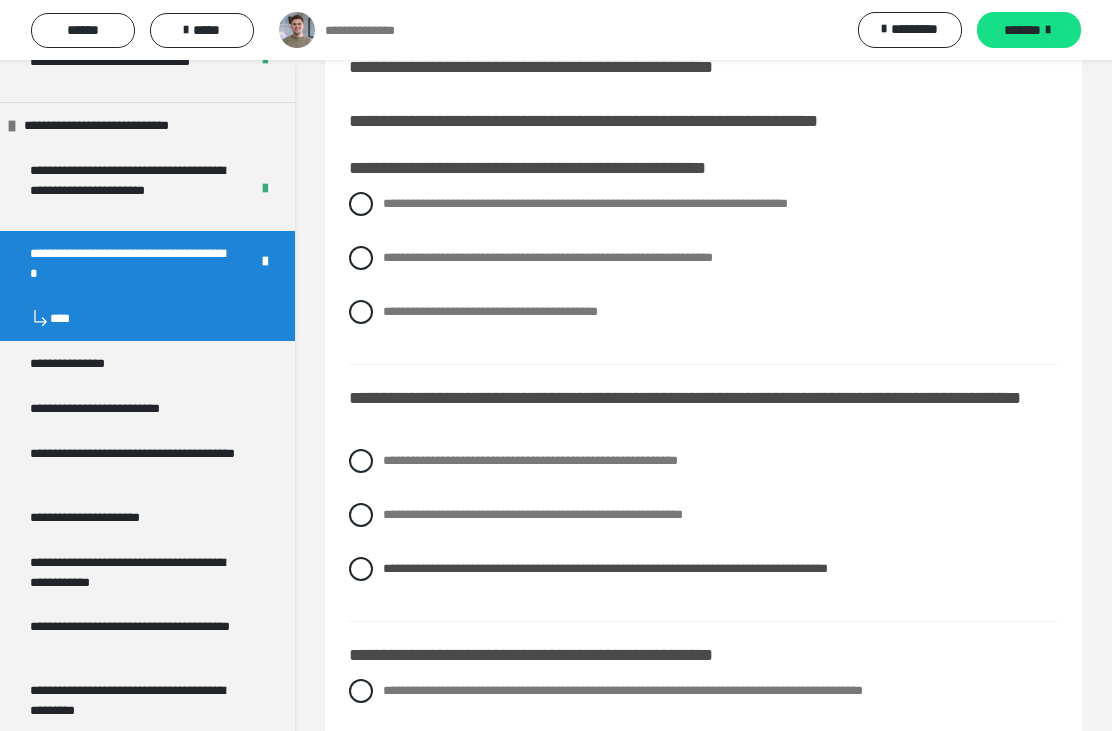 click on "**********" at bounding box center [703, 204] 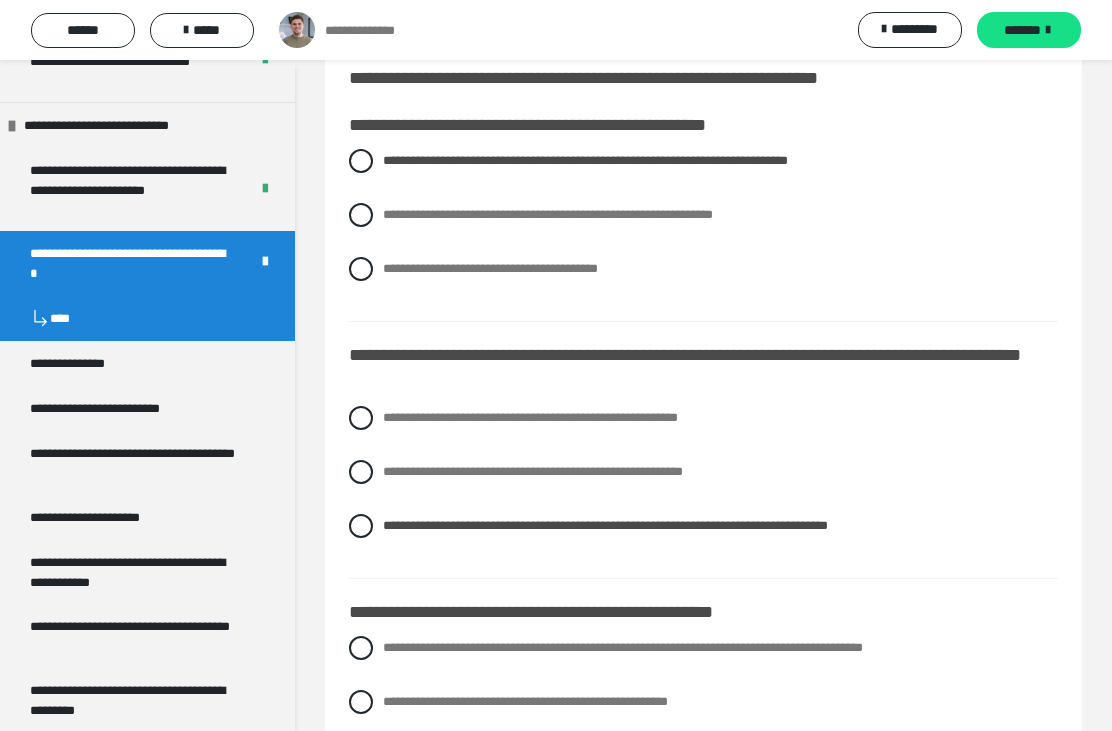scroll, scrollTop: 204, scrollLeft: 0, axis: vertical 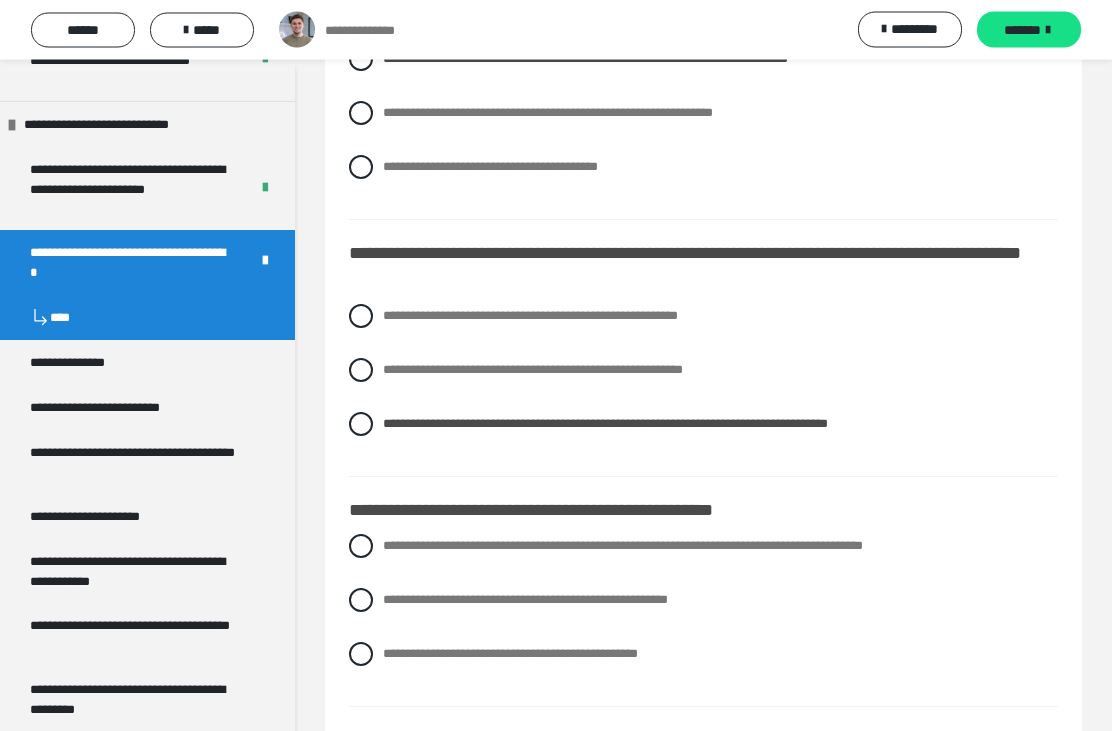 click on "**********" at bounding box center (623, 546) 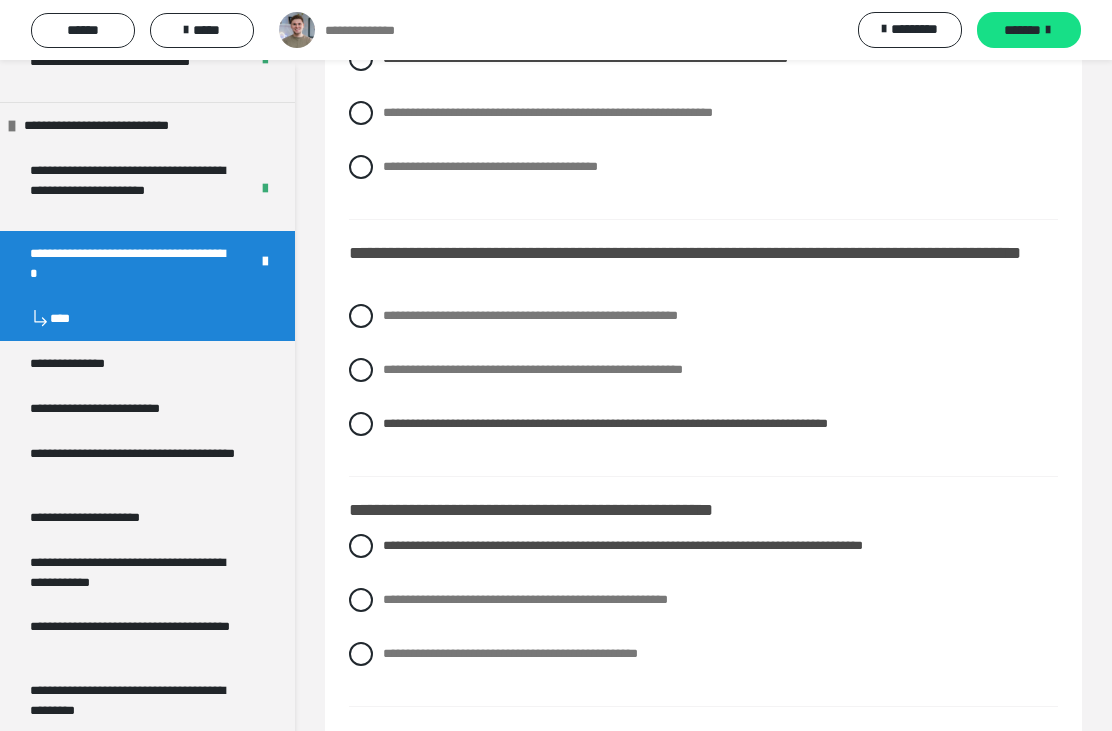 click on "**********" at bounding box center (401, 753) 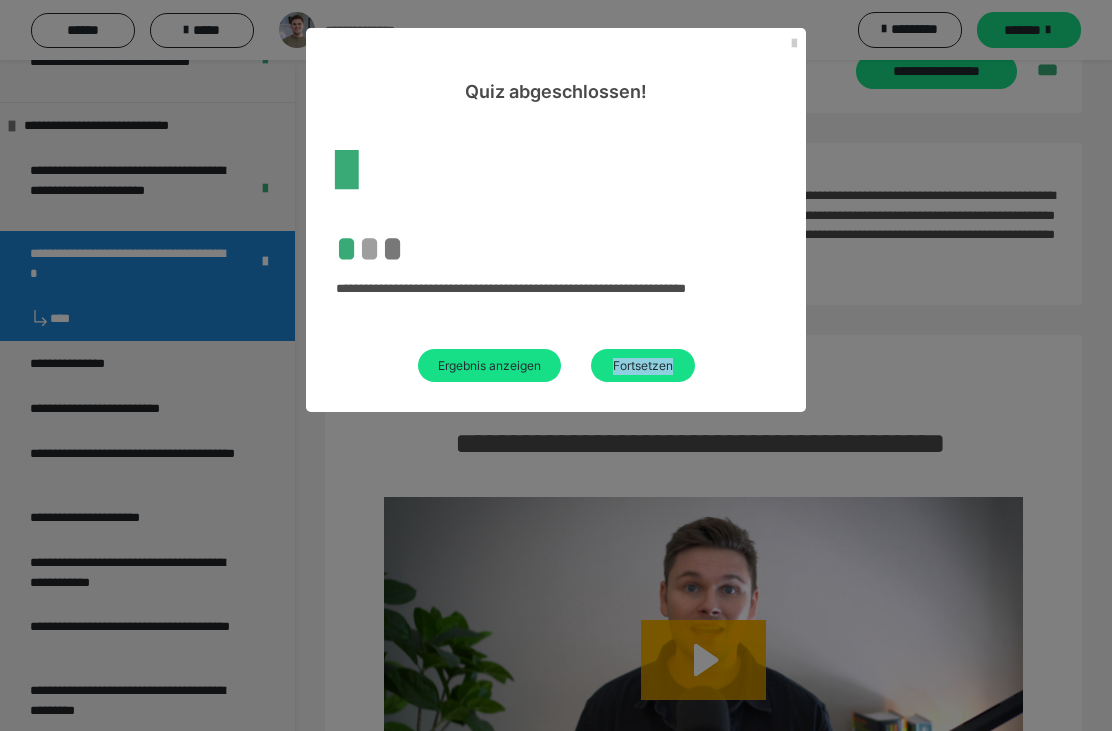 click on "**********" at bounding box center (556, 365) 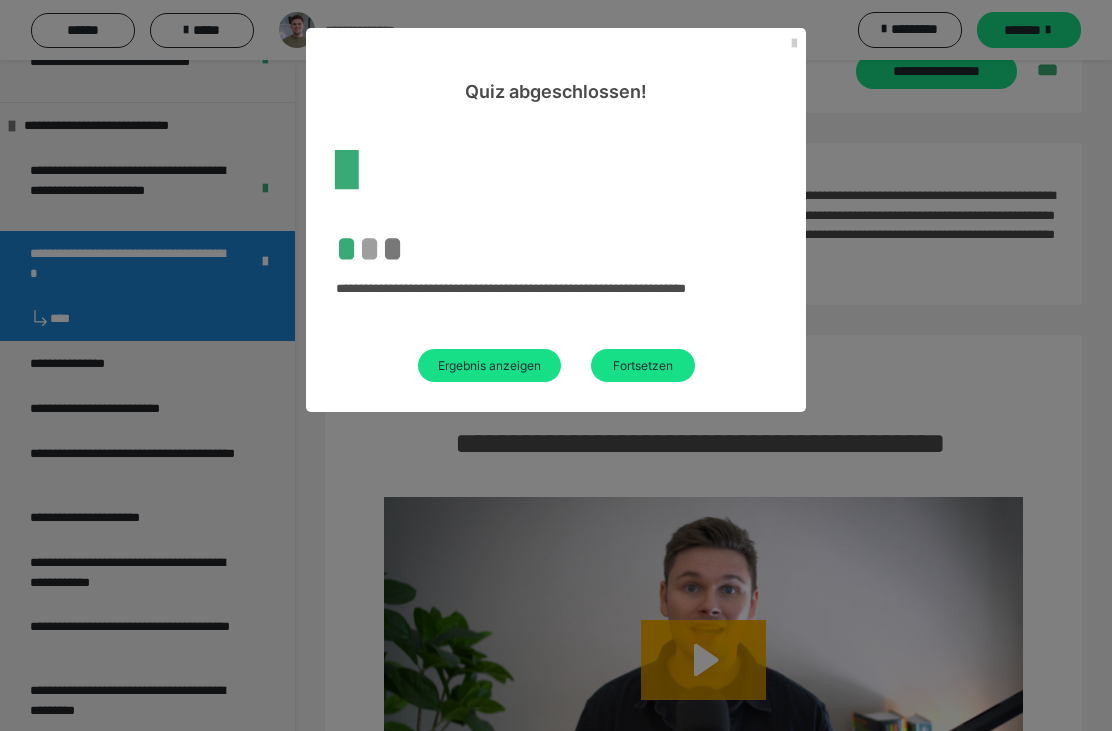 click on "Fortsetzen" at bounding box center [643, 365] 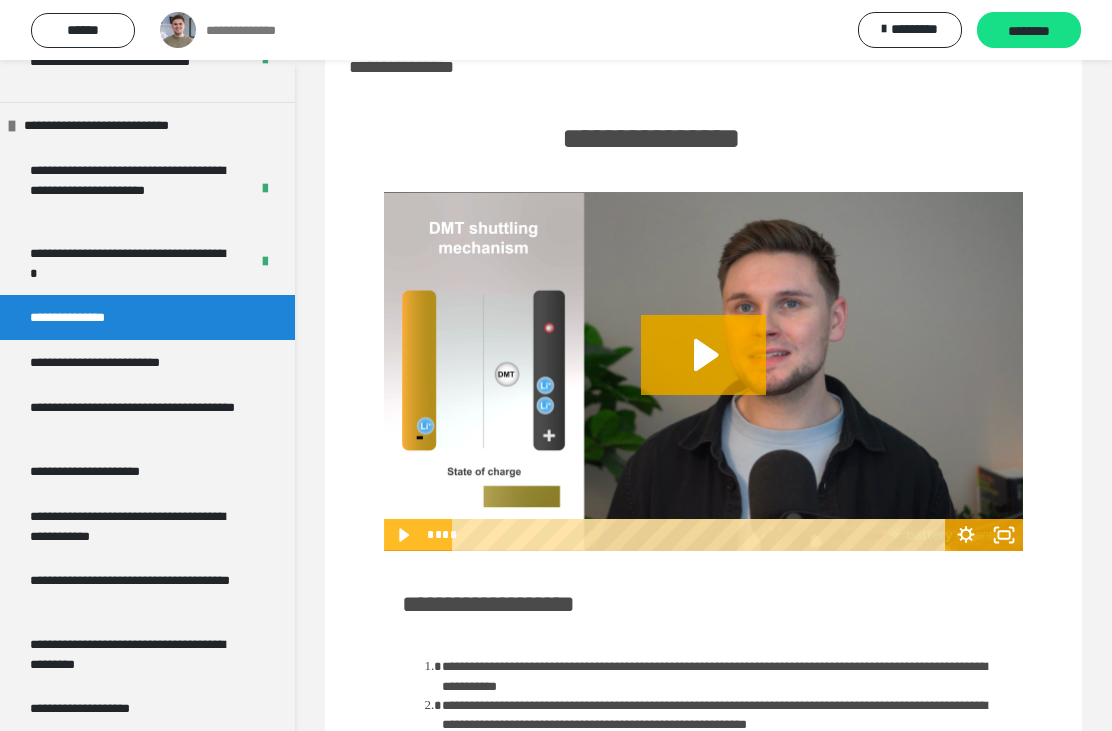 click 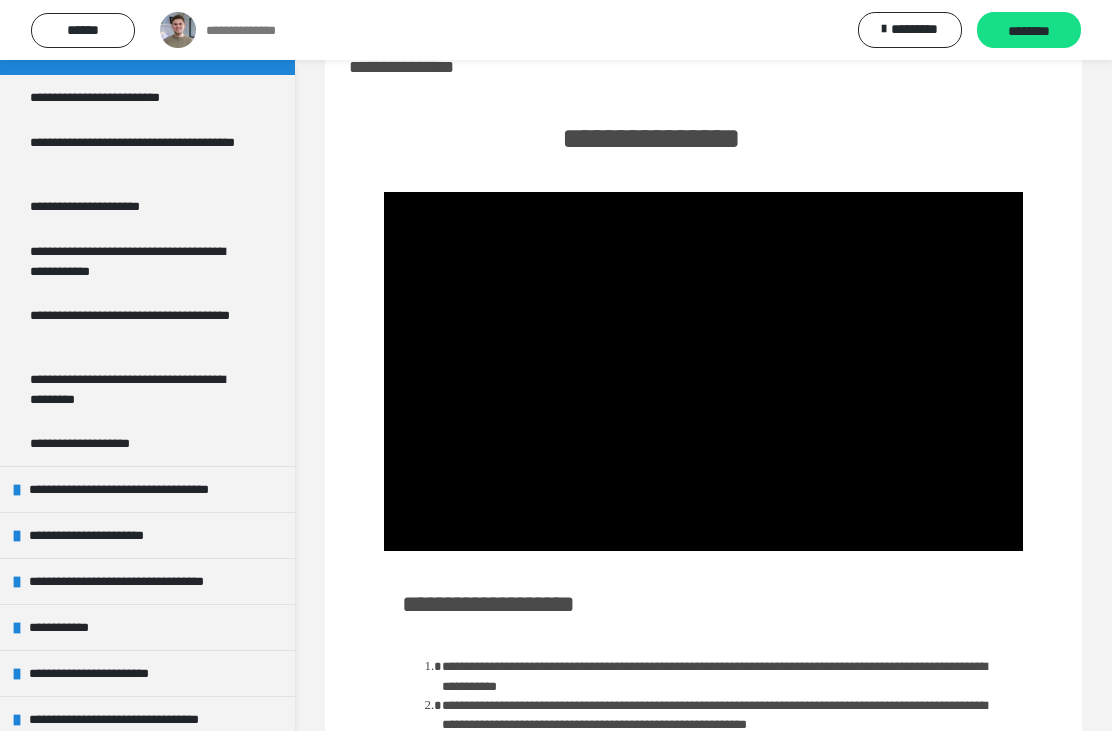 scroll, scrollTop: 1110, scrollLeft: 0, axis: vertical 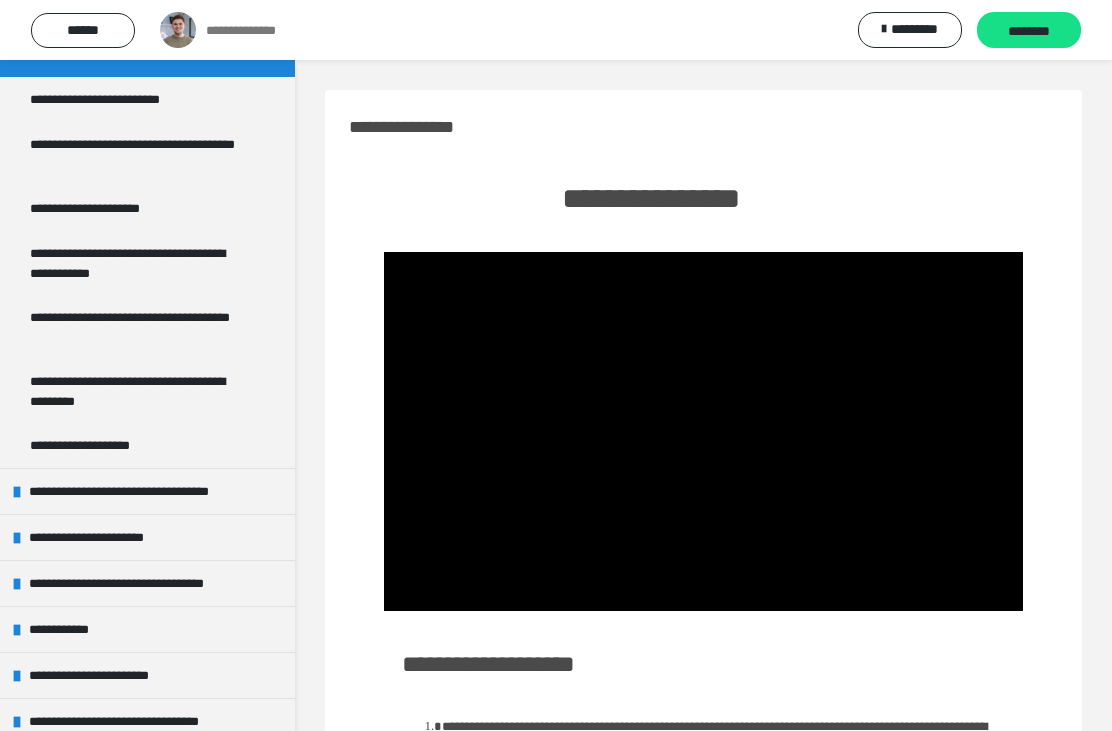 click on "********" at bounding box center (1029, 31) 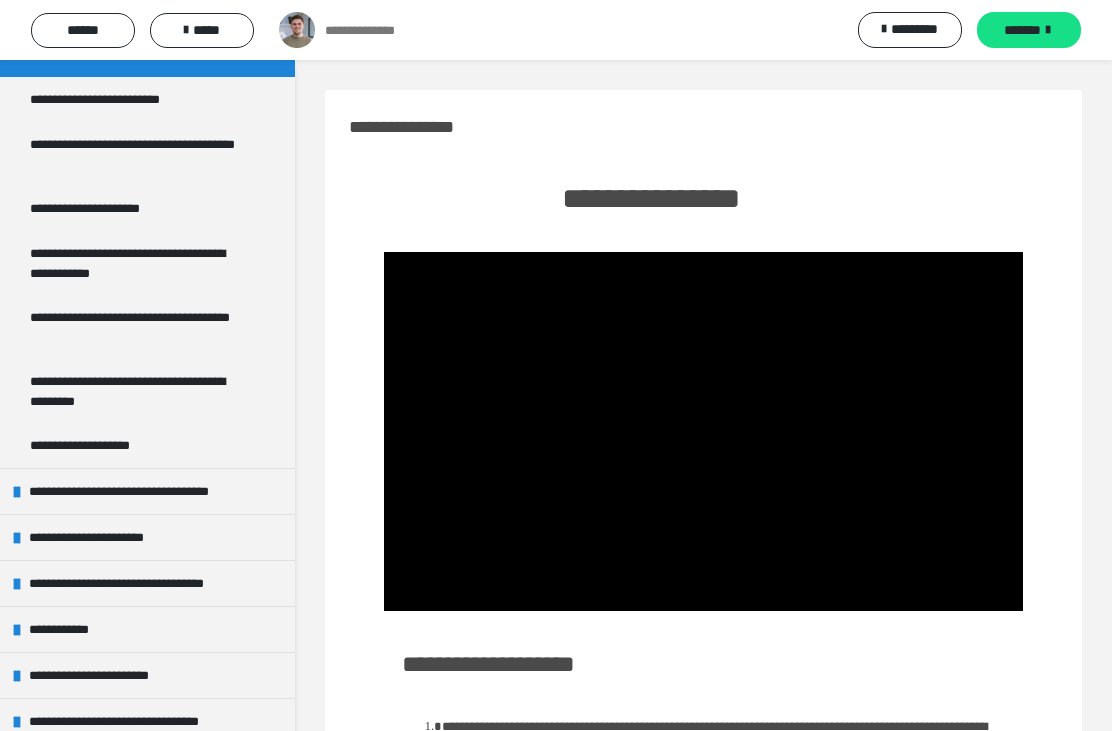 click on "*******" at bounding box center (1022, 30) 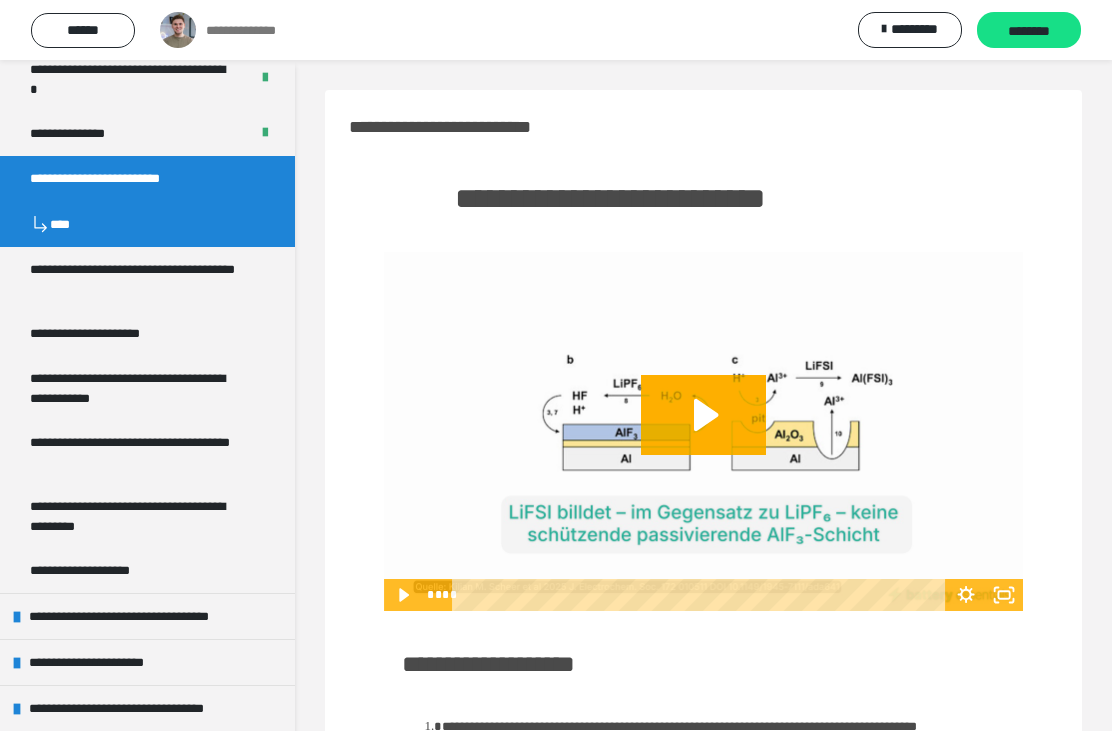 scroll, scrollTop: 1003, scrollLeft: 0, axis: vertical 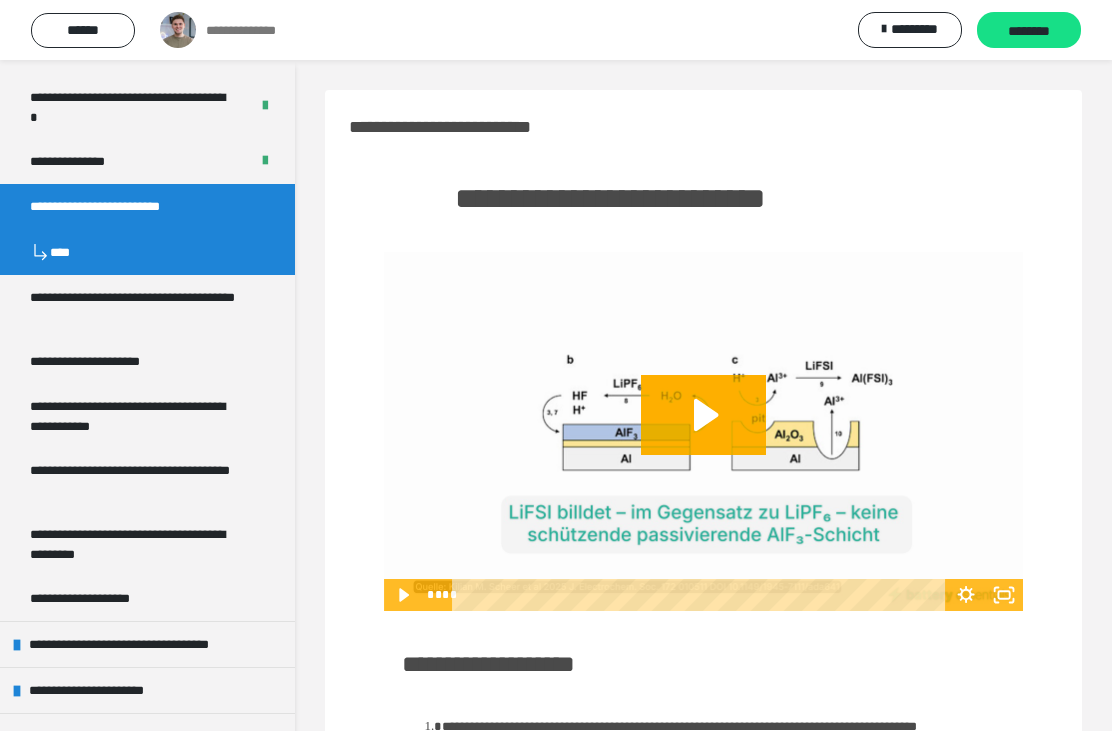 click on "**********" at bounding box center (84, 161) 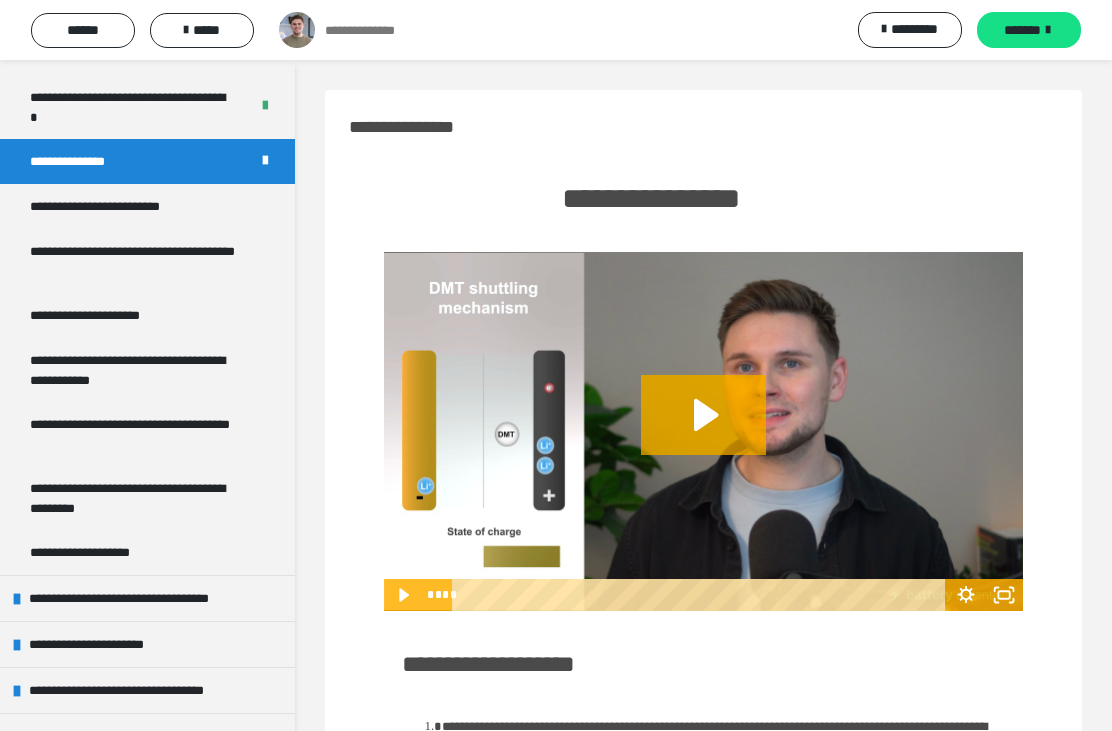 click on "**********" at bounding box center [121, 206] 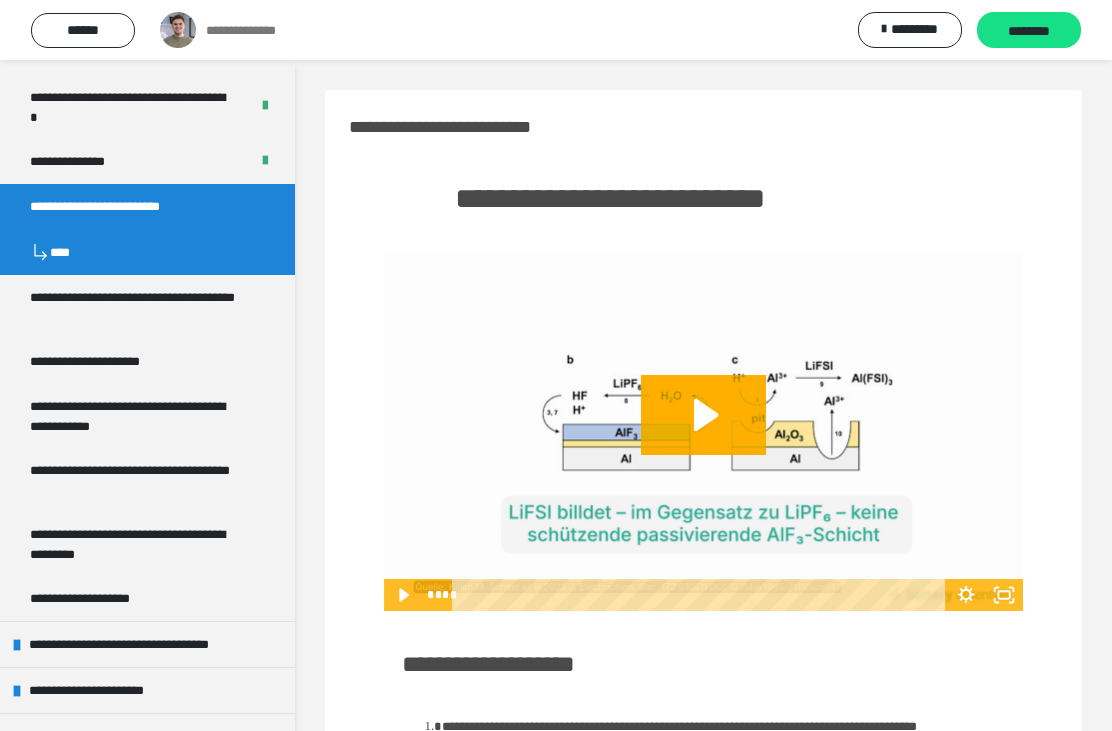 click 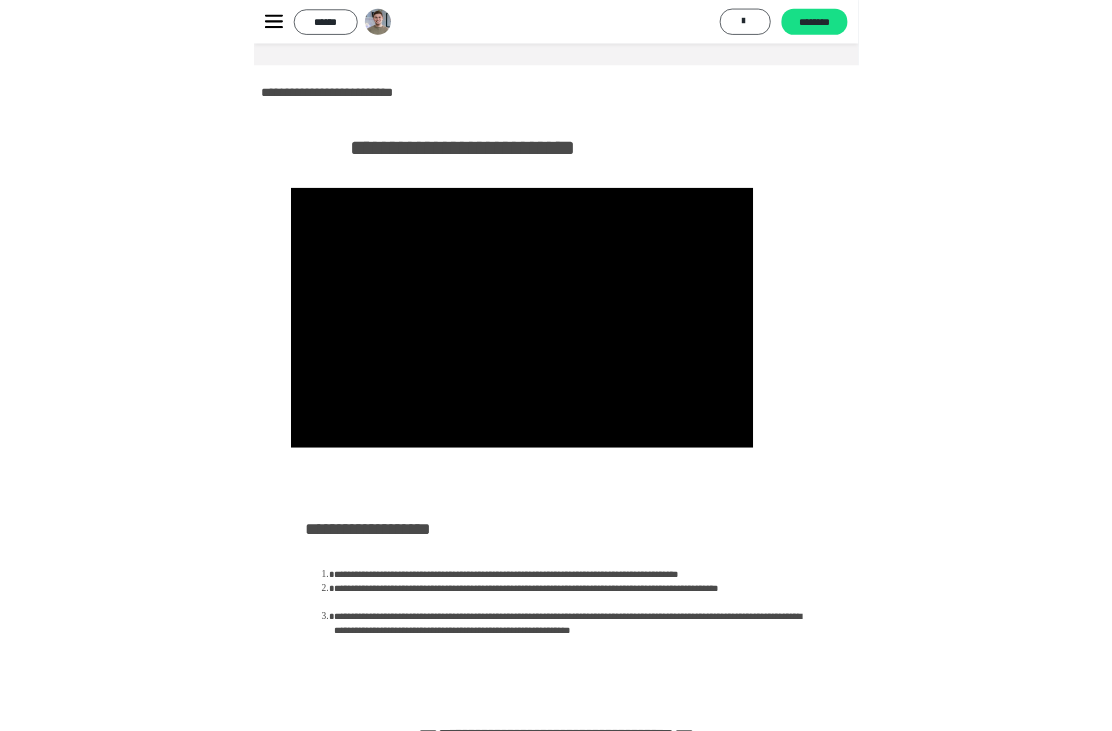 scroll, scrollTop: 942, scrollLeft: 0, axis: vertical 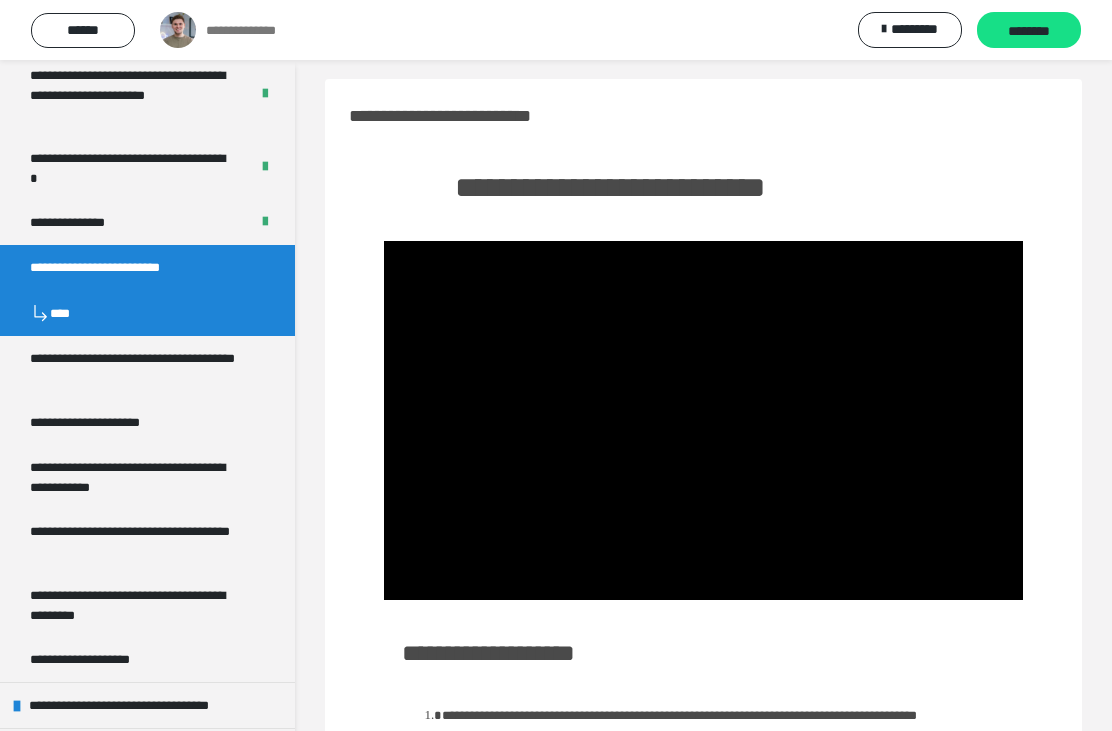 click at bounding box center [703, 420] 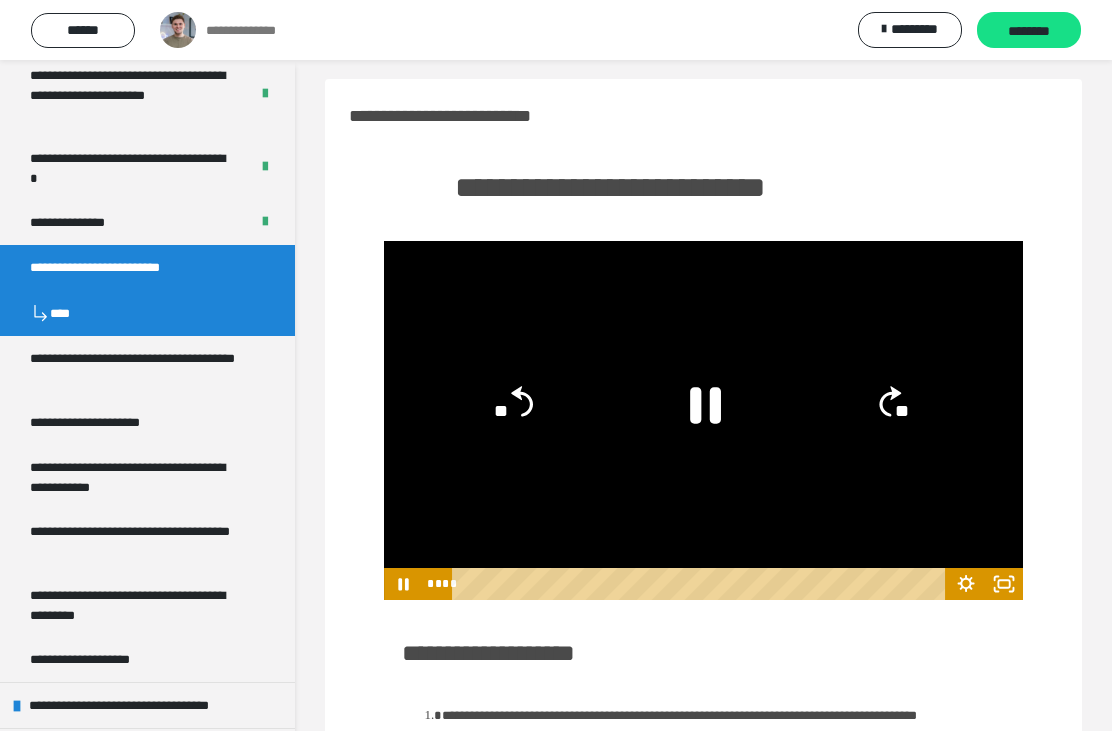 click 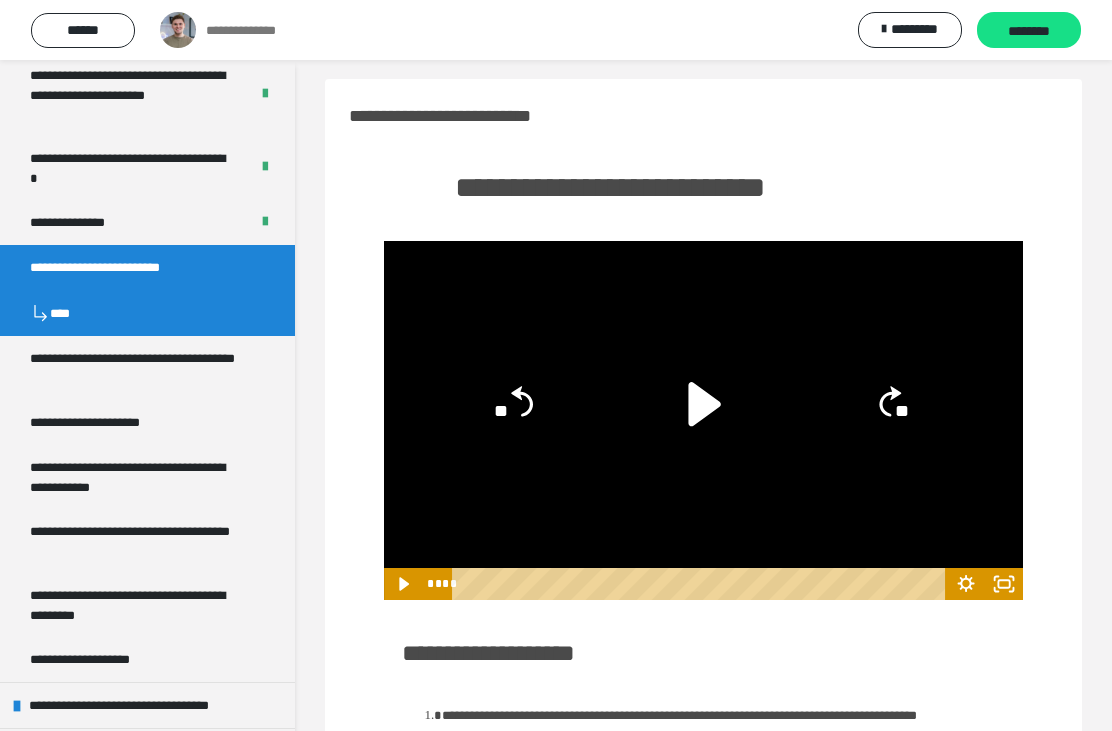 click 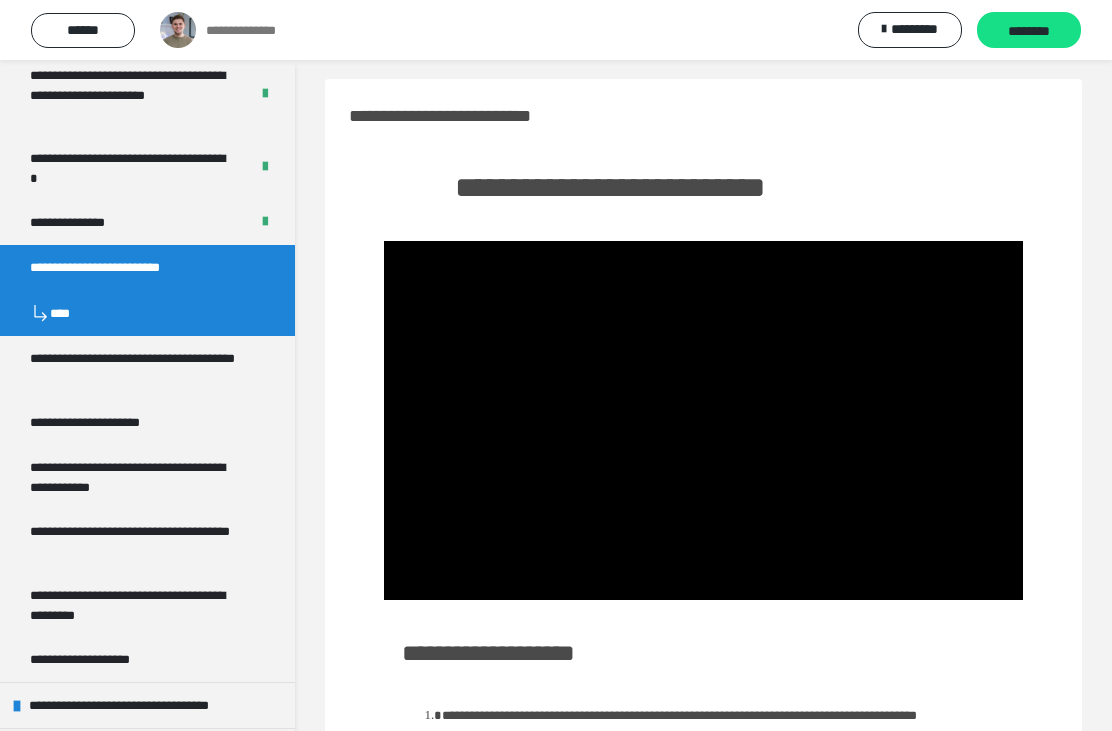 click at bounding box center (703, 420) 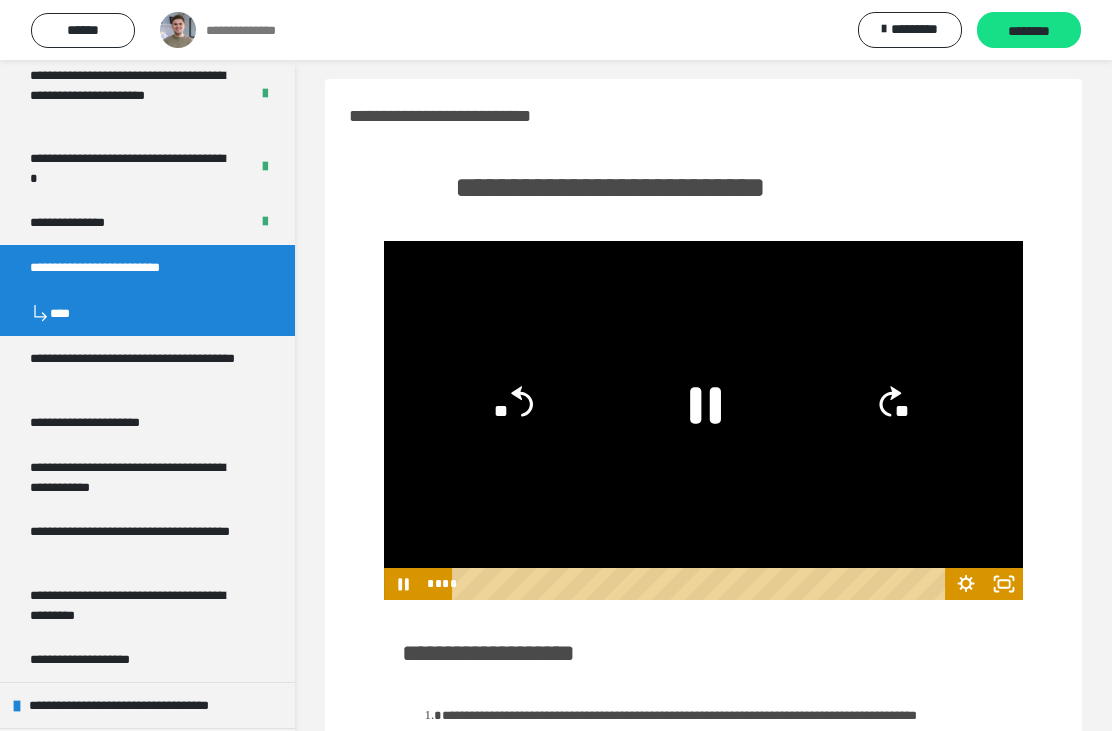 click at bounding box center [703, 420] 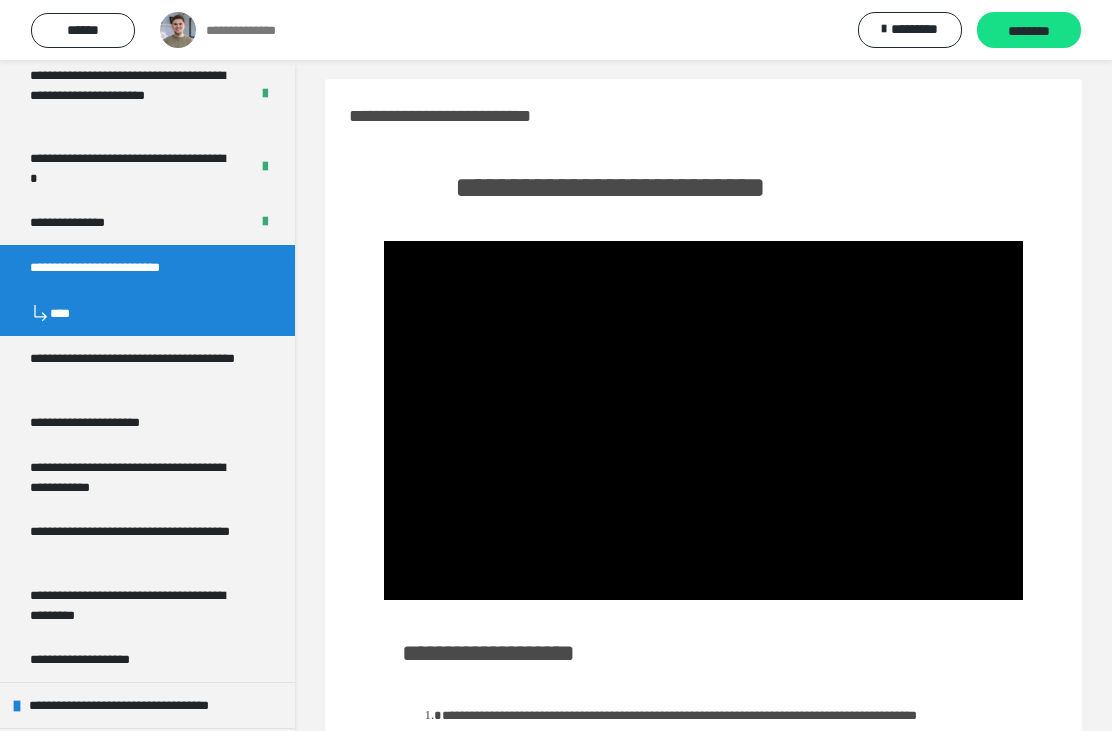 click on "********" at bounding box center (1029, 31) 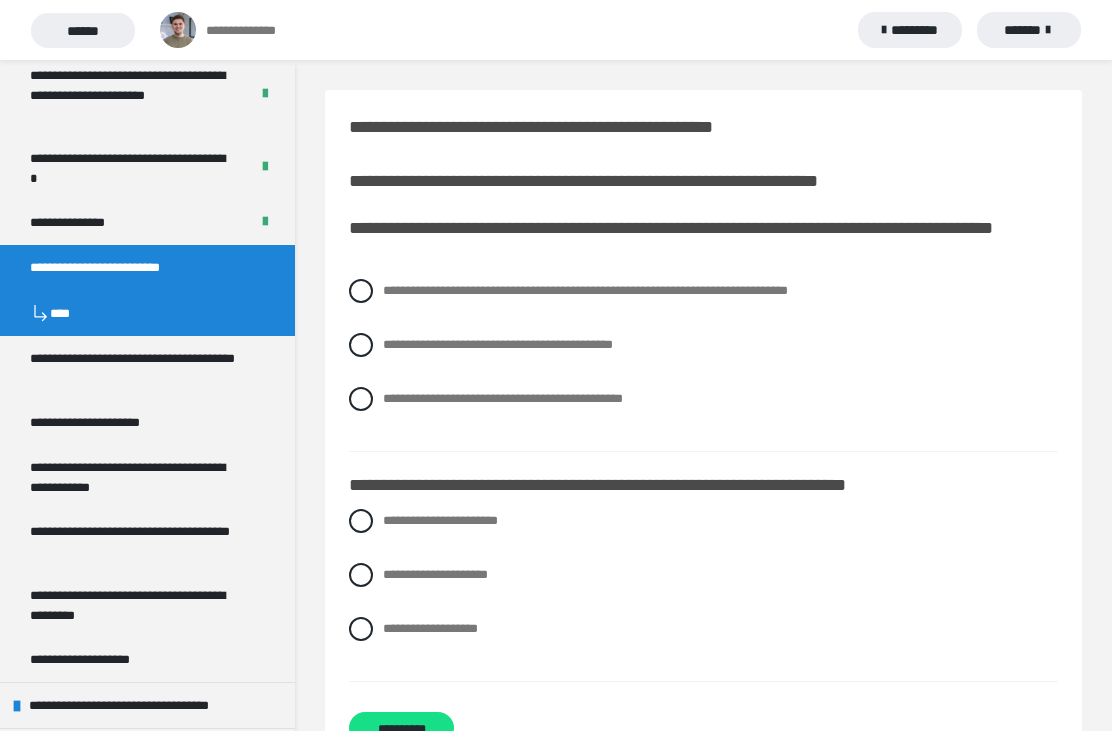 click on "**********" at bounding box center [703, 291] 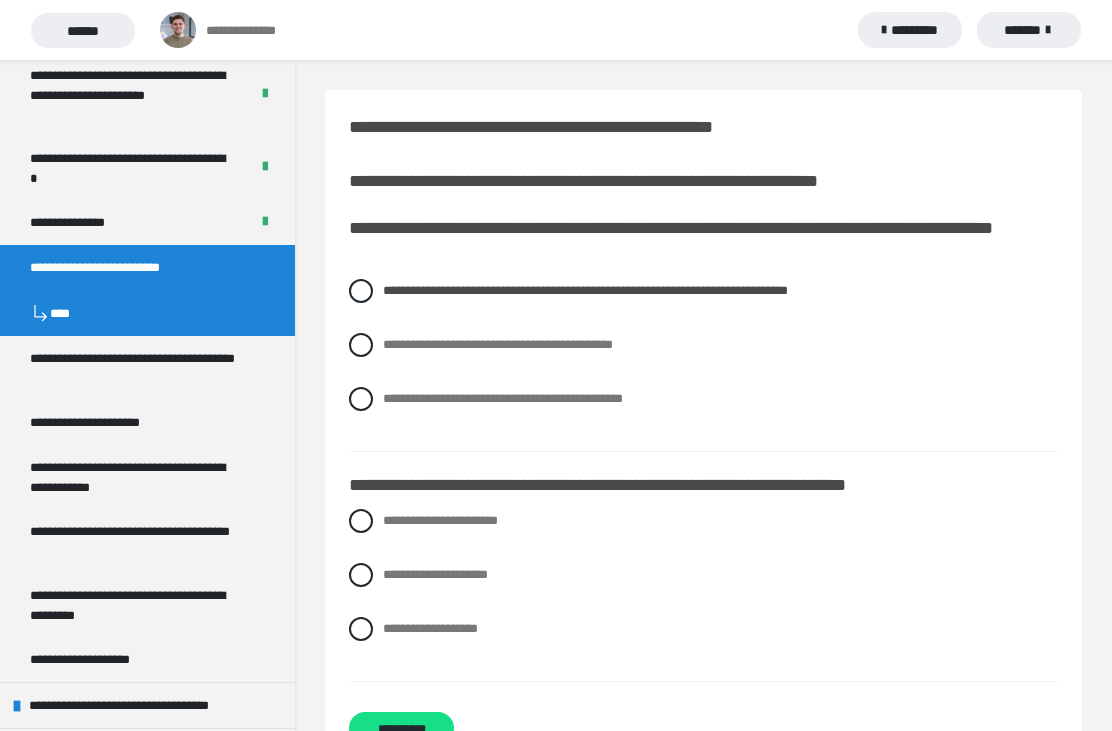 scroll, scrollTop: 2, scrollLeft: 0, axis: vertical 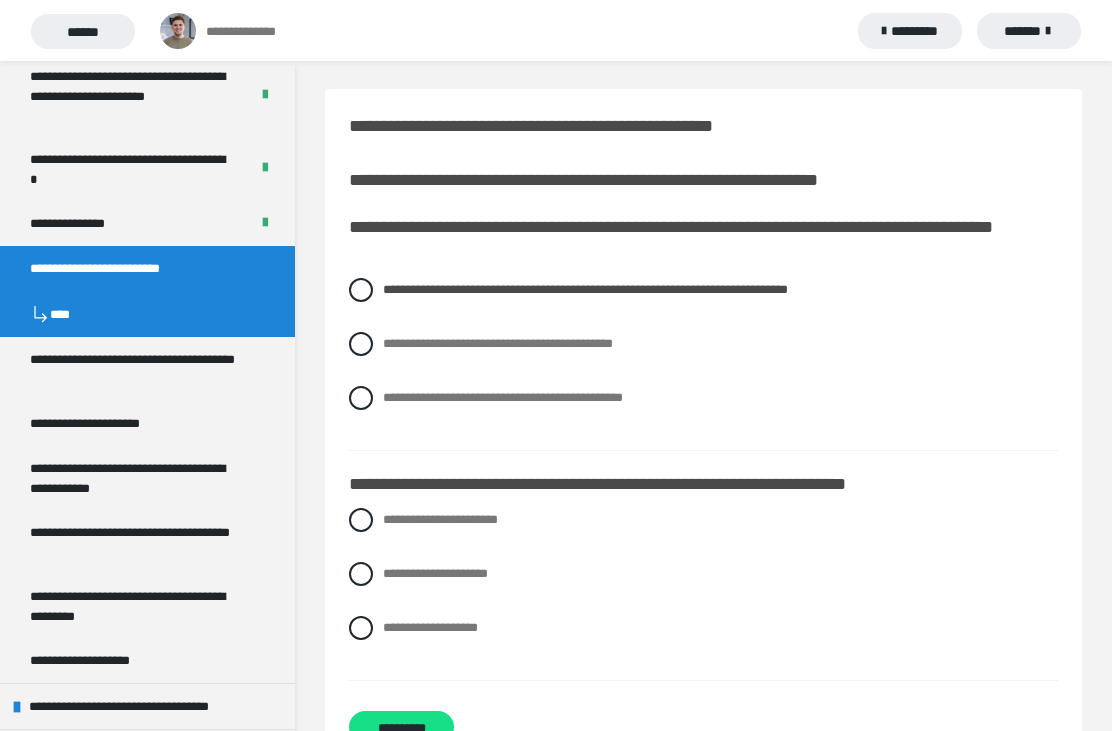 click on "**********" at bounding box center [703, 627] 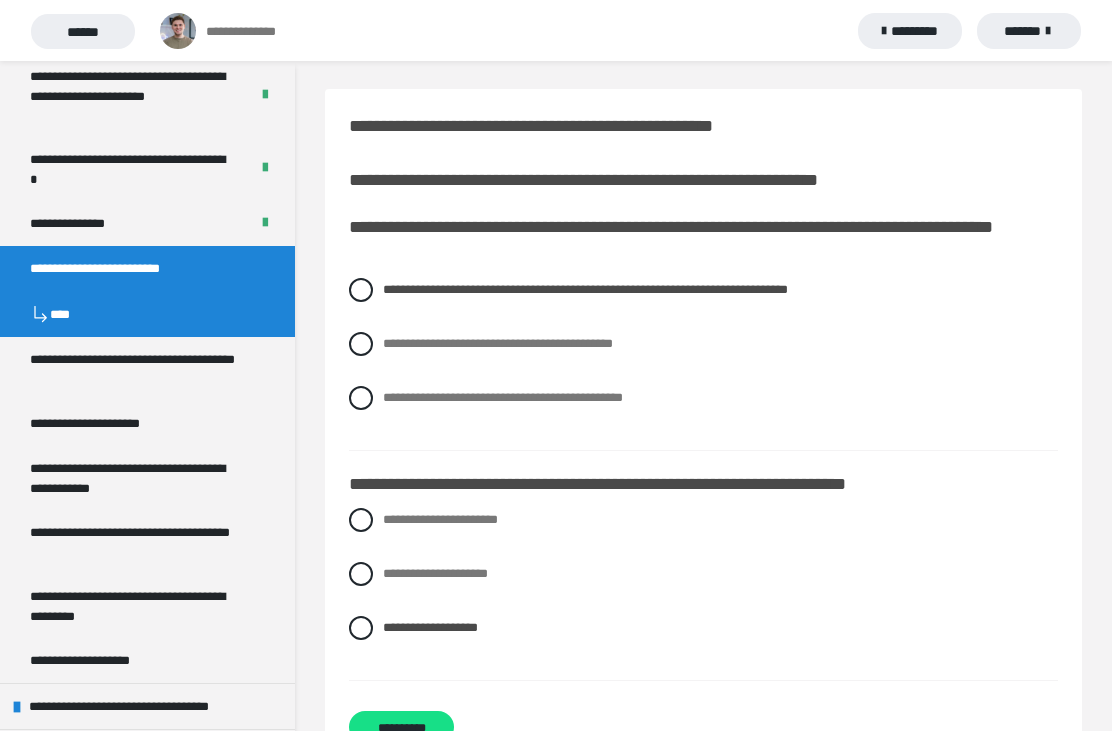 scroll, scrollTop: 1, scrollLeft: 0, axis: vertical 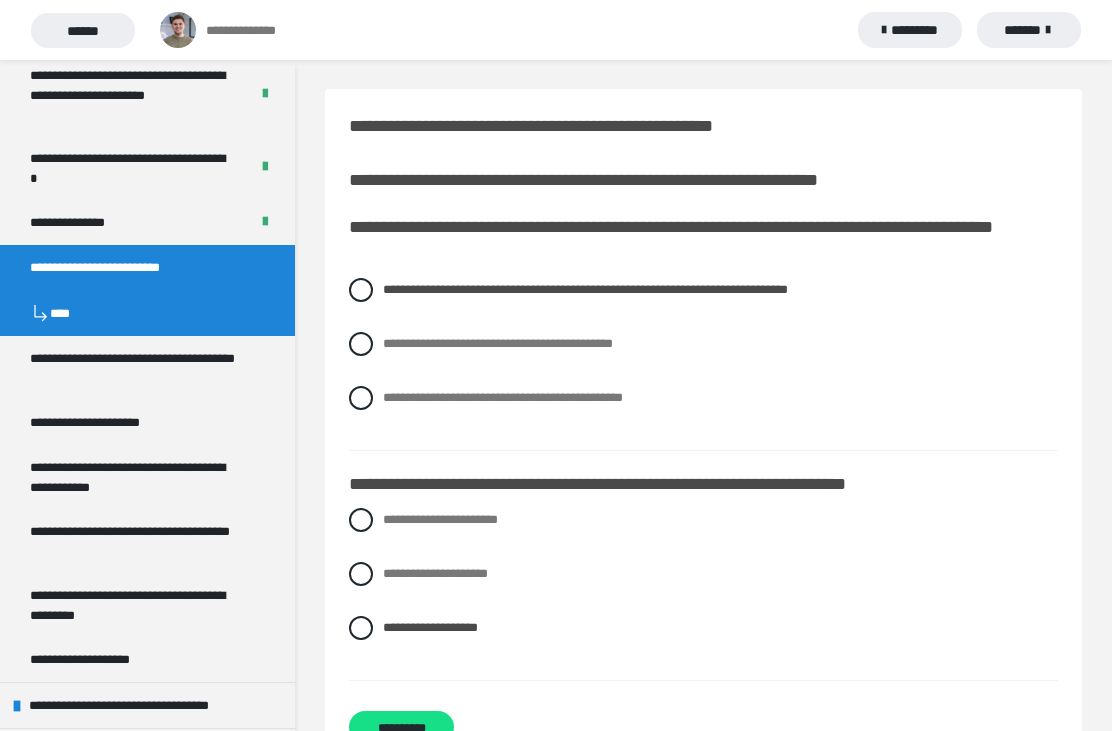 click on "**********" at bounding box center (401, 727) 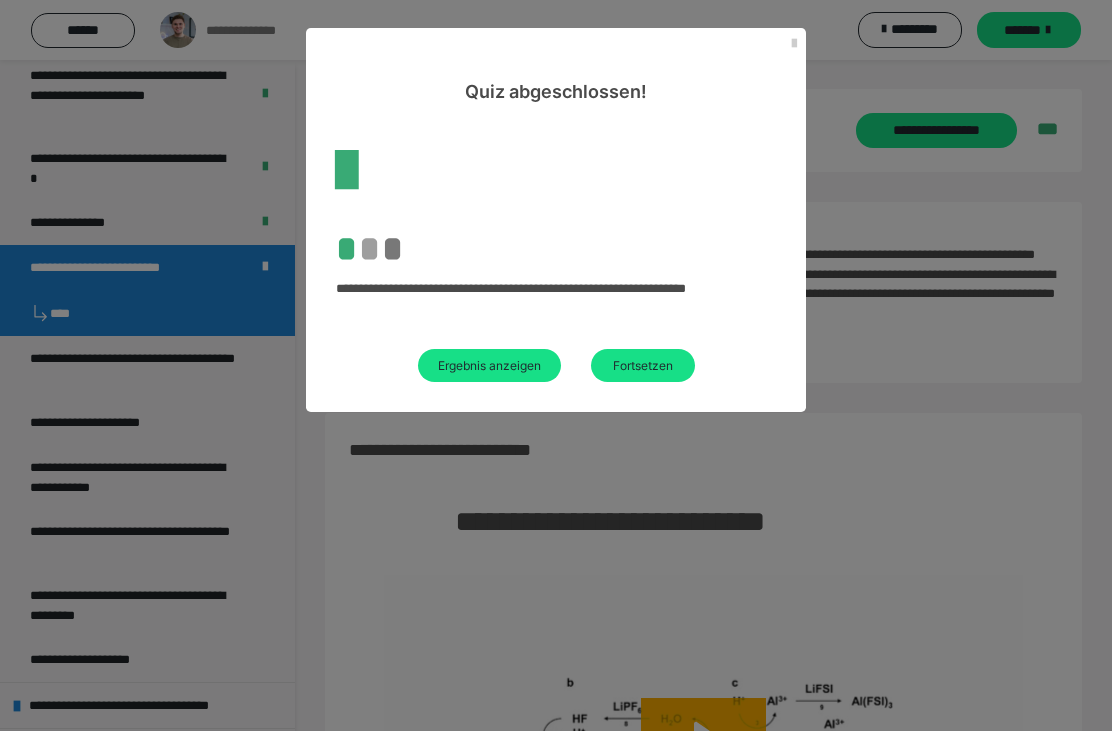 click on "Fortsetzen" at bounding box center (643, 365) 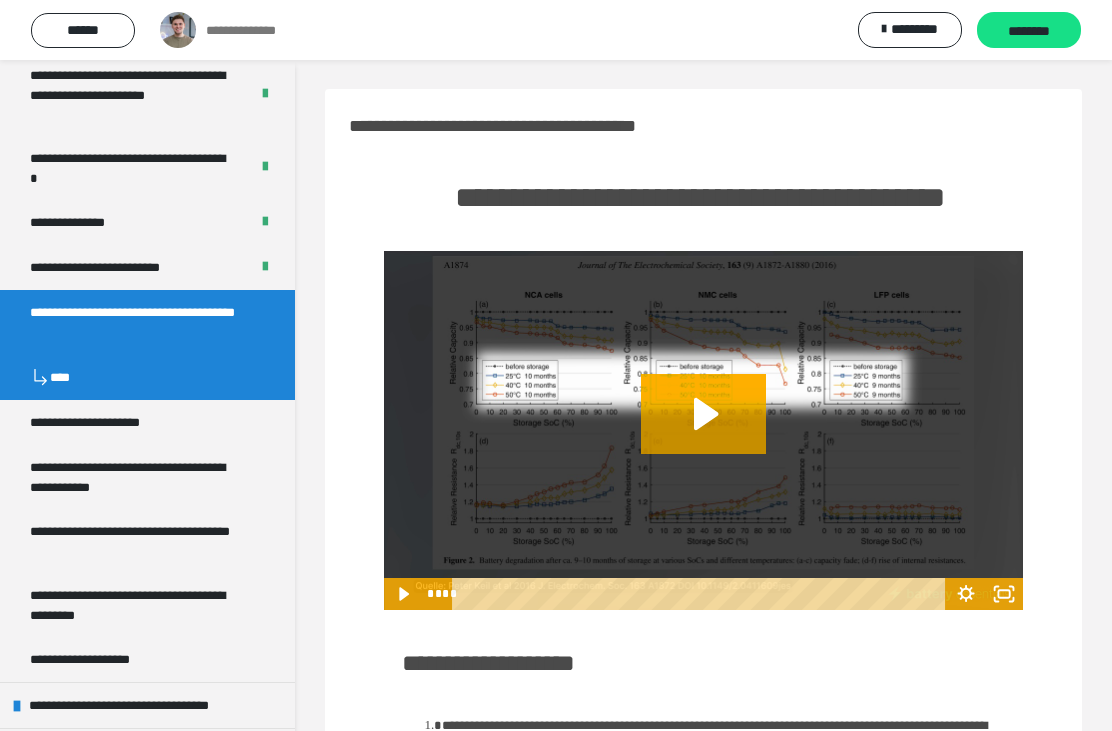 click 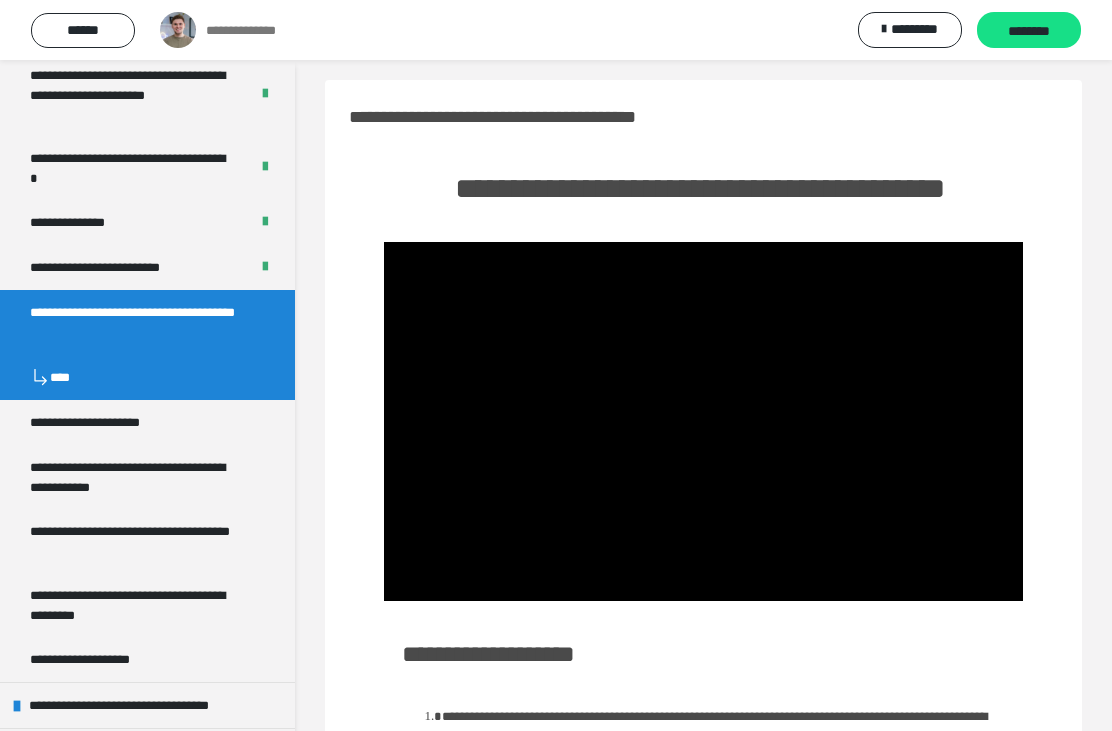 scroll, scrollTop: 0, scrollLeft: 0, axis: both 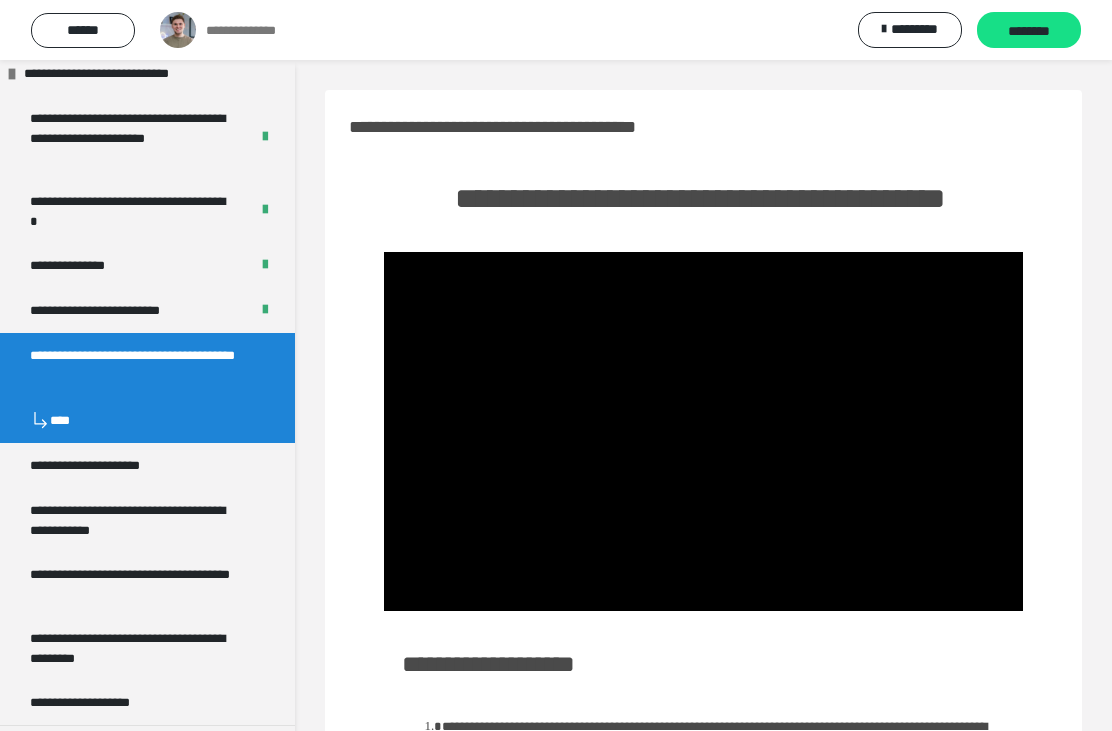click on "********" at bounding box center [1029, 30] 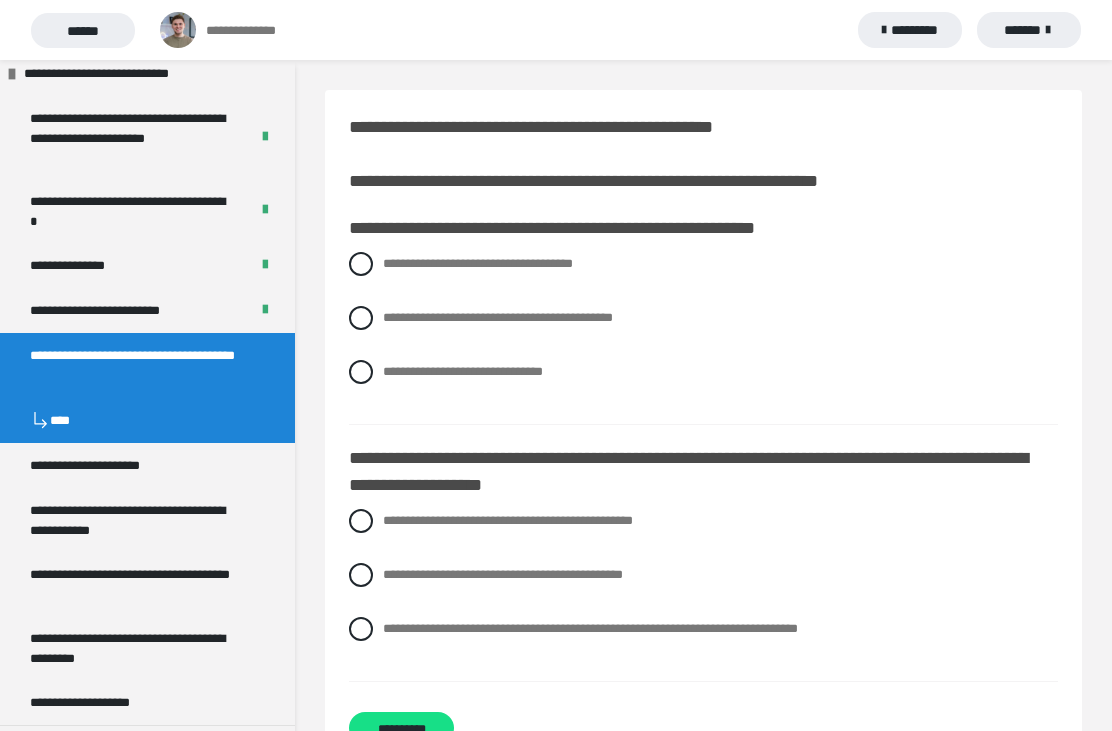 click on "**********" at bounding box center (703, 264) 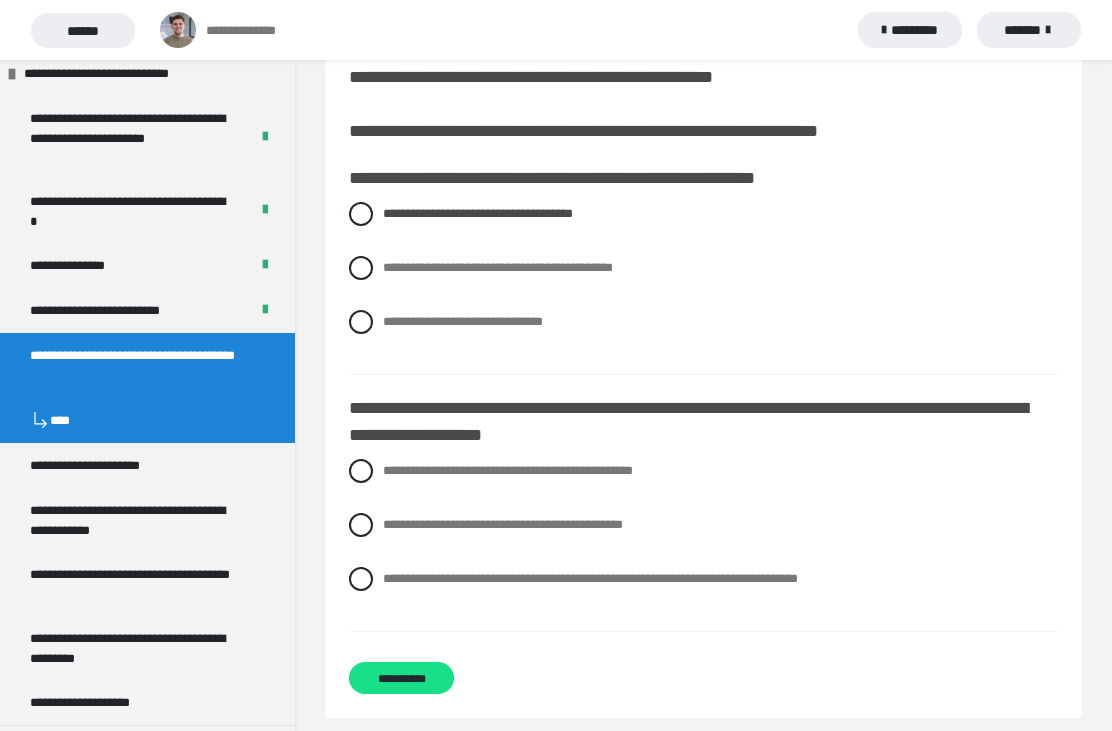 scroll, scrollTop: 55, scrollLeft: 0, axis: vertical 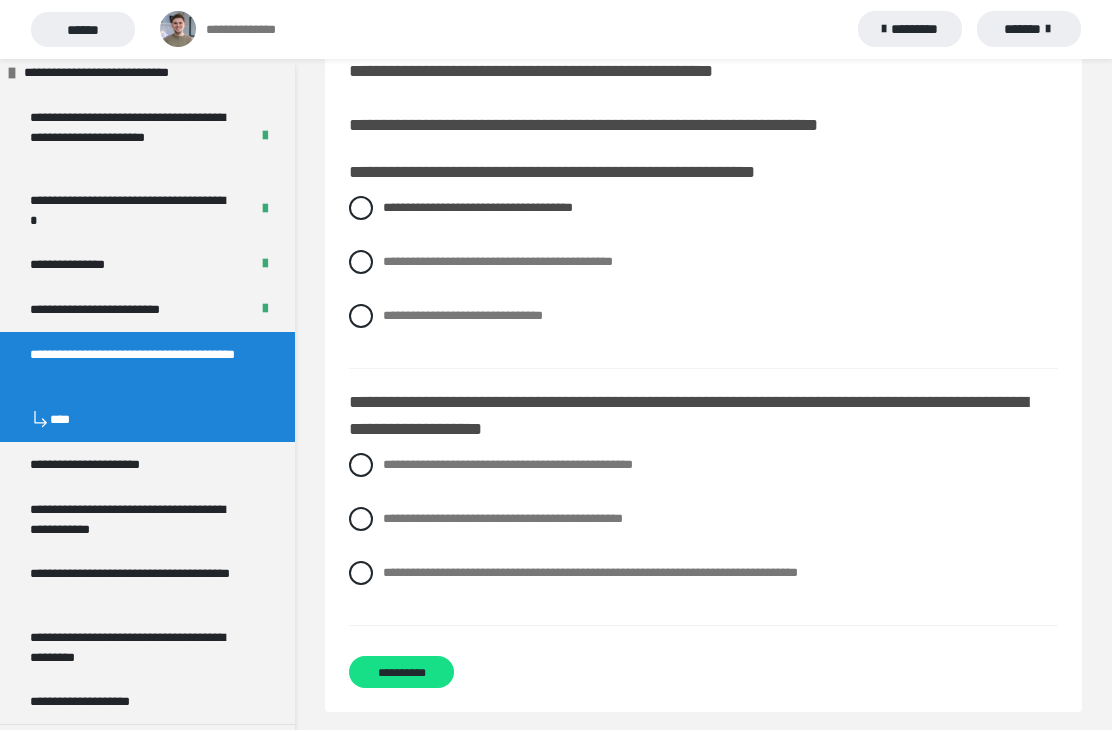 click on "**********" at bounding box center [703, 574] 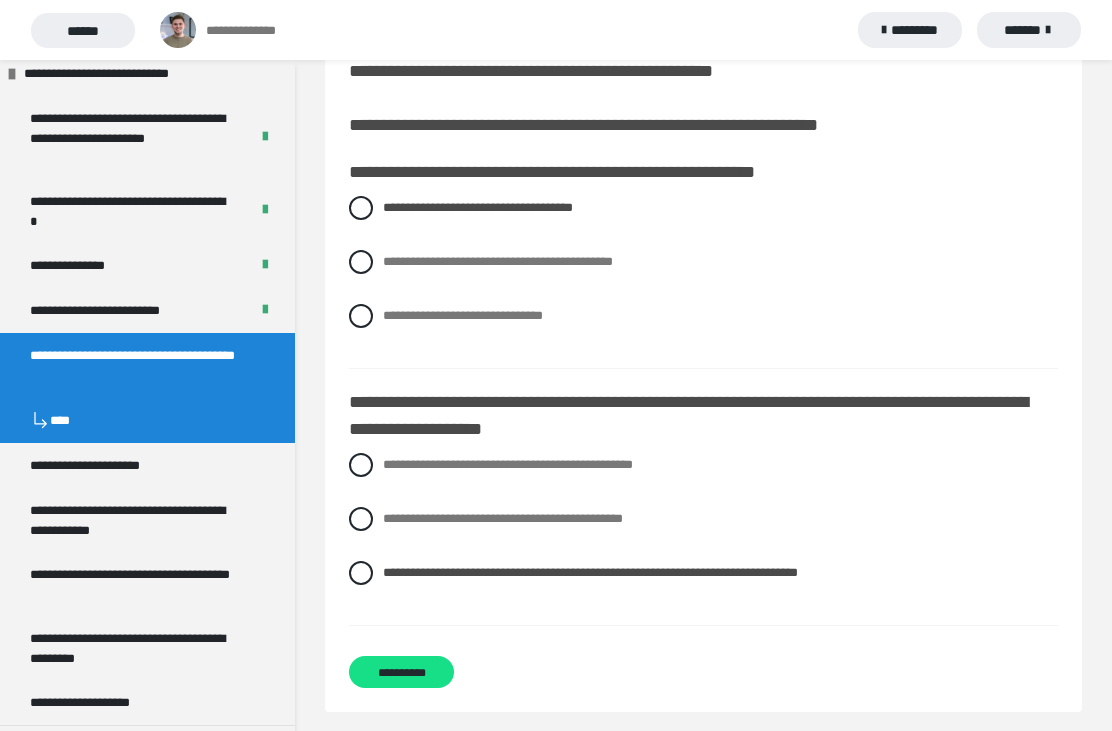 click on "**********" at bounding box center (401, 672) 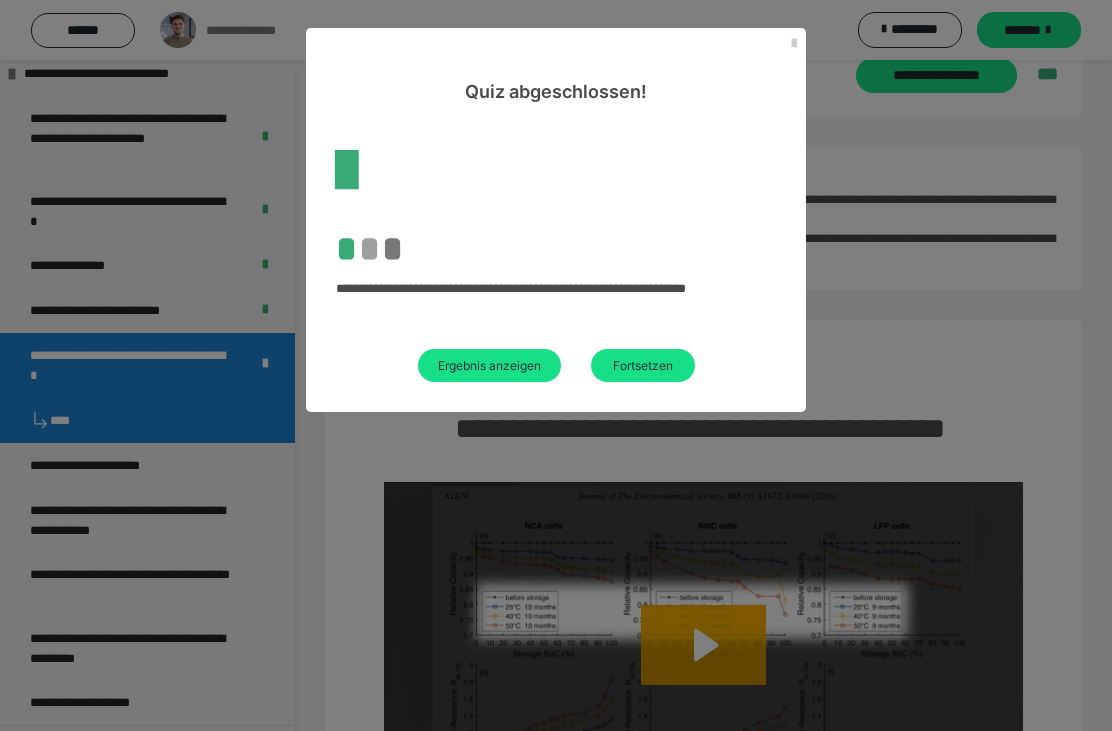 click on "Fortsetzen" at bounding box center [643, 365] 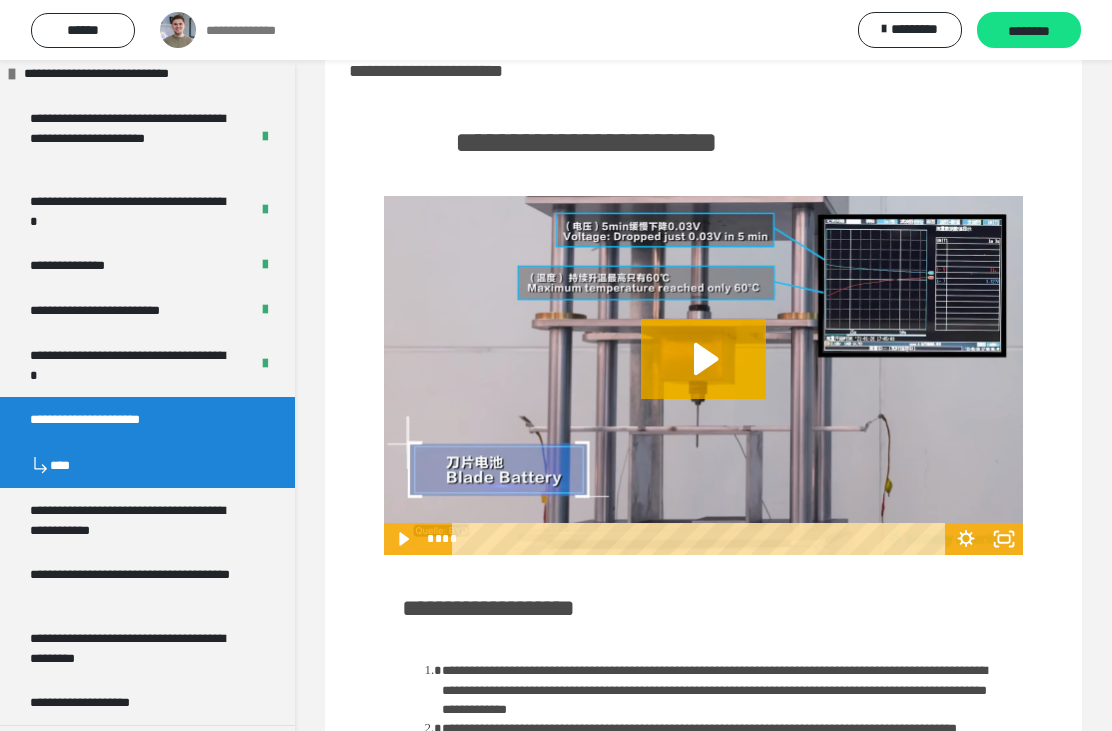 click 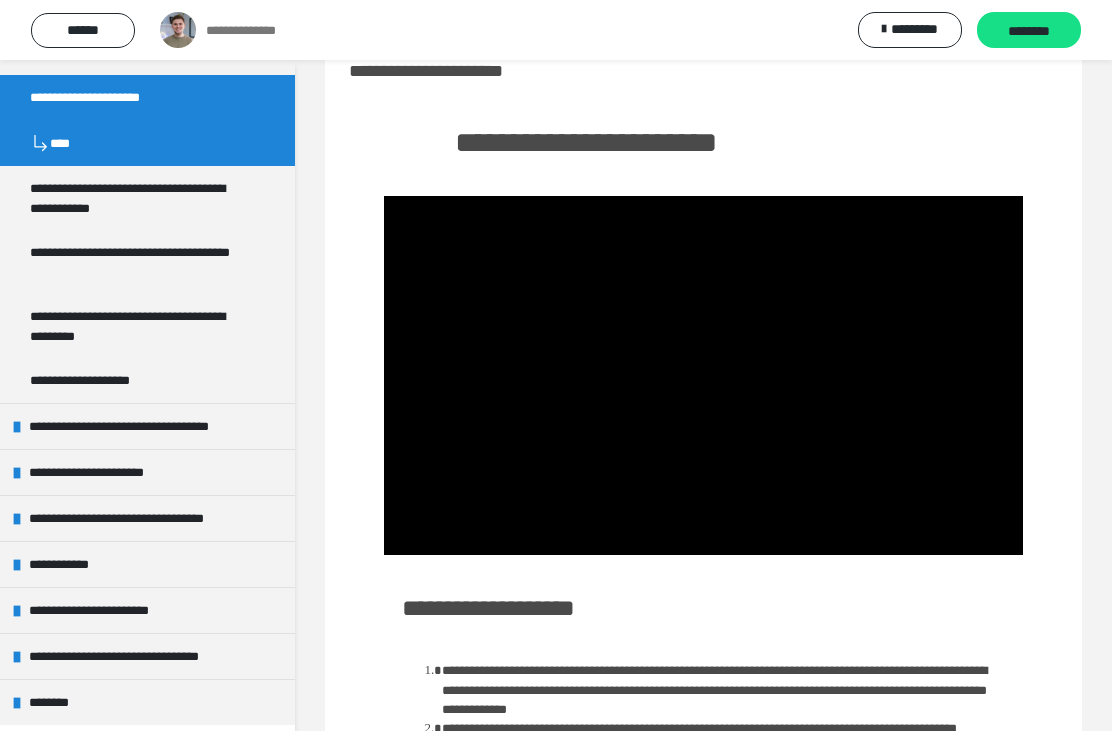 scroll, scrollTop: 1220, scrollLeft: 0, axis: vertical 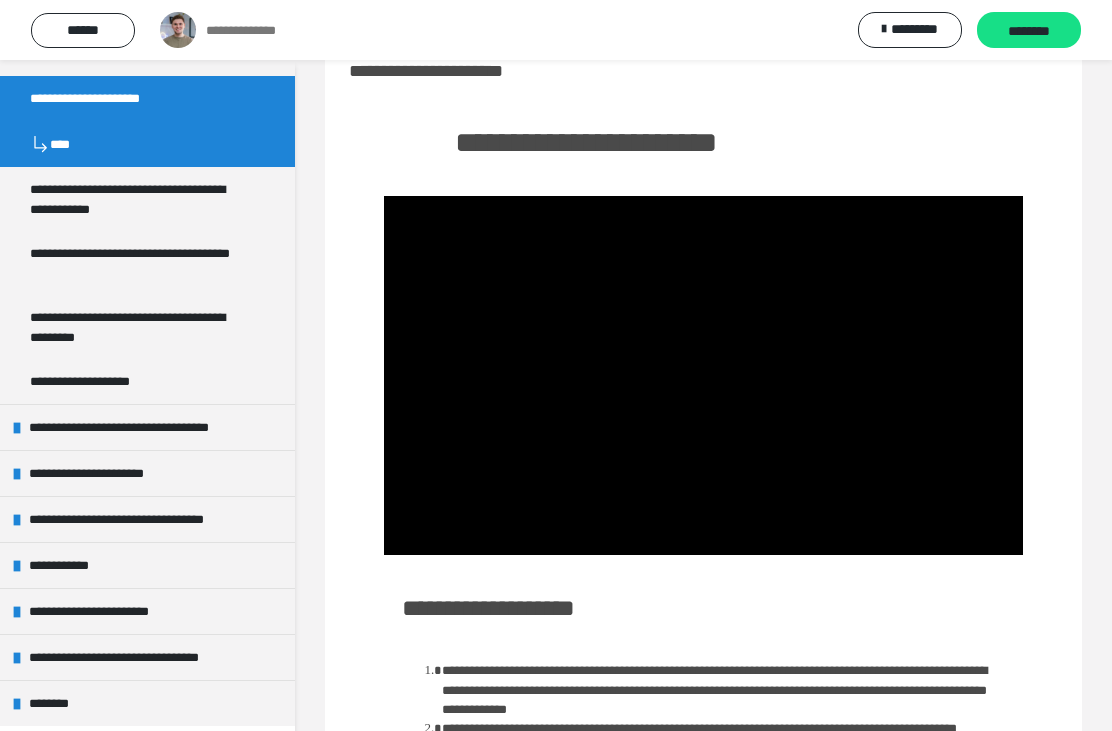 click at bounding box center (703, 375) 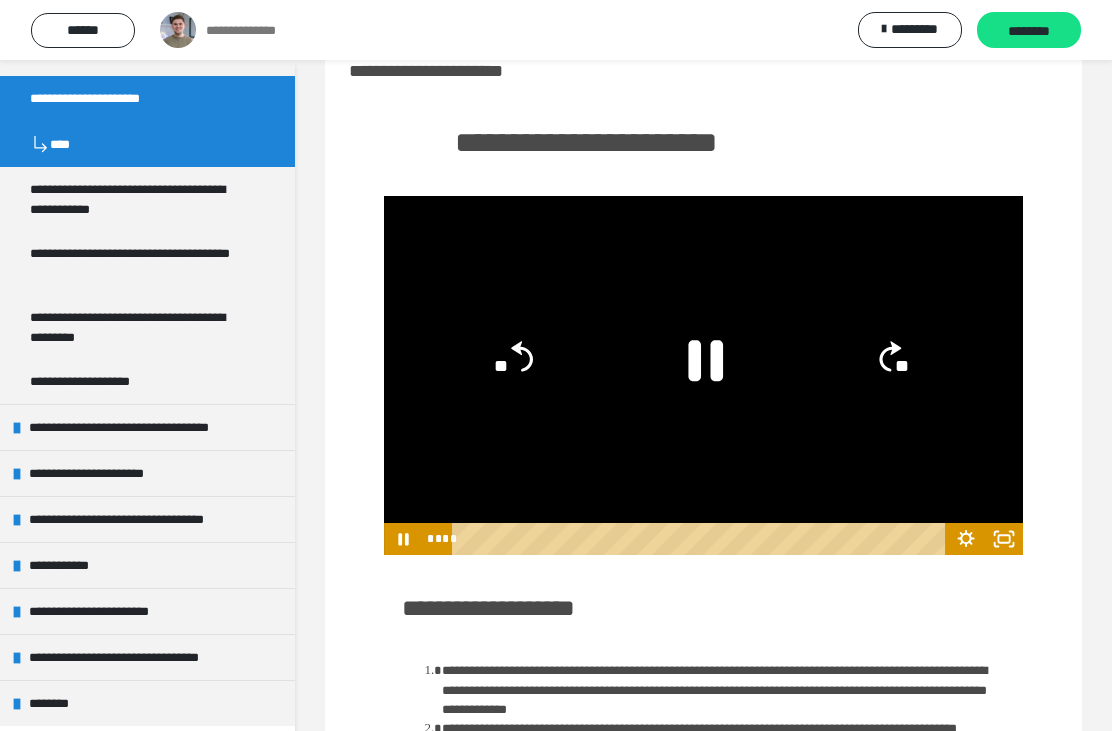 click 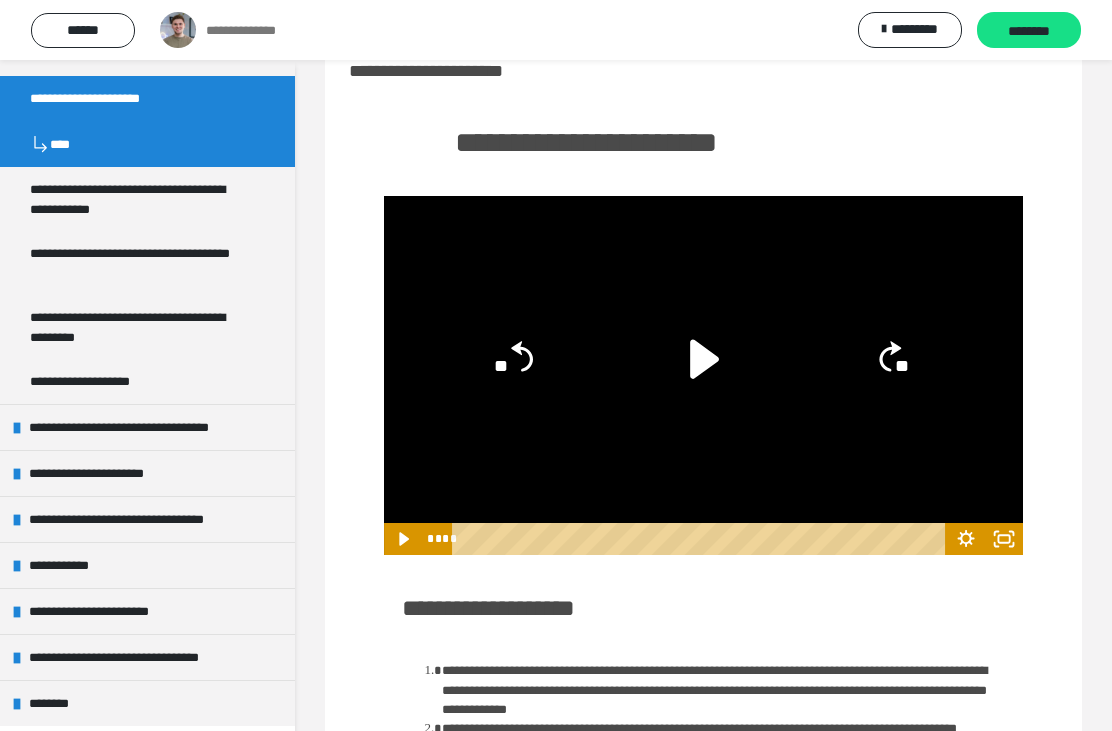 click 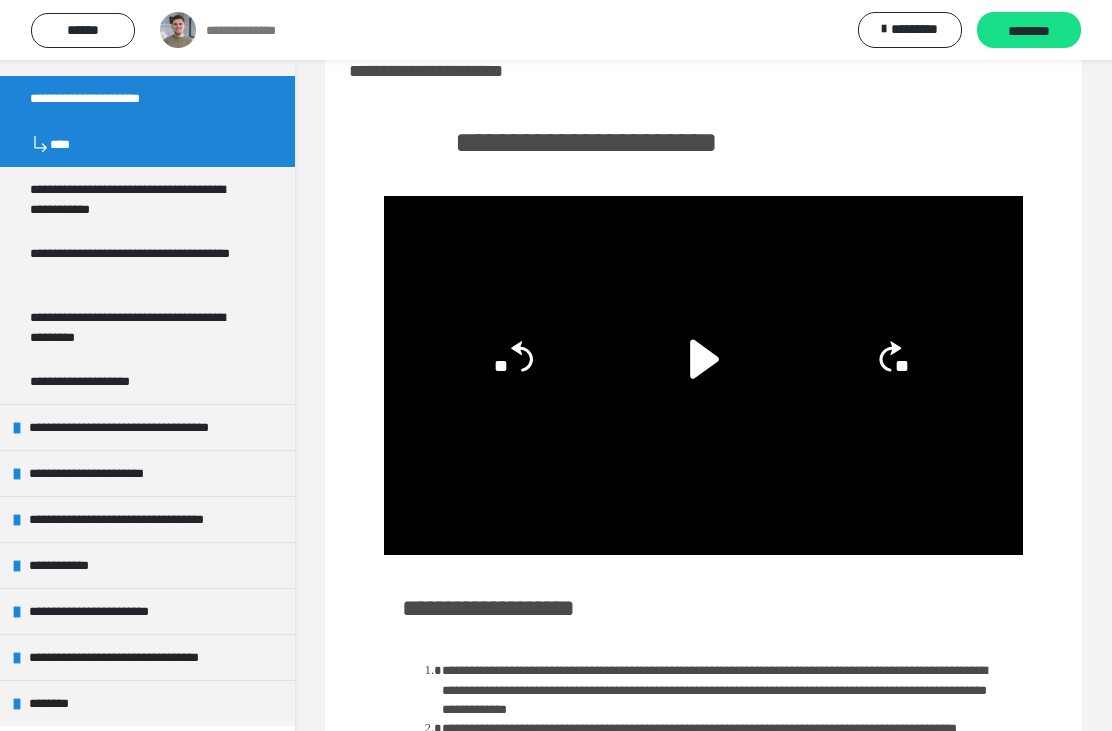 click on "********" at bounding box center [1029, 31] 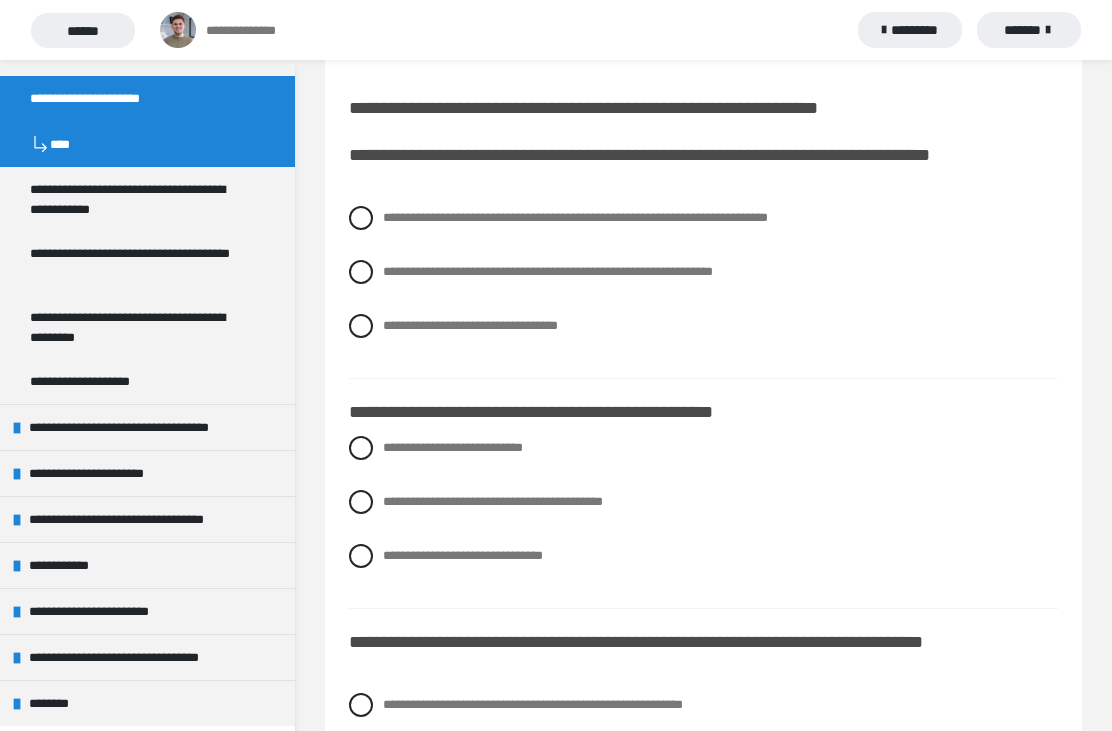 scroll, scrollTop: 63, scrollLeft: 0, axis: vertical 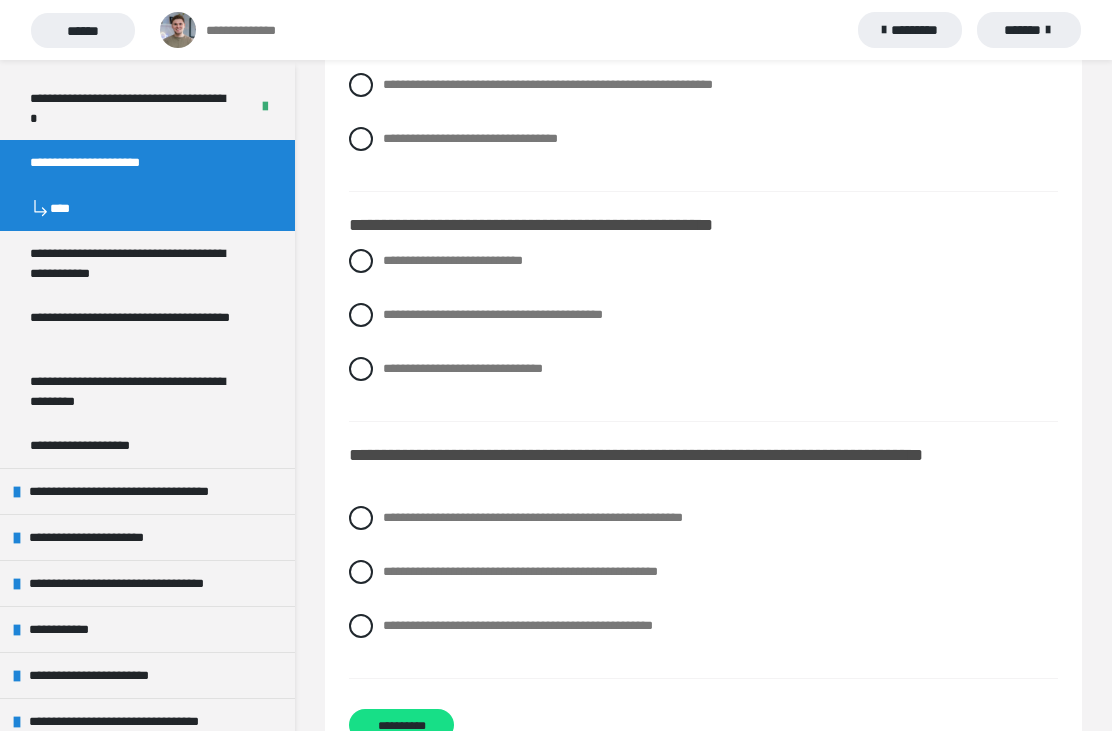 click on "**********" at bounding box center [703, 330] 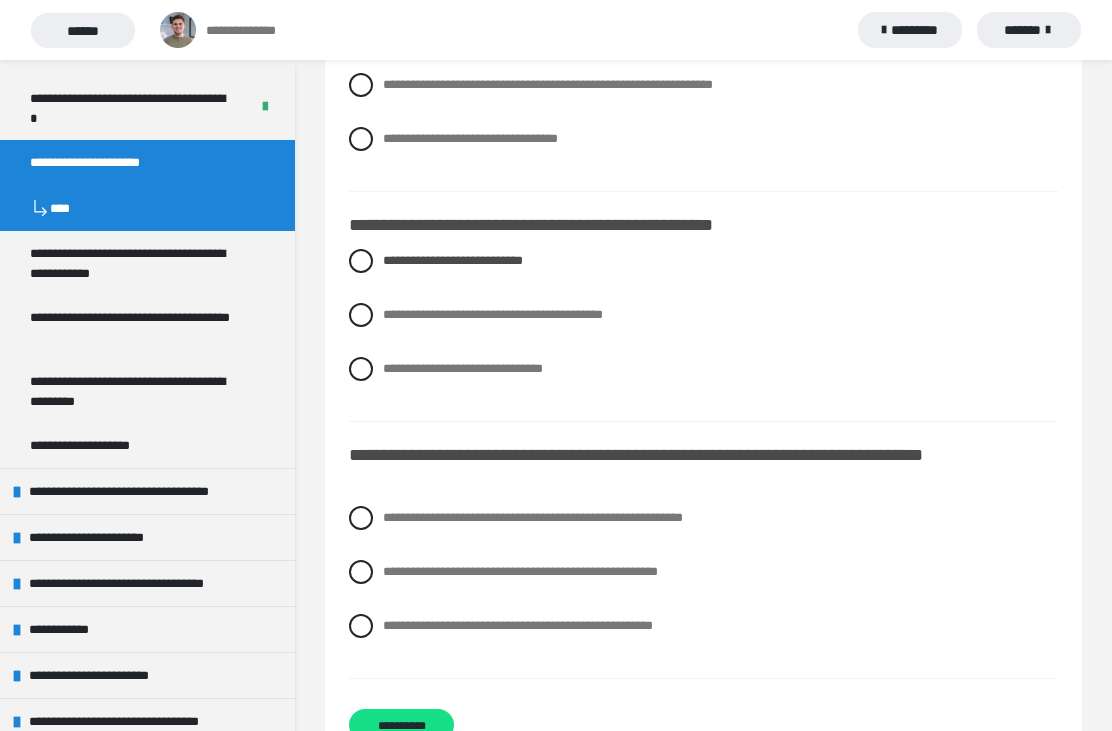 click on "**********" at bounding box center (533, 517) 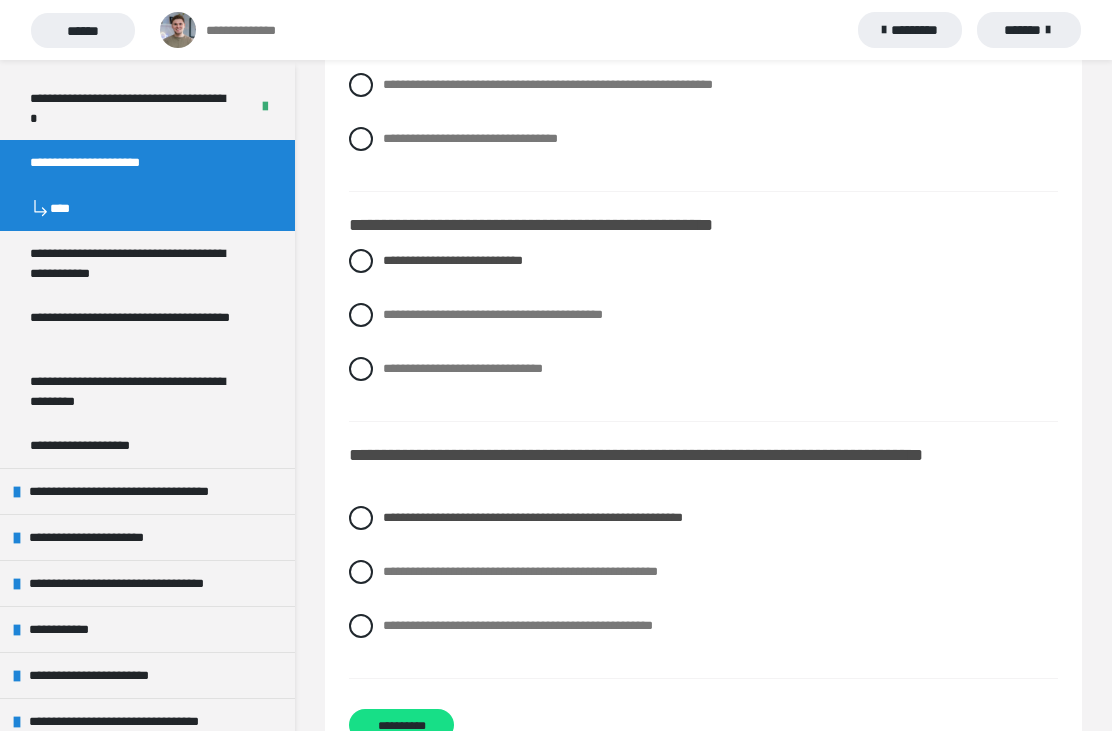 click on "**********" at bounding box center [401, 725] 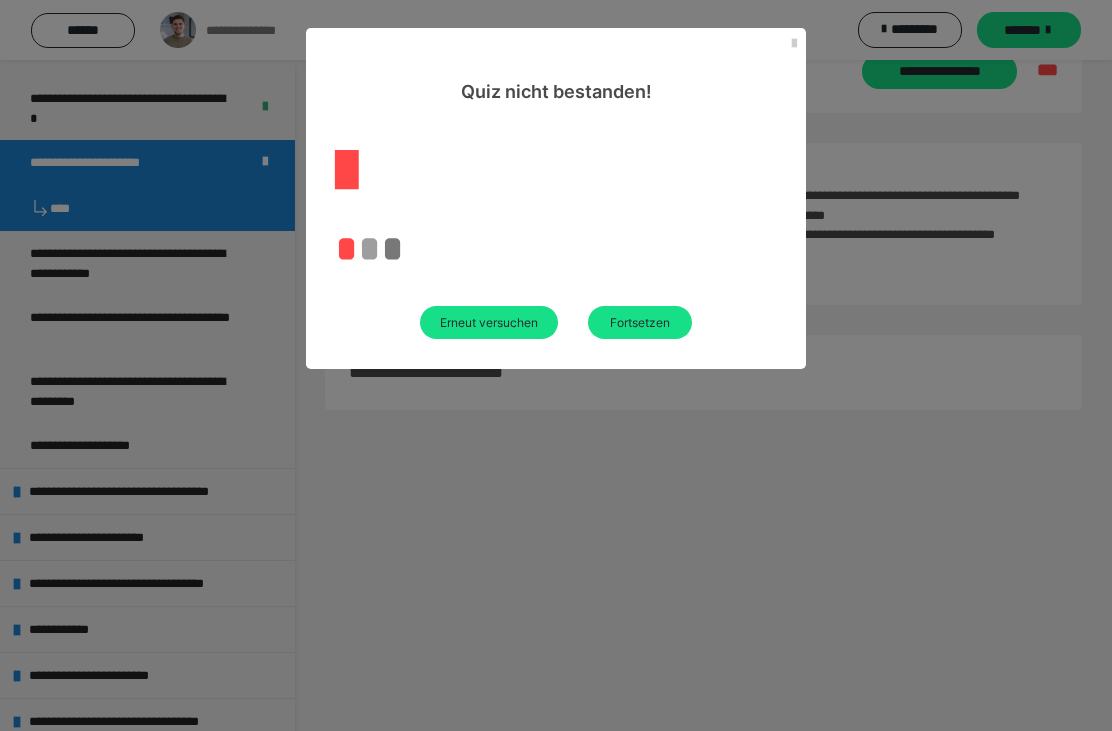 scroll, scrollTop: 60, scrollLeft: 0, axis: vertical 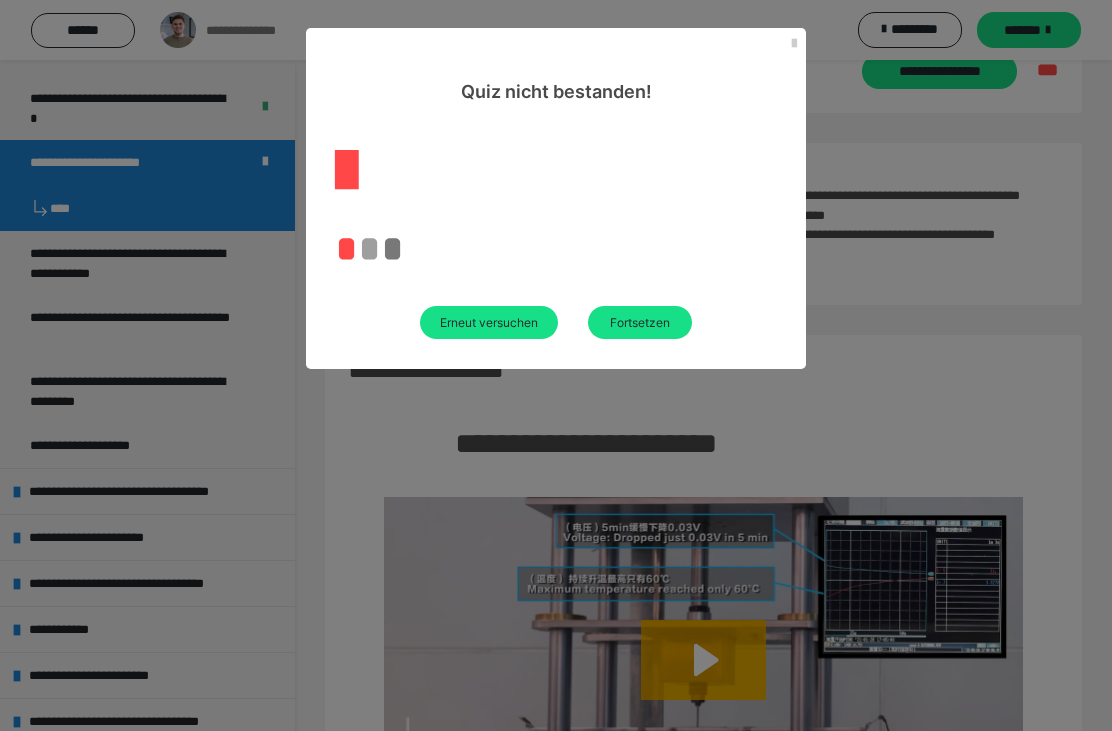click on "Erneut versuchen" at bounding box center [489, 322] 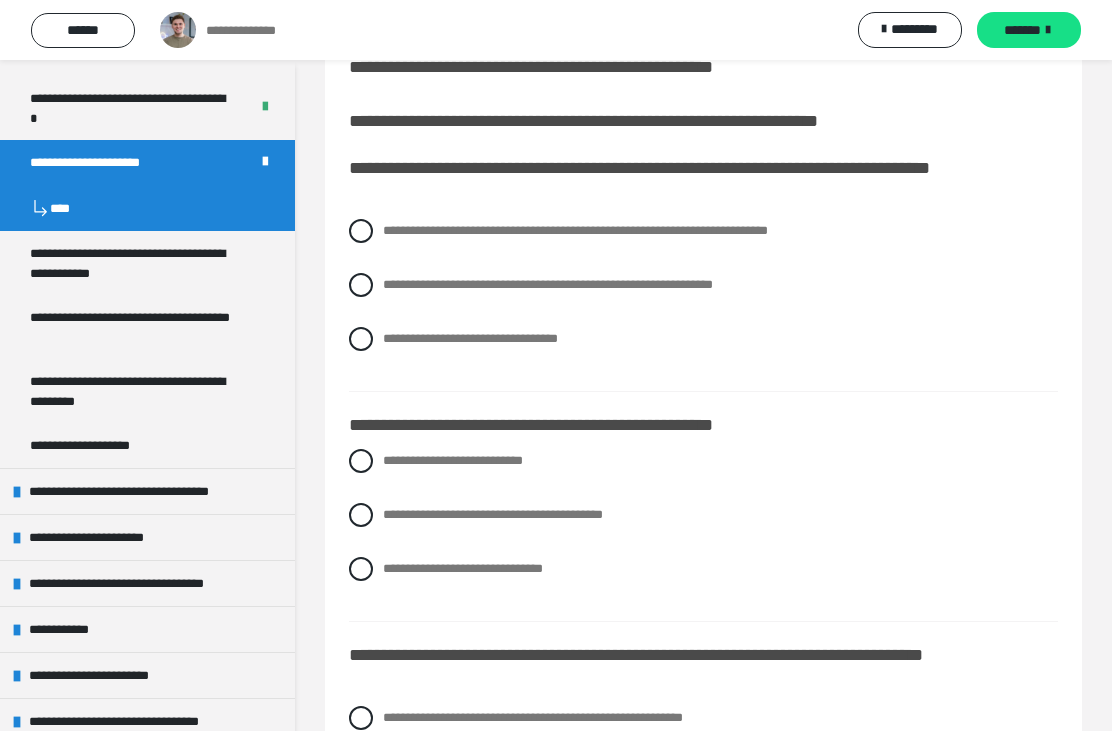 click on "**********" at bounding box center [548, 284] 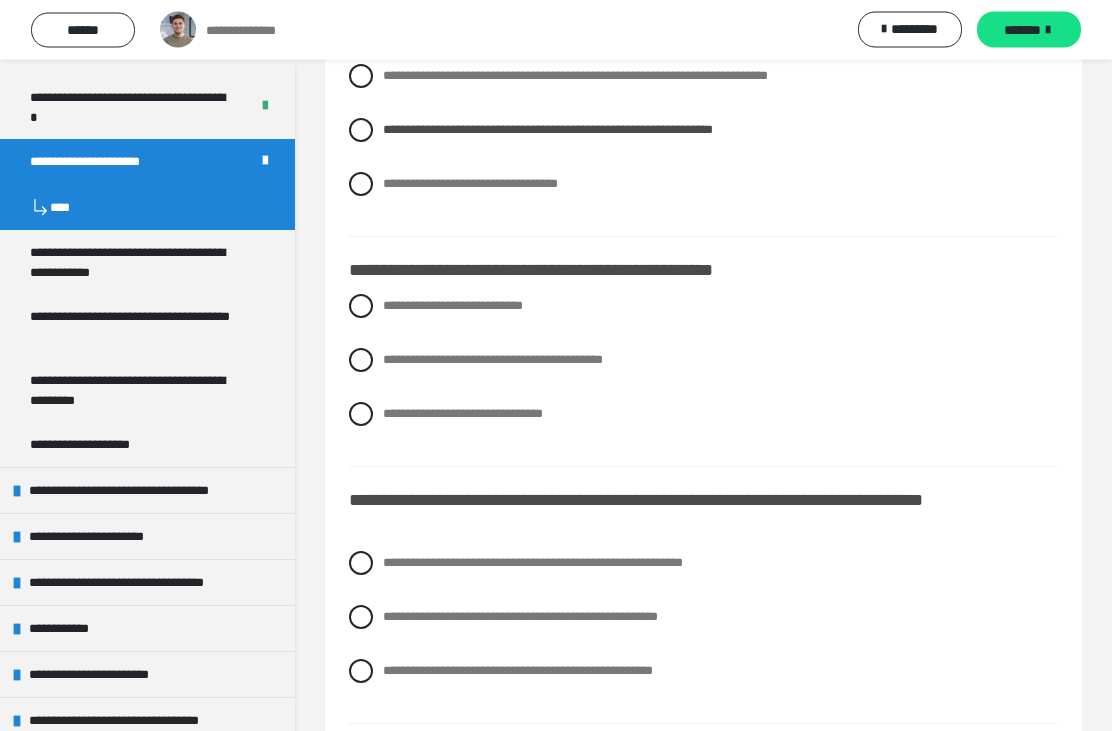 scroll, scrollTop: 223, scrollLeft: 0, axis: vertical 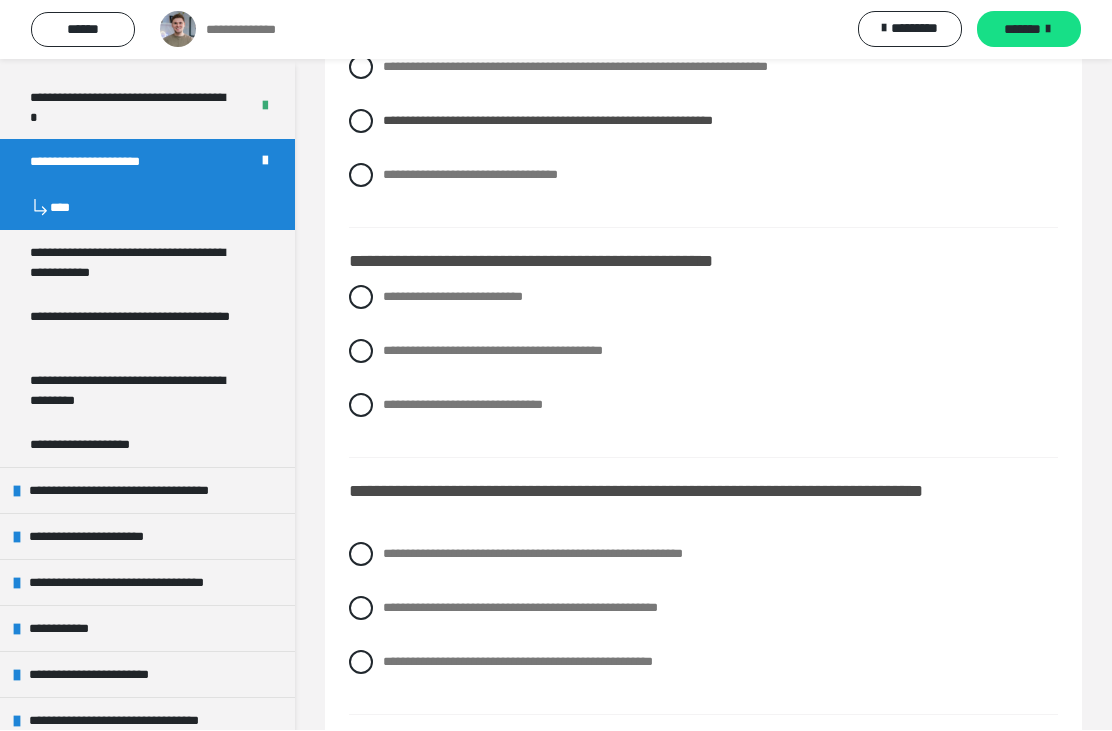 click on "**********" at bounding box center [703, 298] 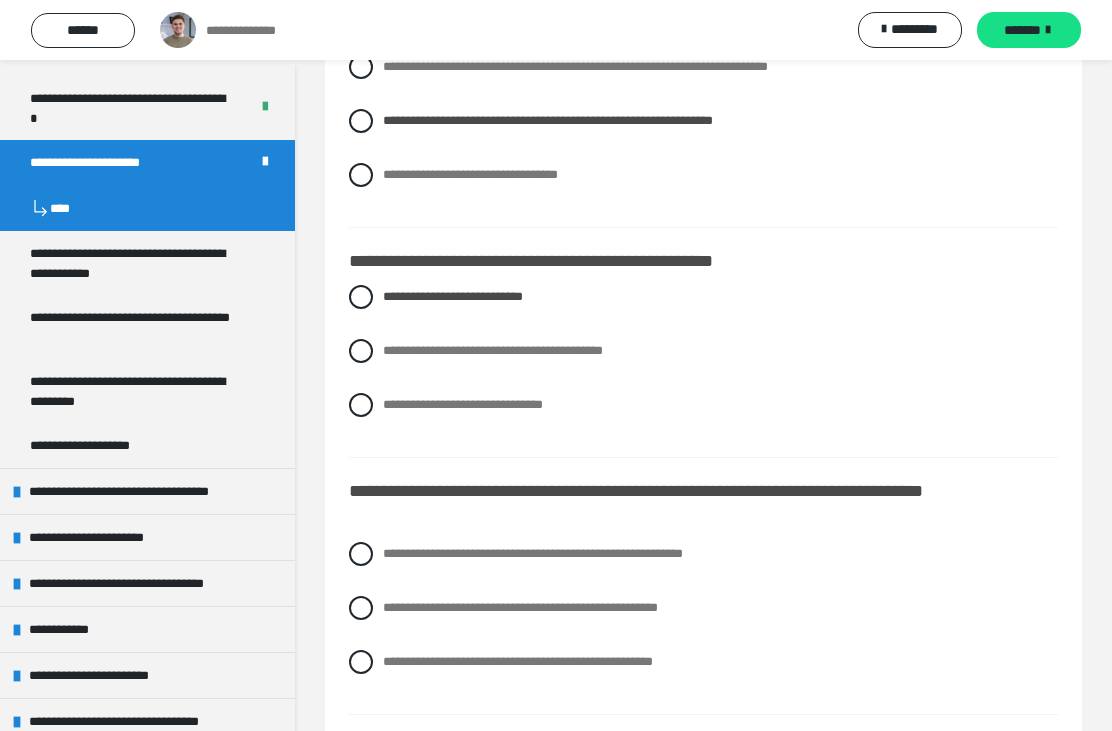 click on "**********" at bounding box center (703, 351) 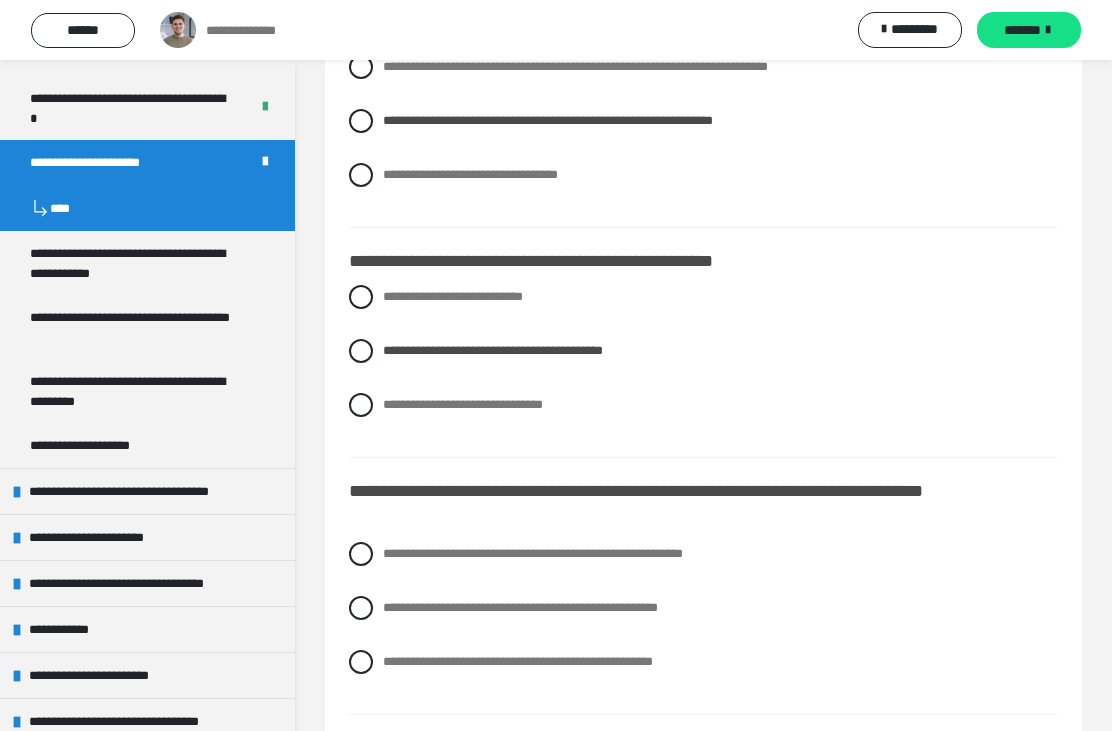 click on "**********" at bounding box center [703, 297] 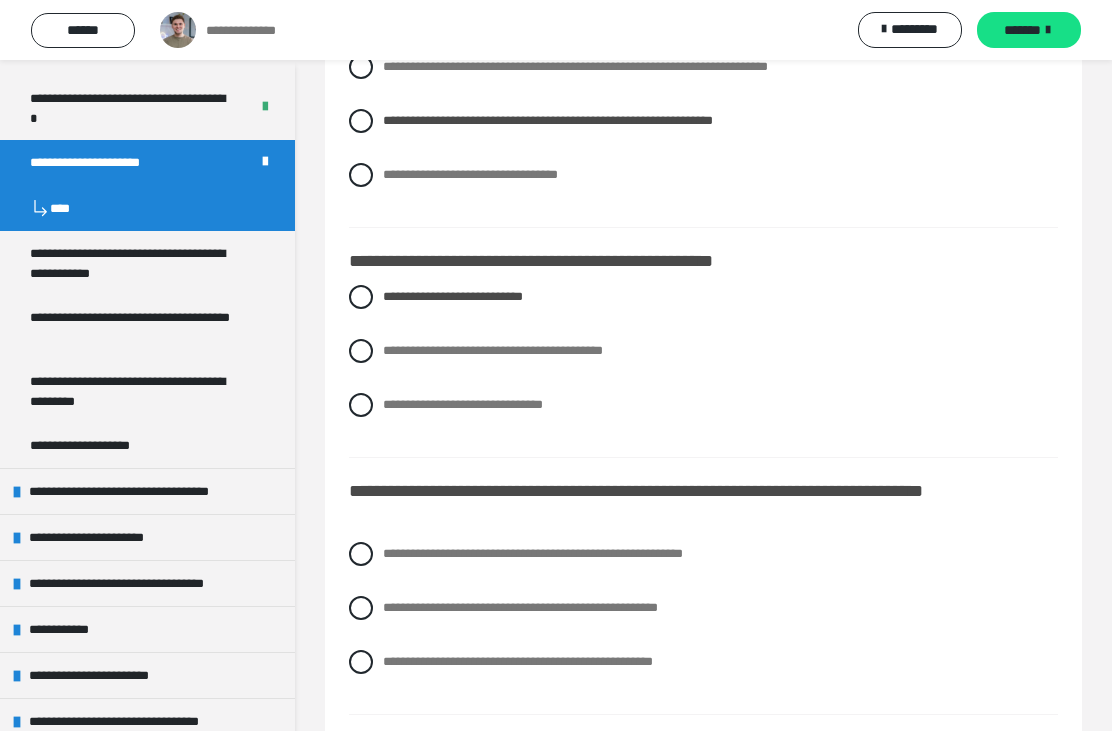 scroll, scrollTop: 260, scrollLeft: 0, axis: vertical 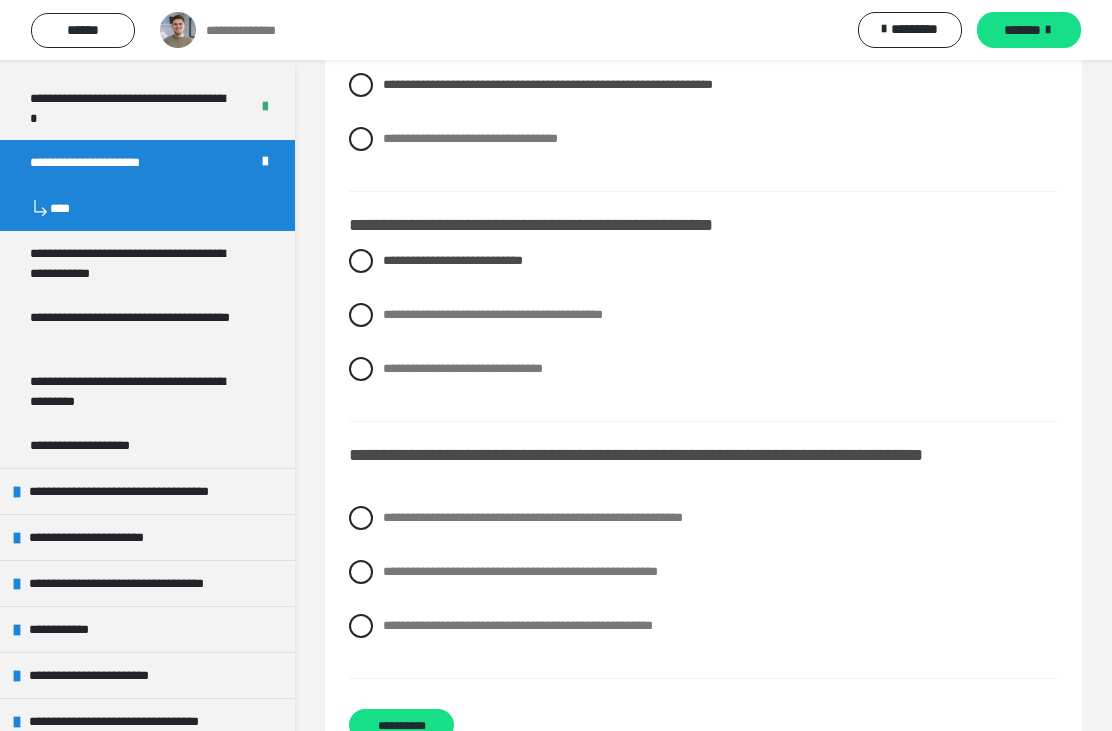 click on "**********" at bounding box center [533, 517] 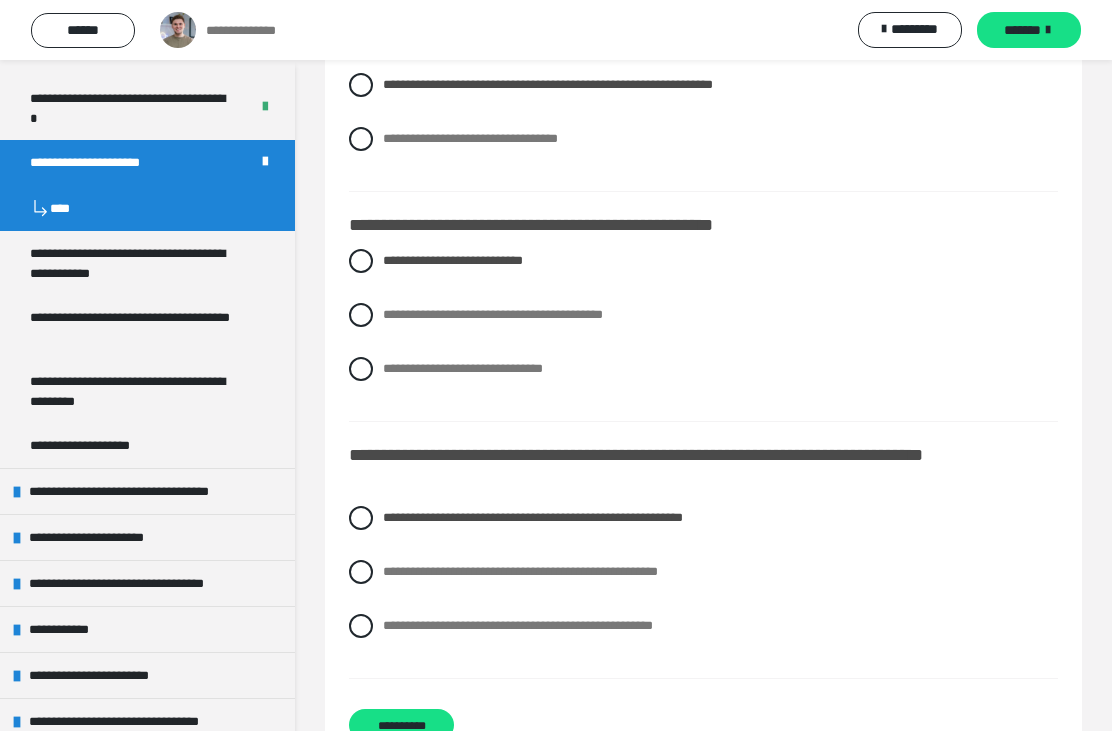 click on "**********" at bounding box center (401, 725) 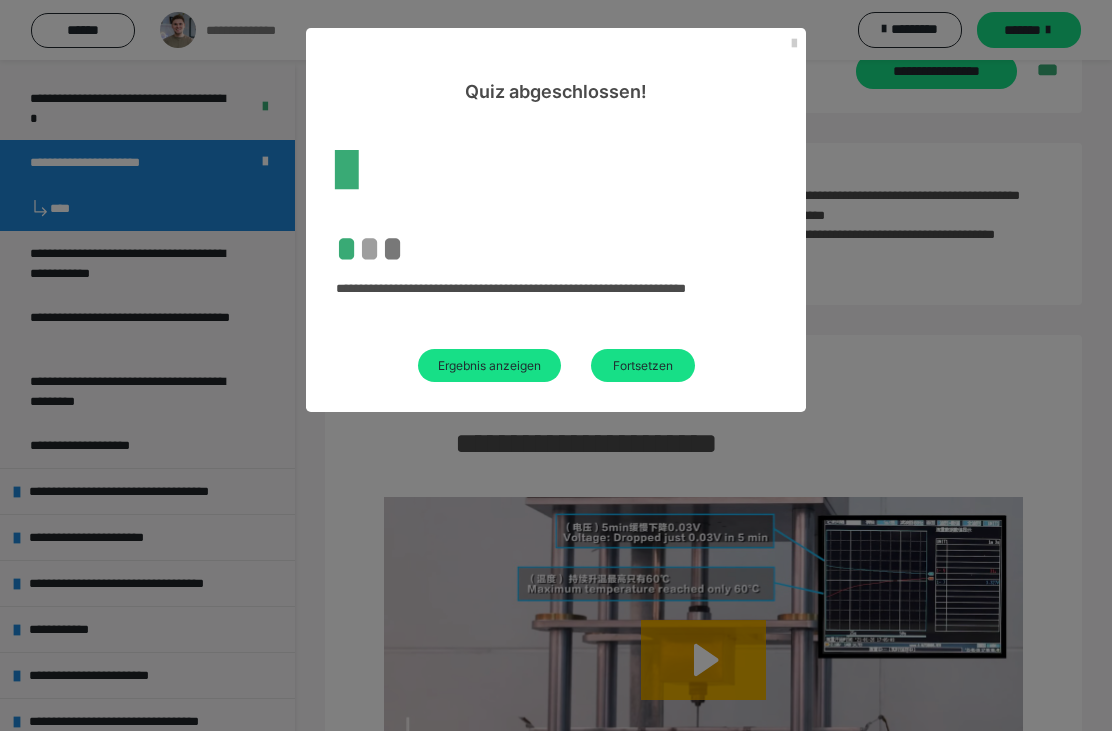 click on "Fortsetzen" at bounding box center (643, 365) 